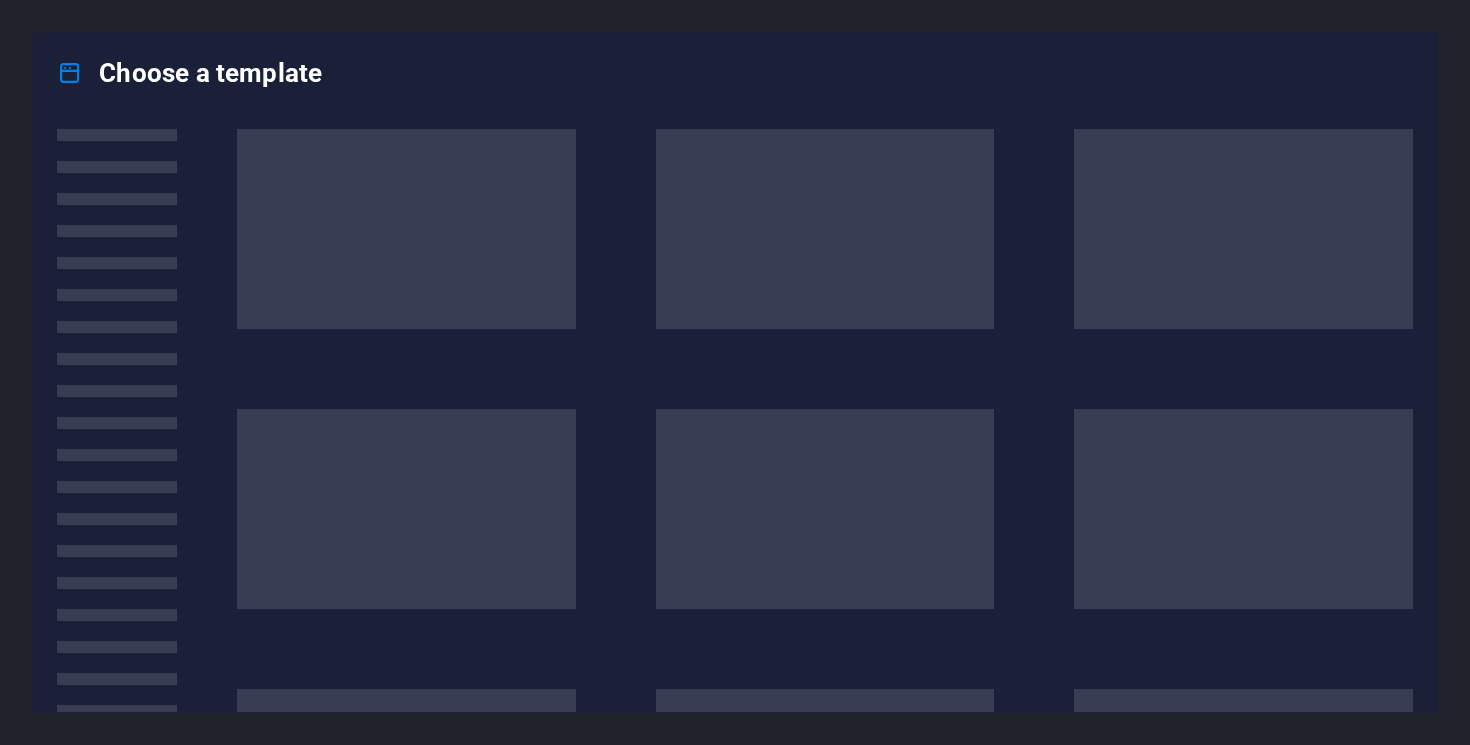 scroll, scrollTop: 0, scrollLeft: 0, axis: both 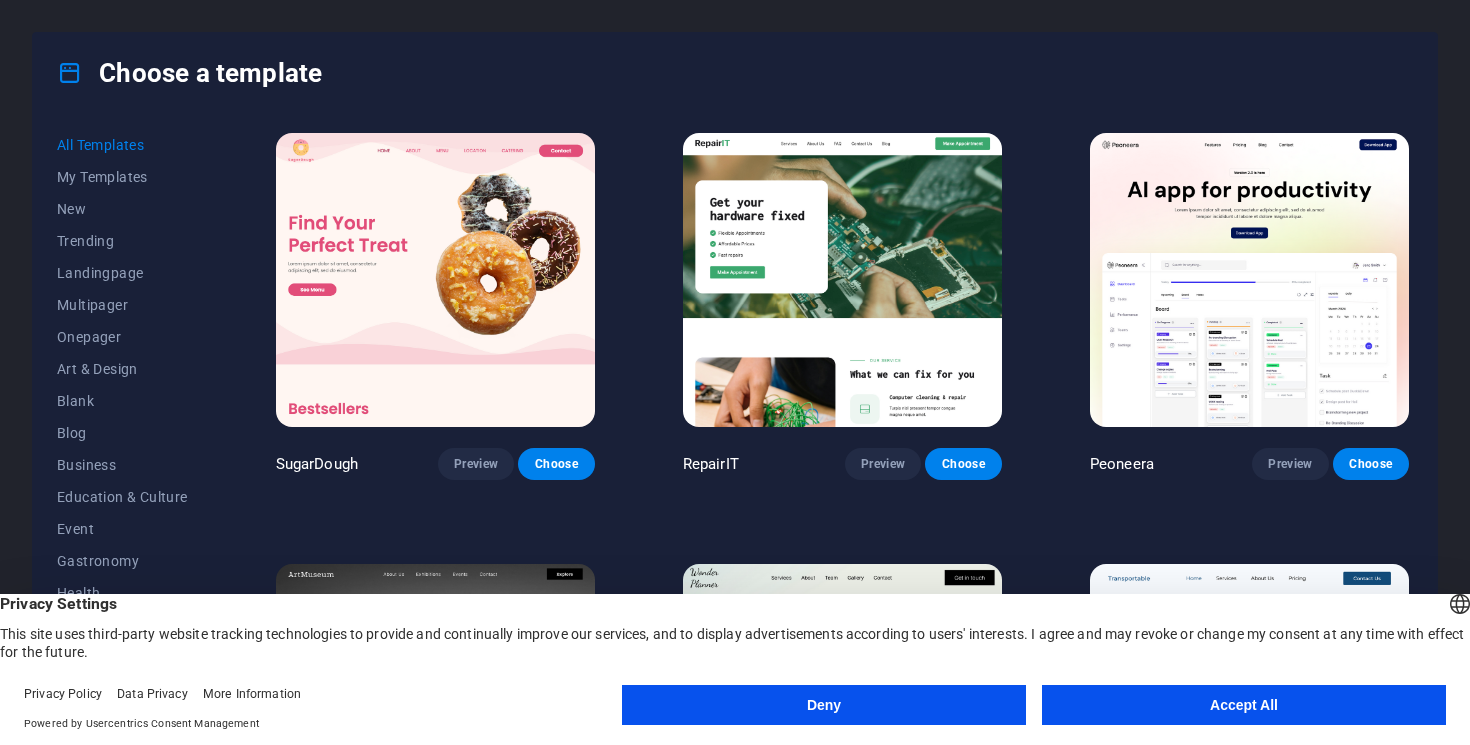 click on "Accept All" at bounding box center [1244, 705] 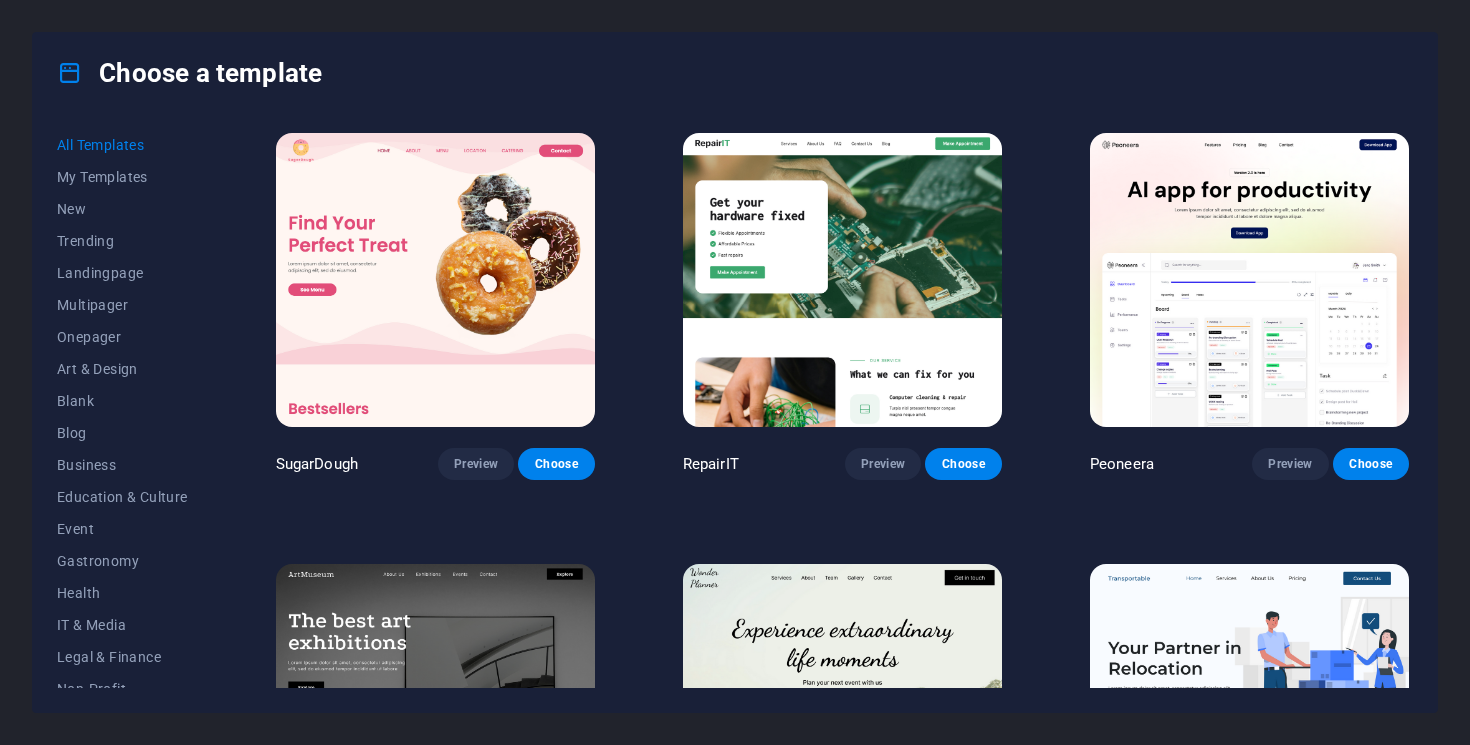 scroll, scrollTop: 19, scrollLeft: 0, axis: vertical 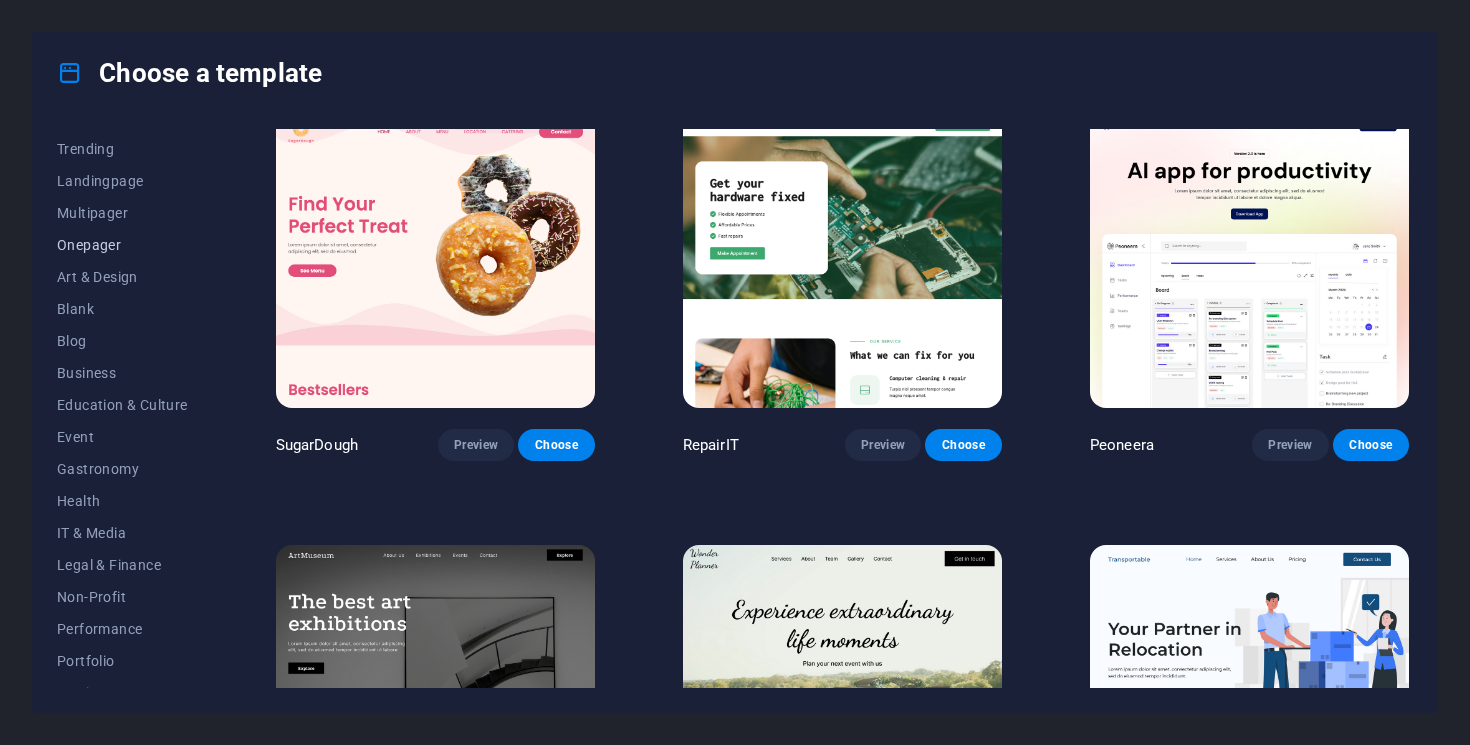 click on "Onepager" at bounding box center (122, 245) 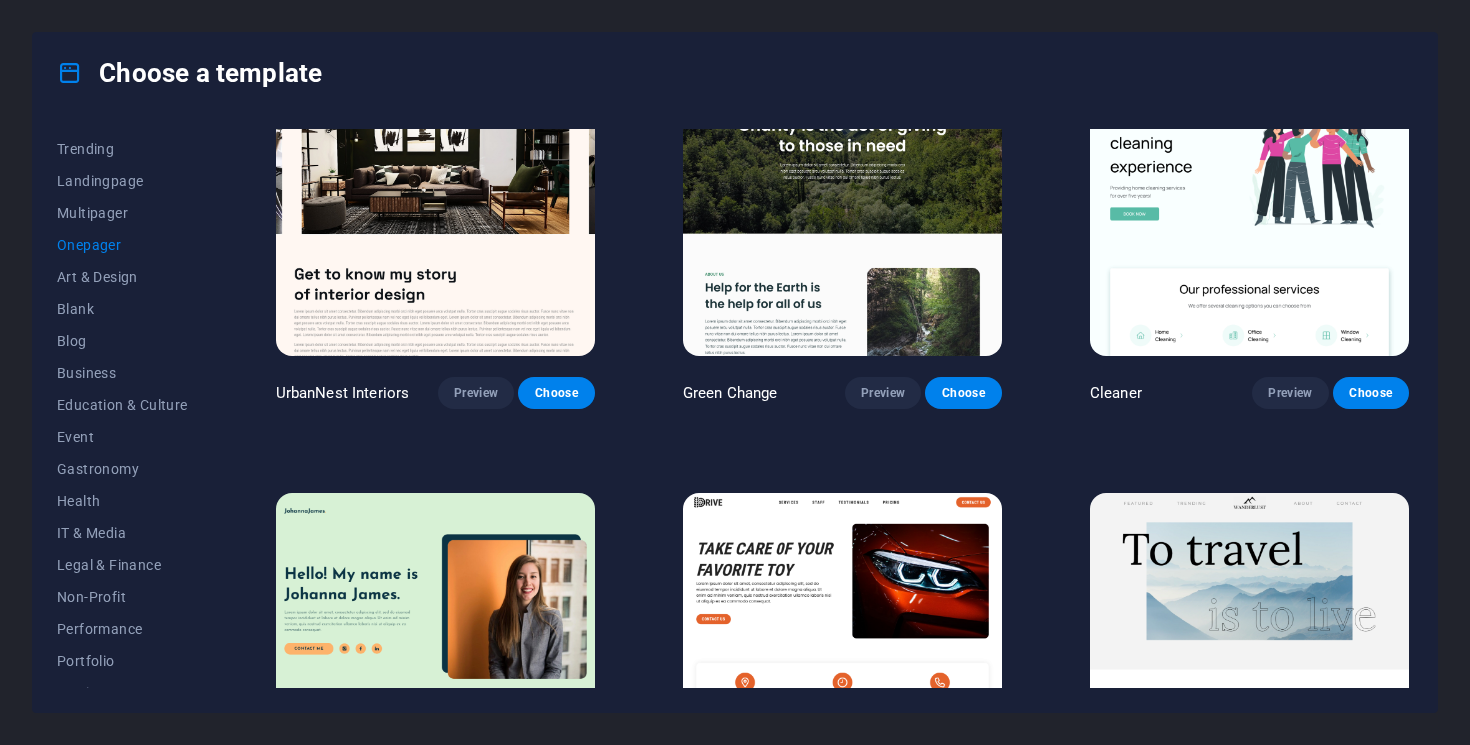 scroll, scrollTop: 957, scrollLeft: 0, axis: vertical 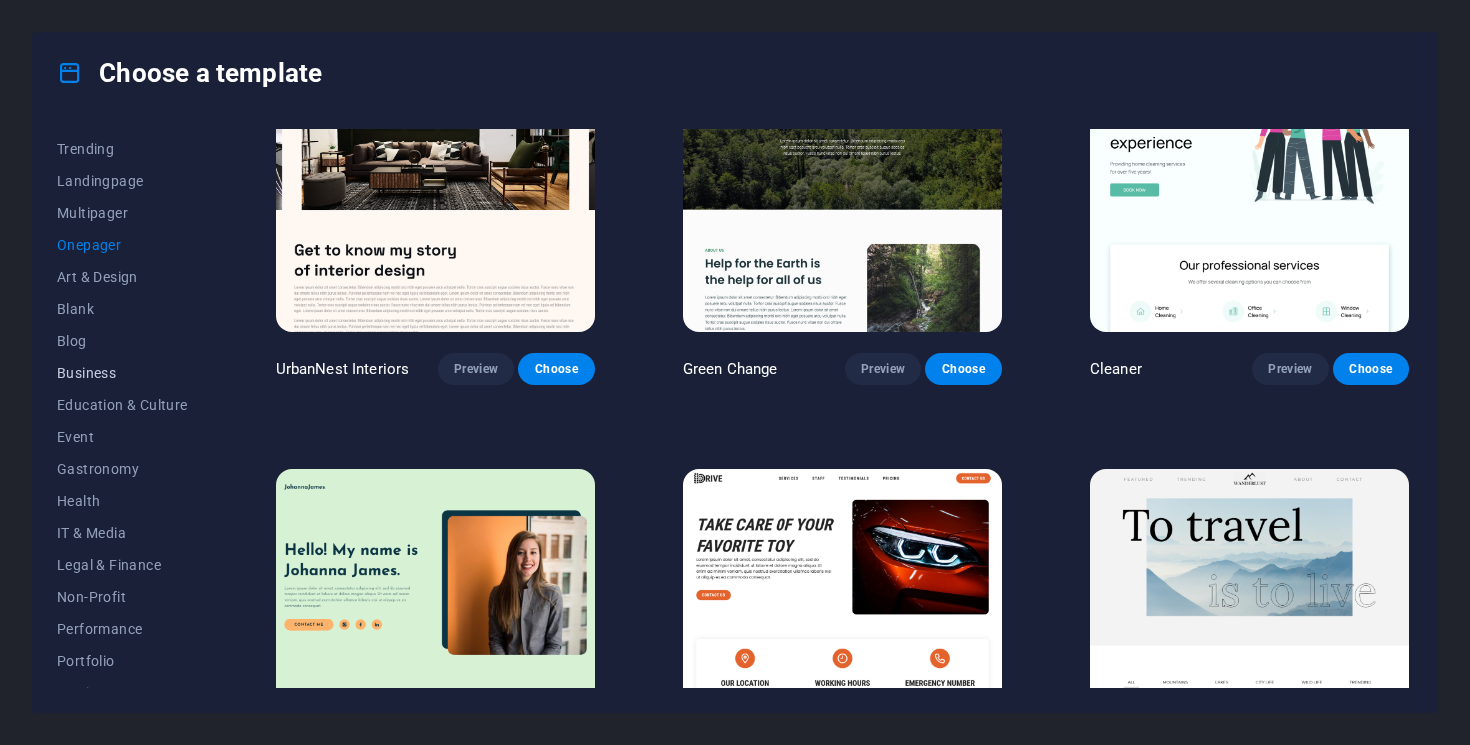 click on "Business" at bounding box center [122, 373] 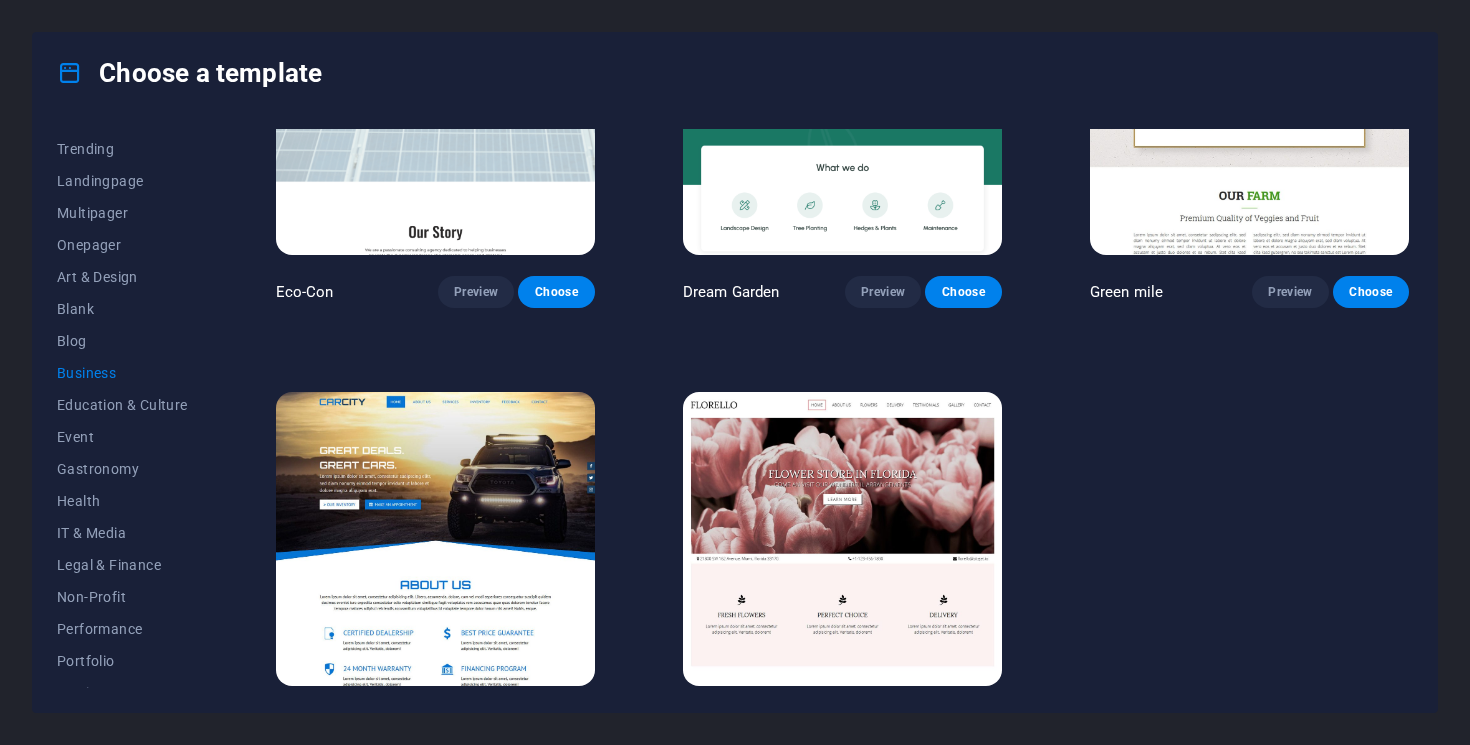 scroll, scrollTop: 217, scrollLeft: 0, axis: vertical 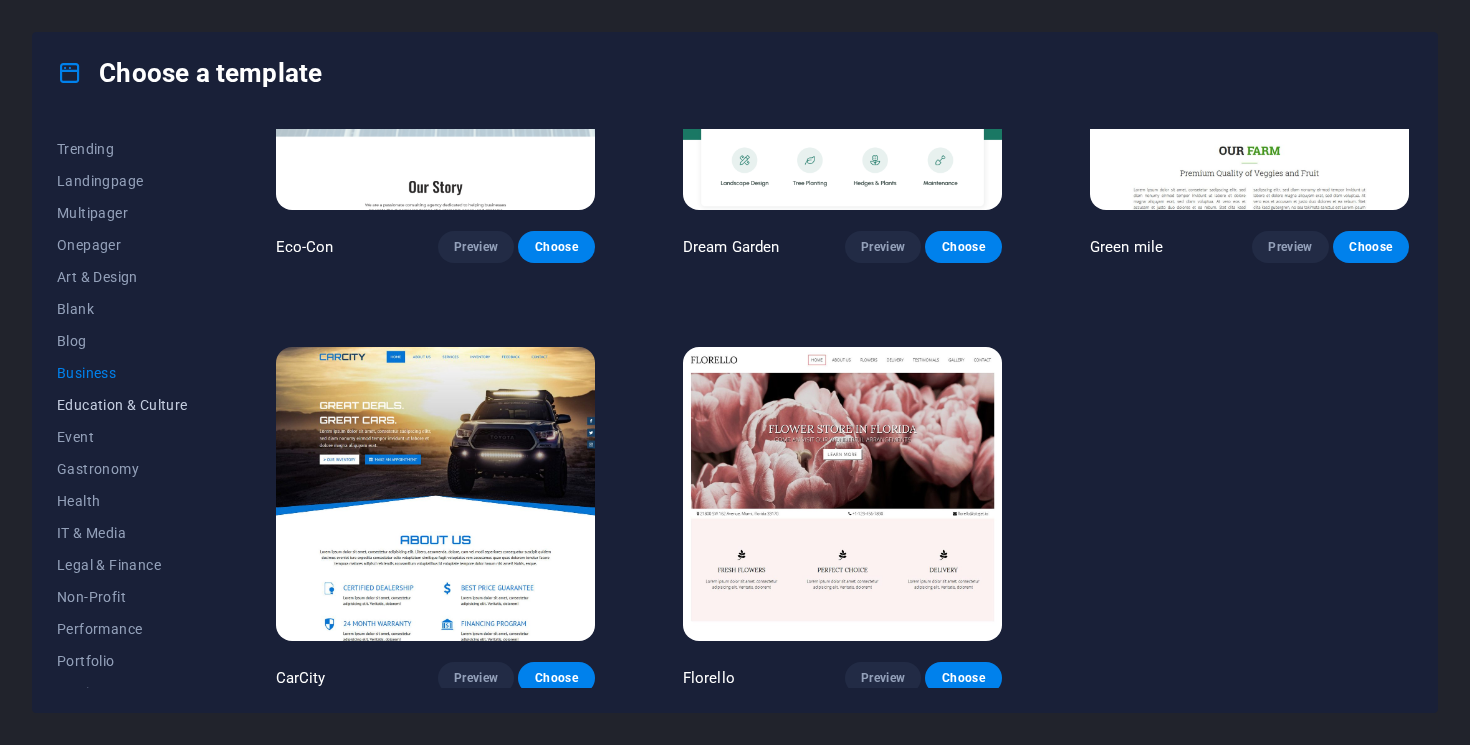 click on "Education & Culture" at bounding box center (122, 405) 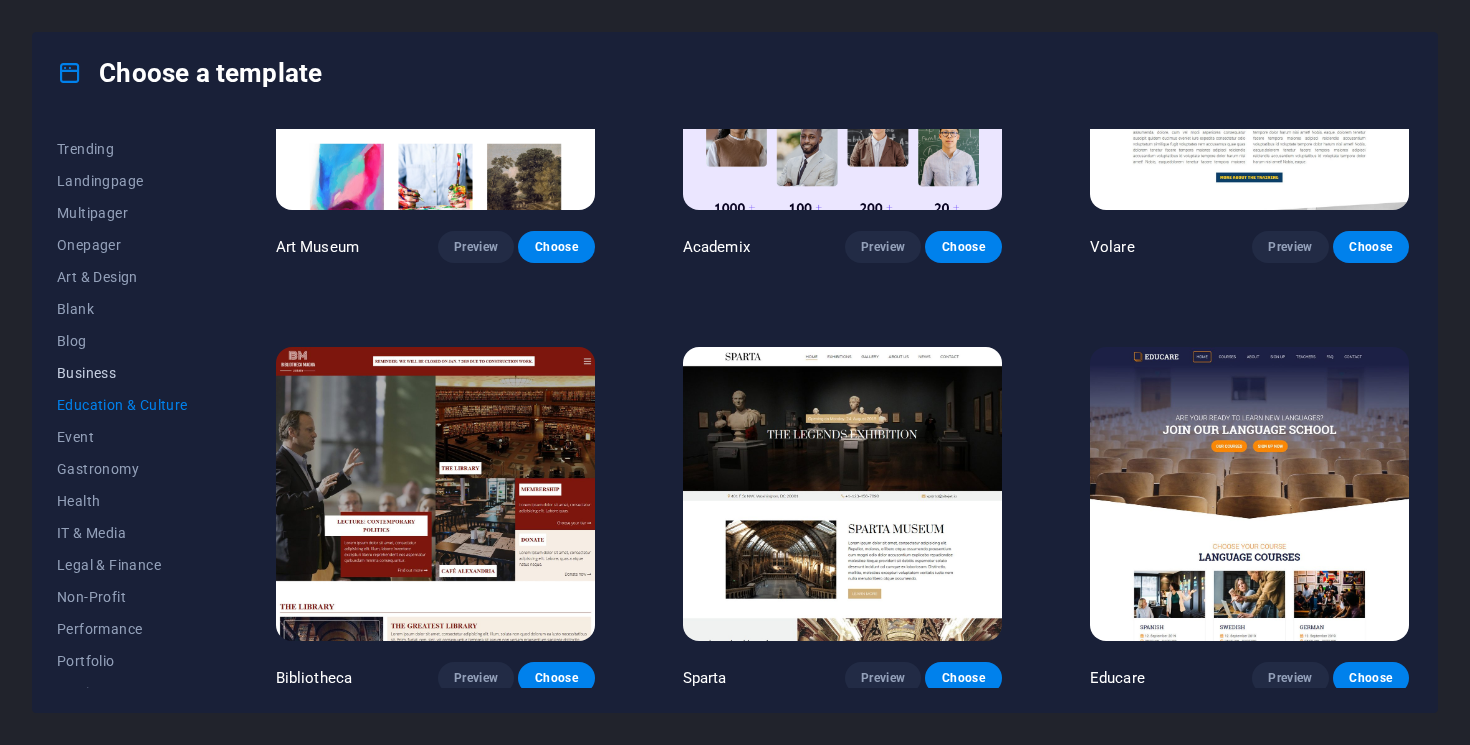 click on "Business" at bounding box center (122, 373) 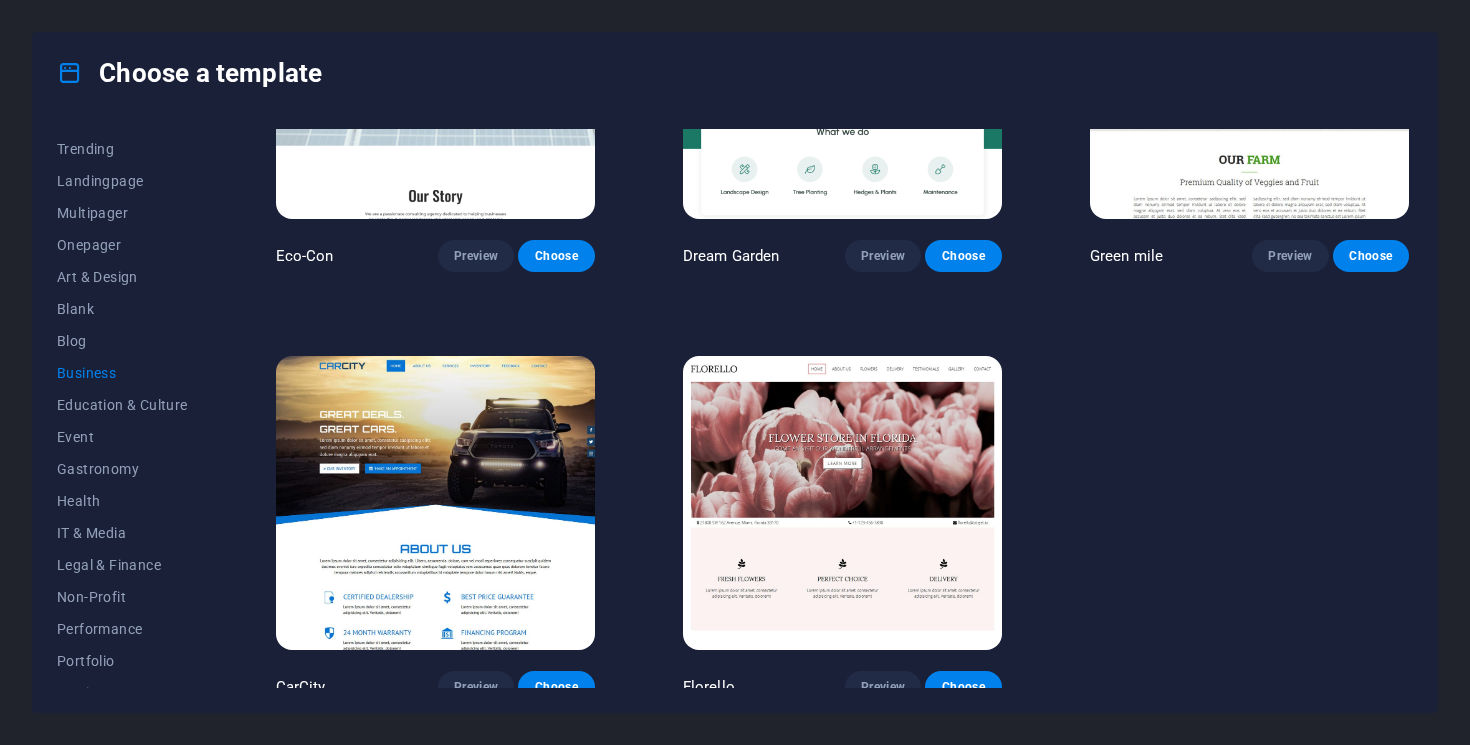 scroll, scrollTop: 217, scrollLeft: 0, axis: vertical 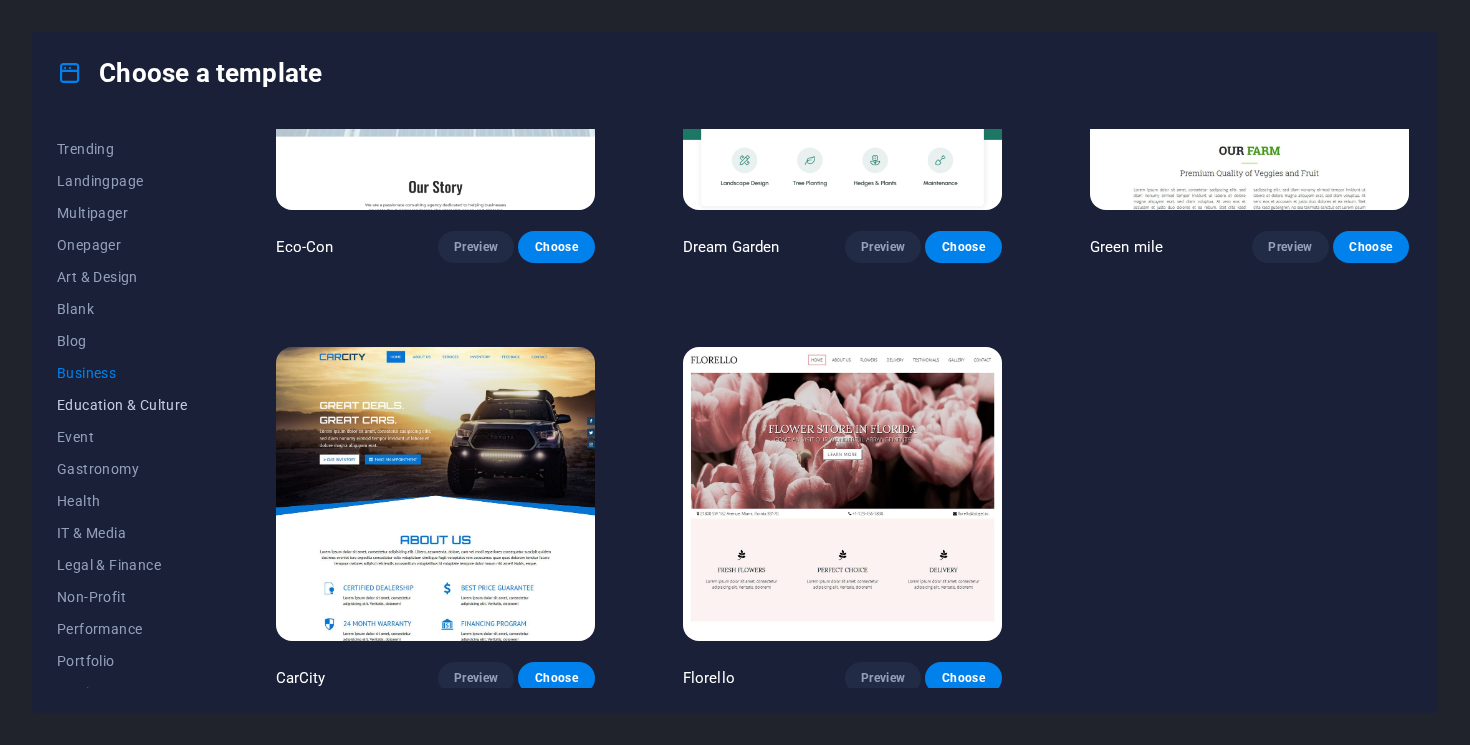 click on "Education & Culture" at bounding box center [122, 405] 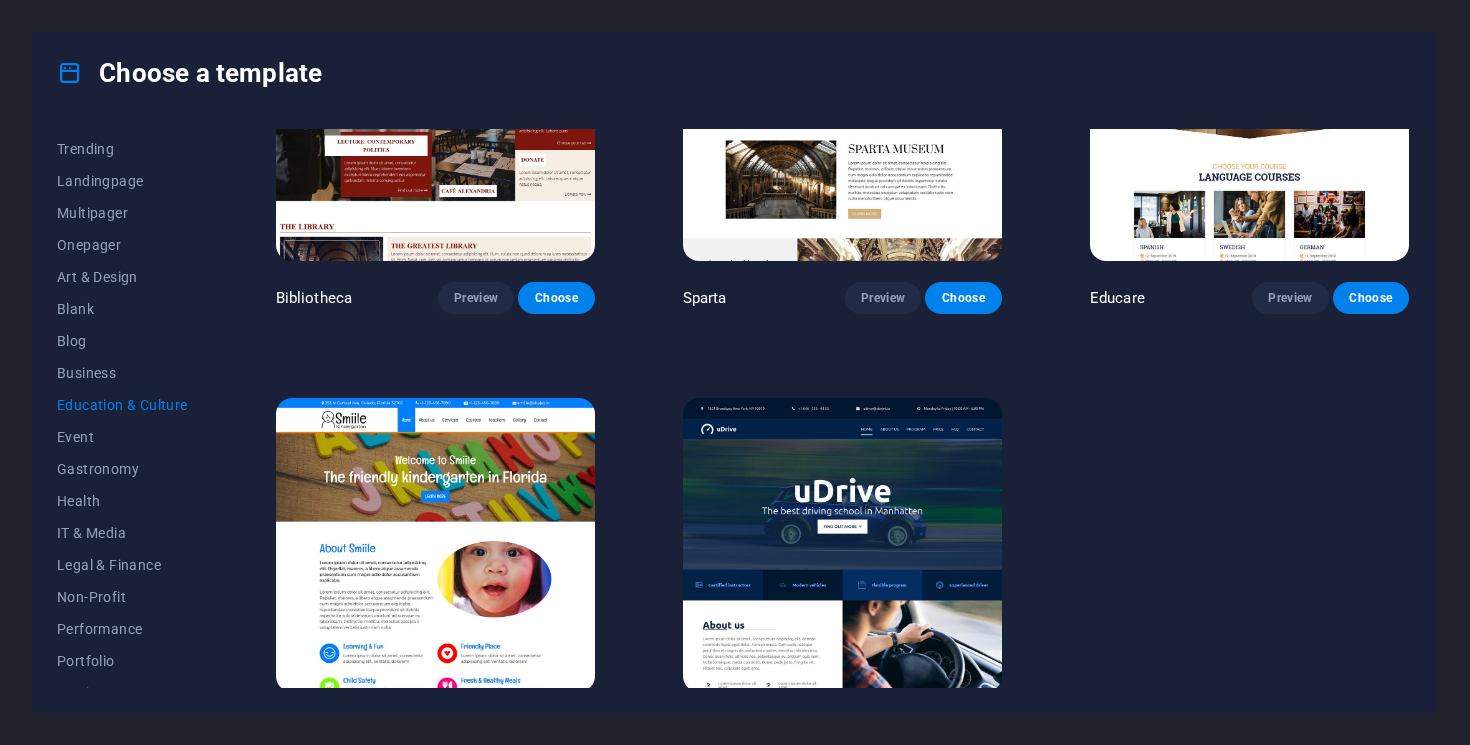 scroll, scrollTop: 646, scrollLeft: 0, axis: vertical 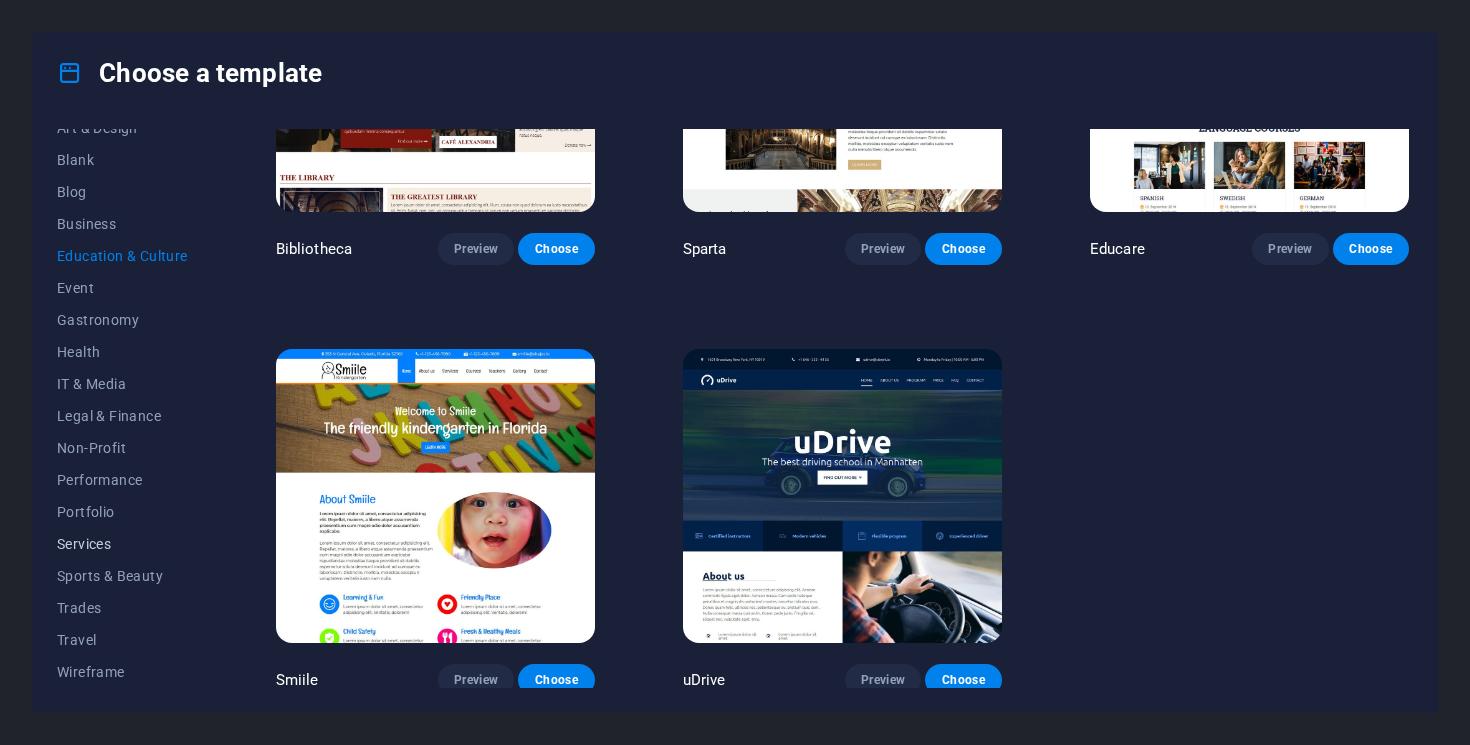 click on "Services" at bounding box center [122, 544] 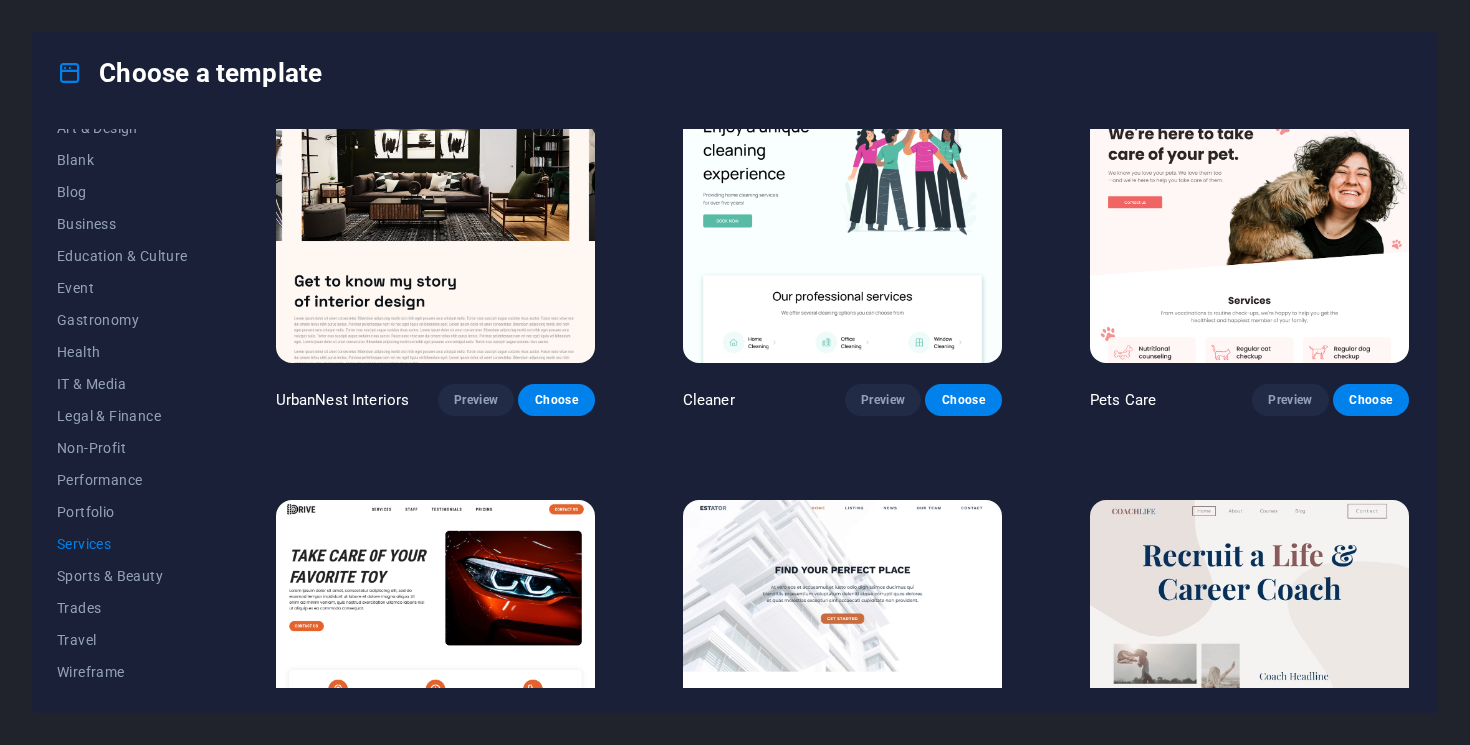 scroll, scrollTop: 505, scrollLeft: 0, axis: vertical 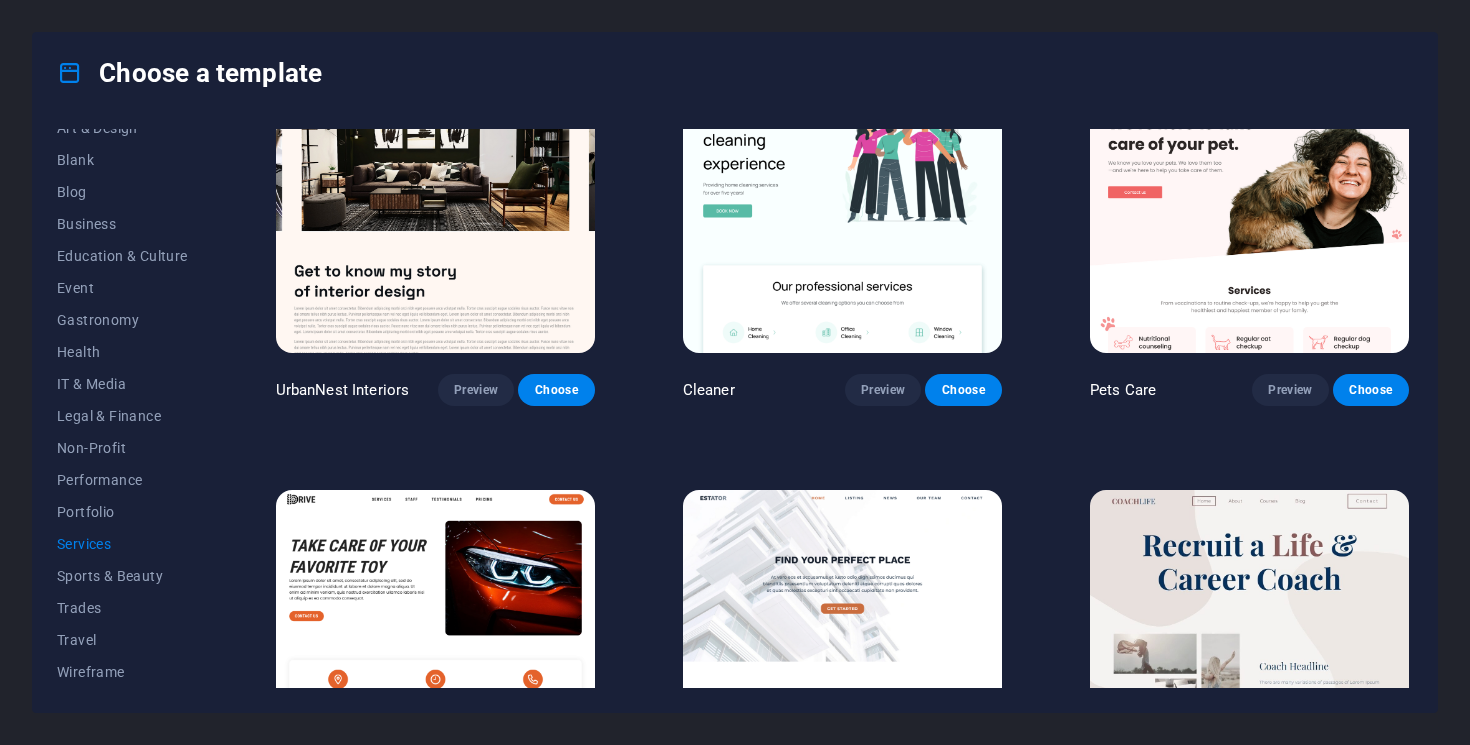 click on "Services" at bounding box center (122, 544) 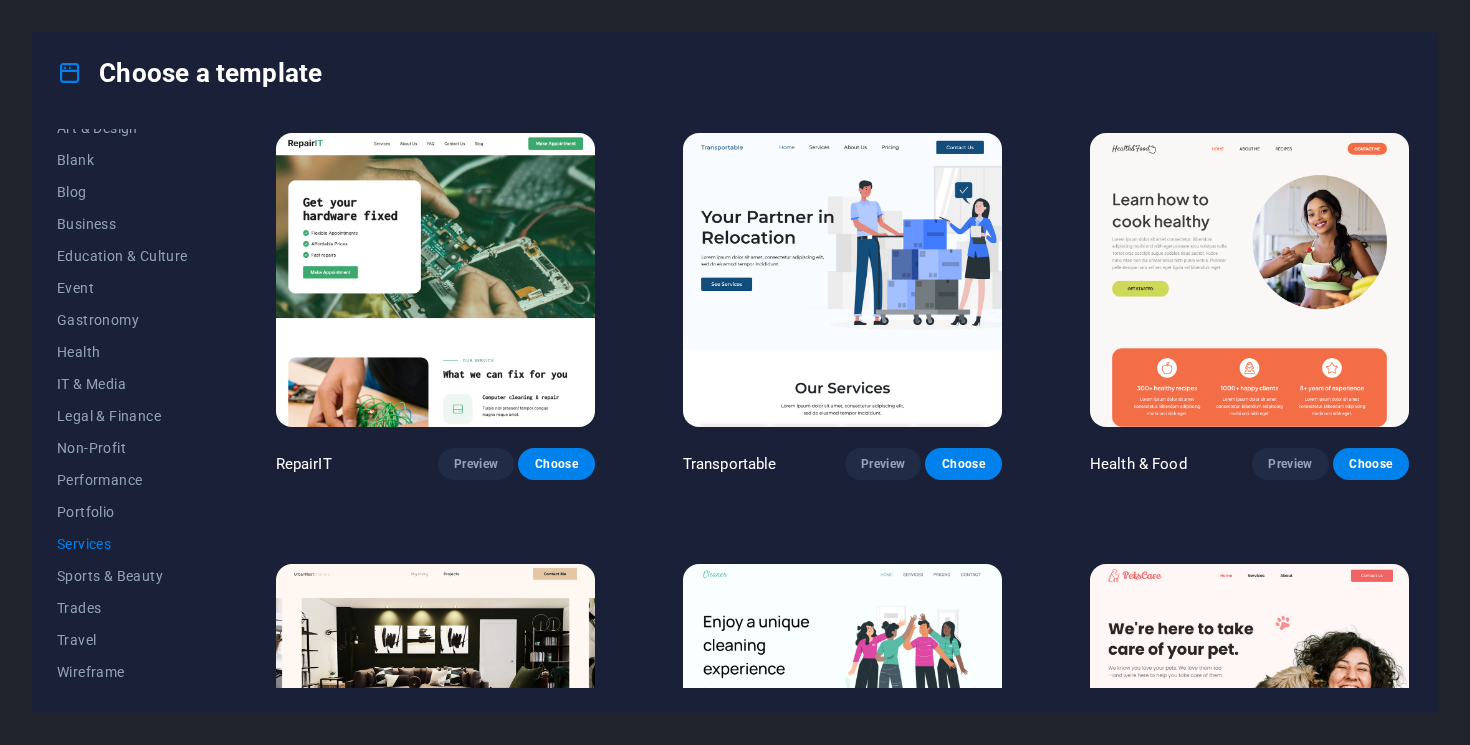click on "Services" at bounding box center [122, 544] 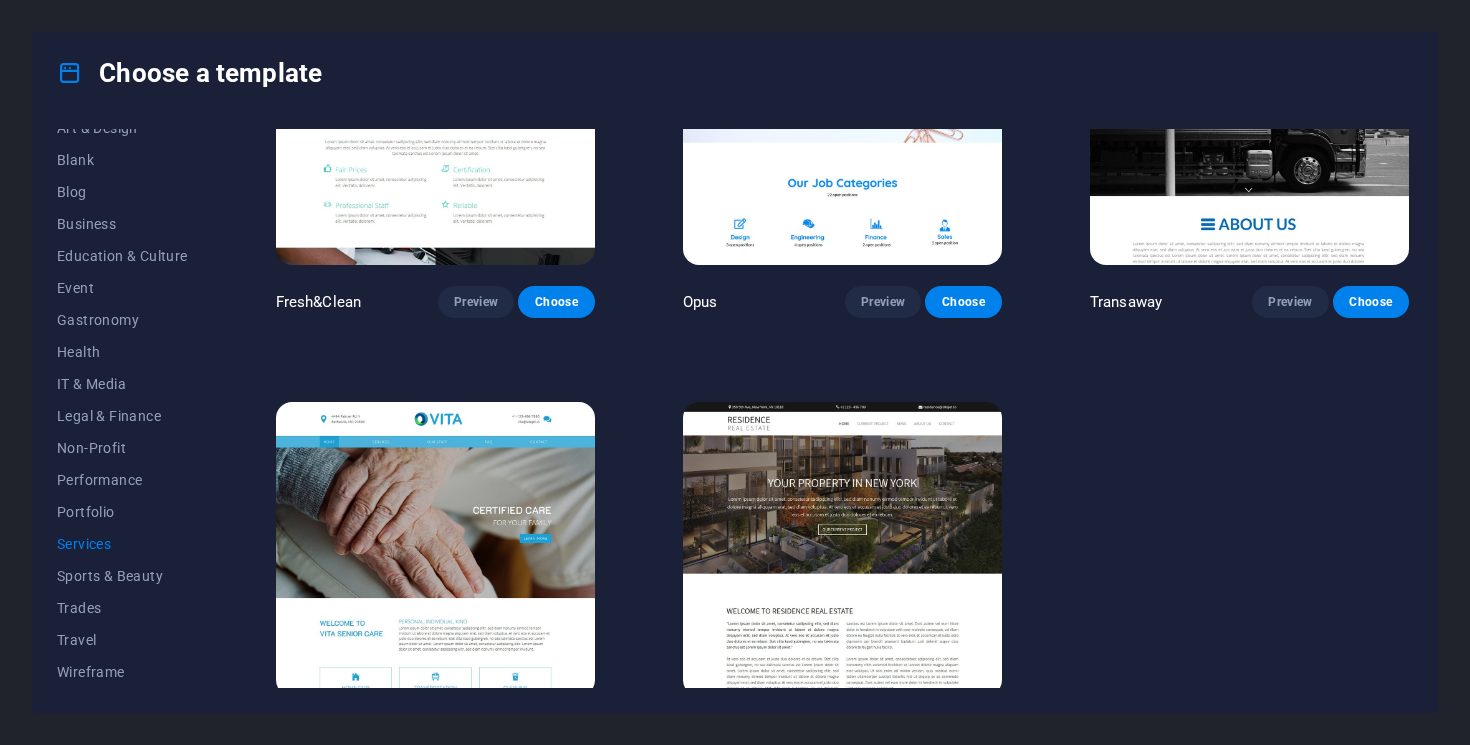 scroll, scrollTop: 2359, scrollLeft: 0, axis: vertical 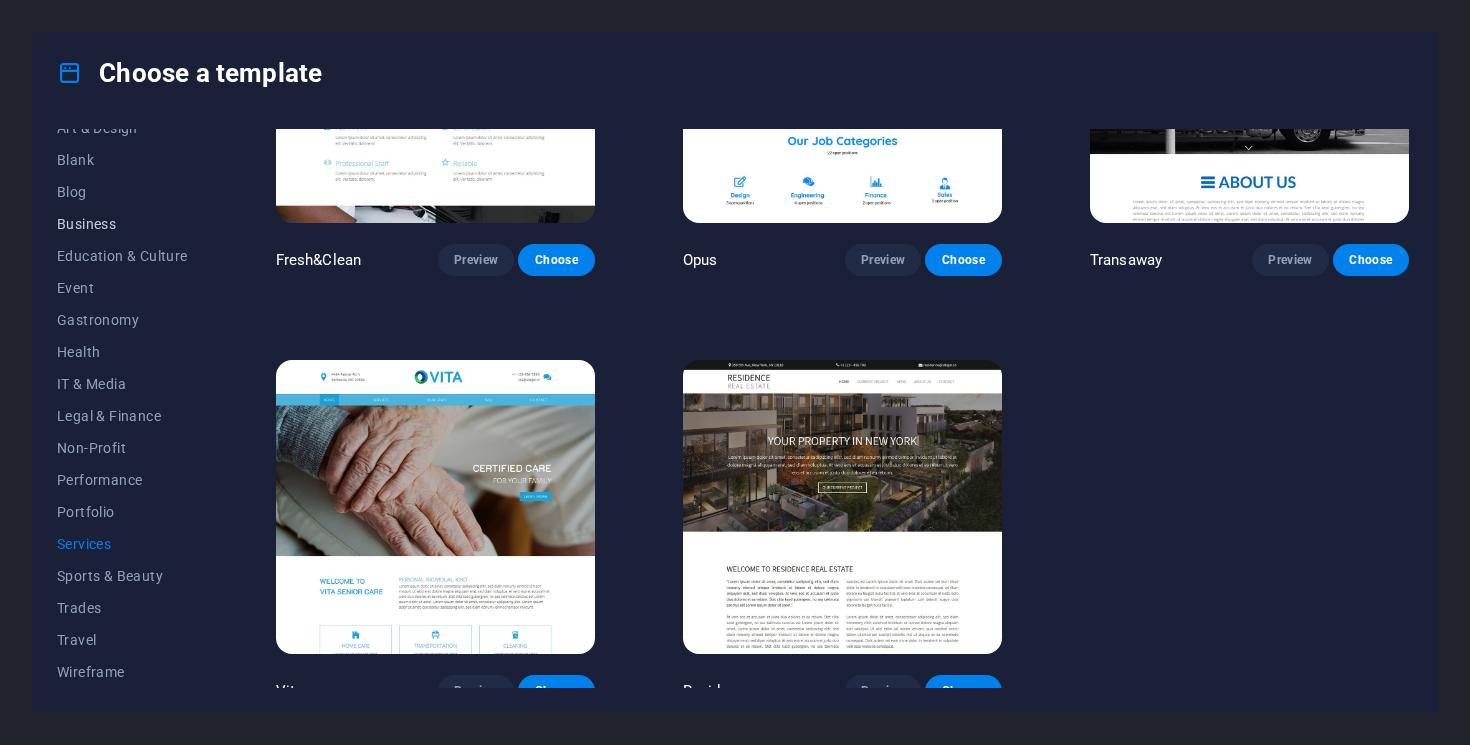click on "Business" at bounding box center [122, 224] 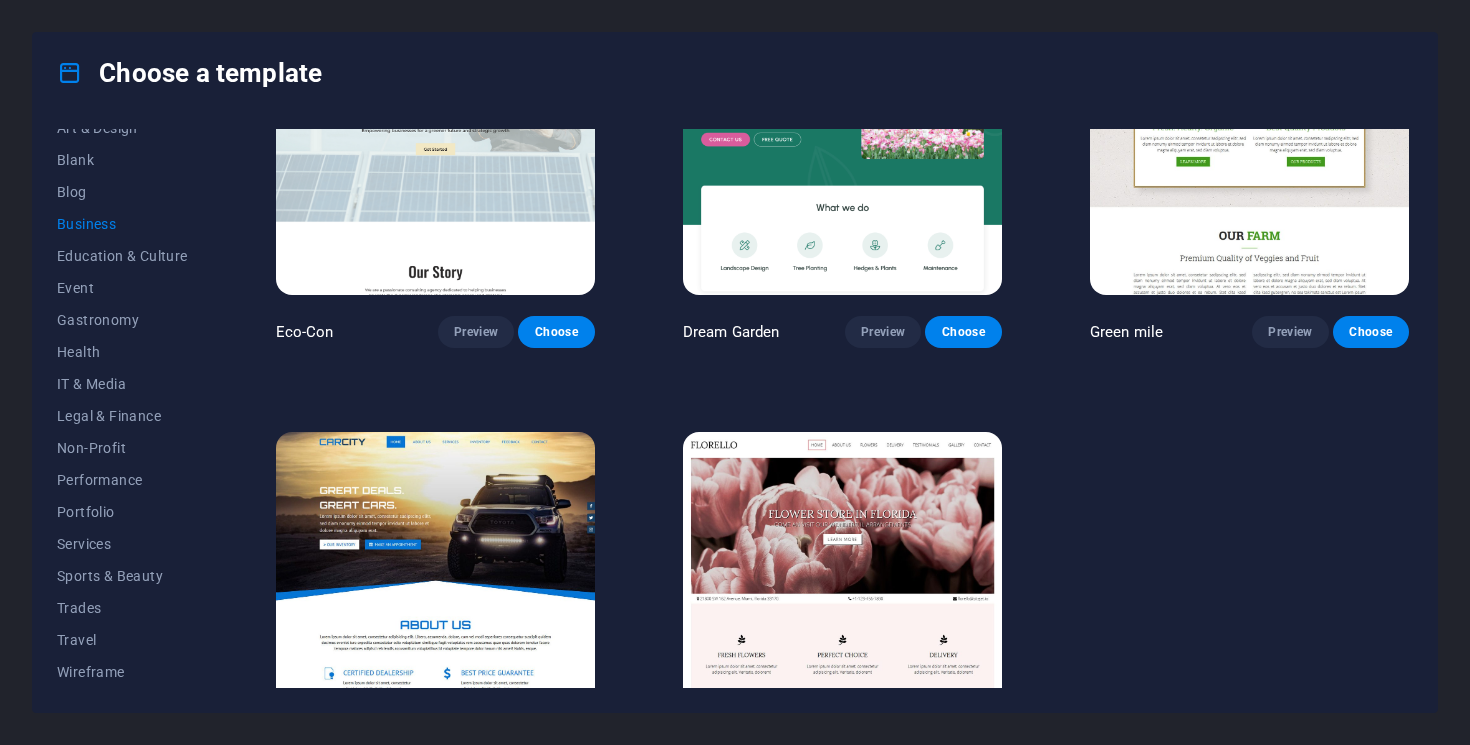 scroll, scrollTop: 217, scrollLeft: 0, axis: vertical 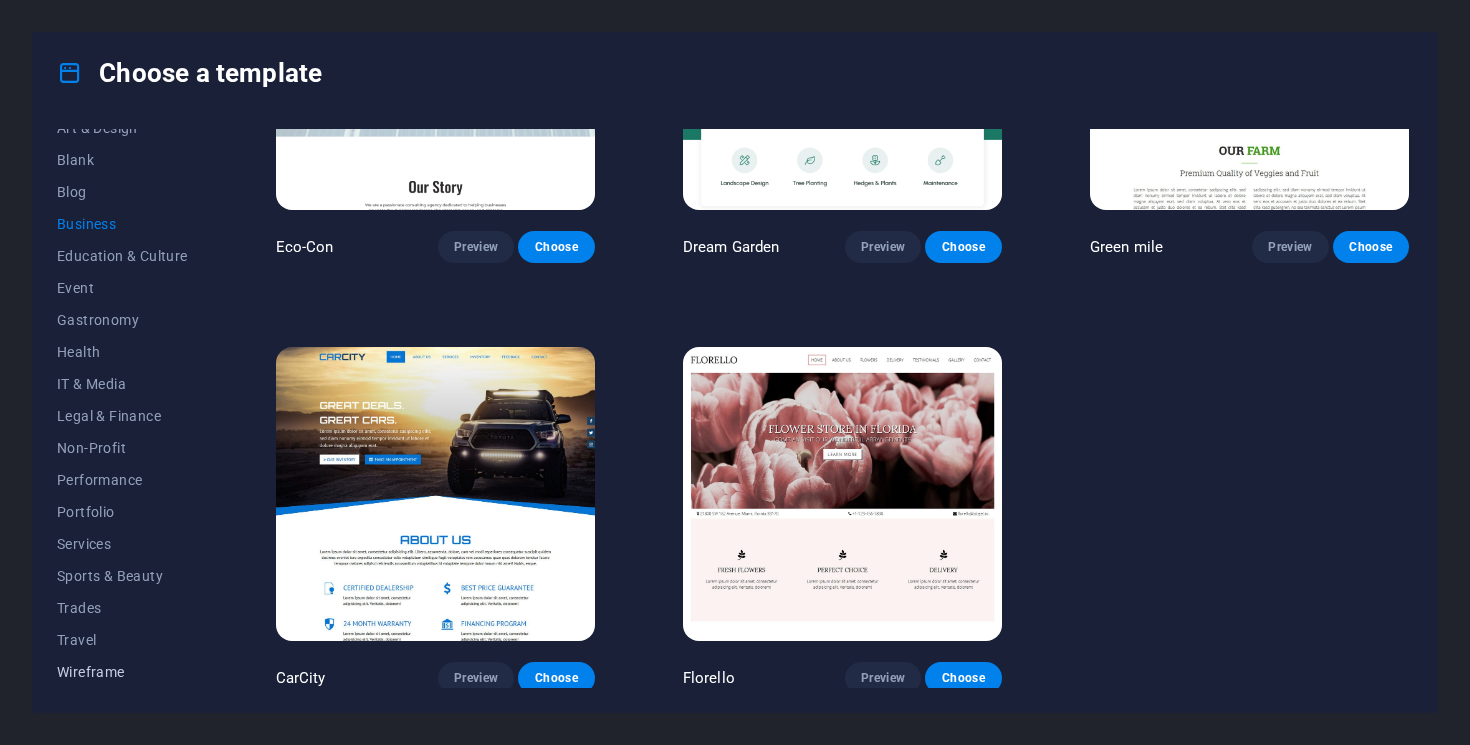 click on "Wireframe" at bounding box center (122, 672) 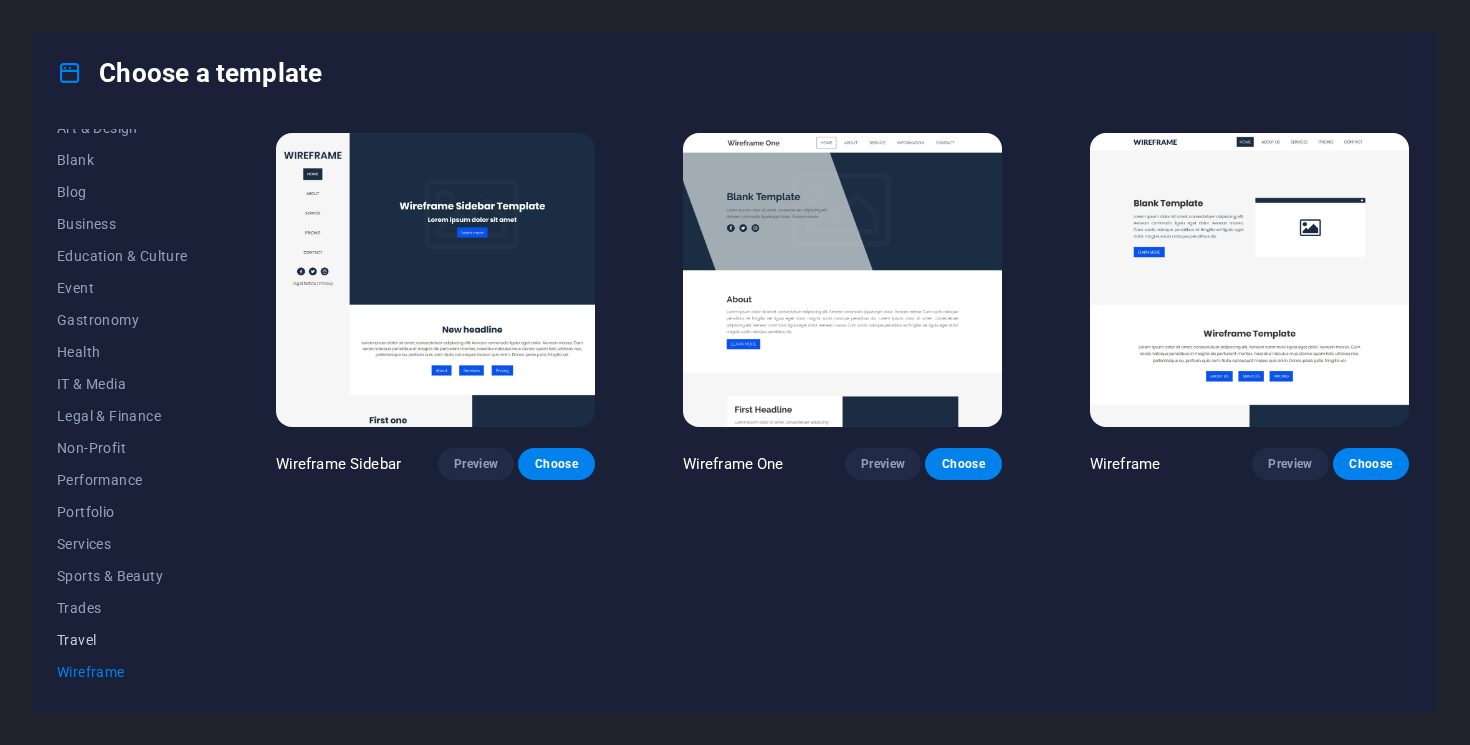 click on "Travel" at bounding box center (122, 640) 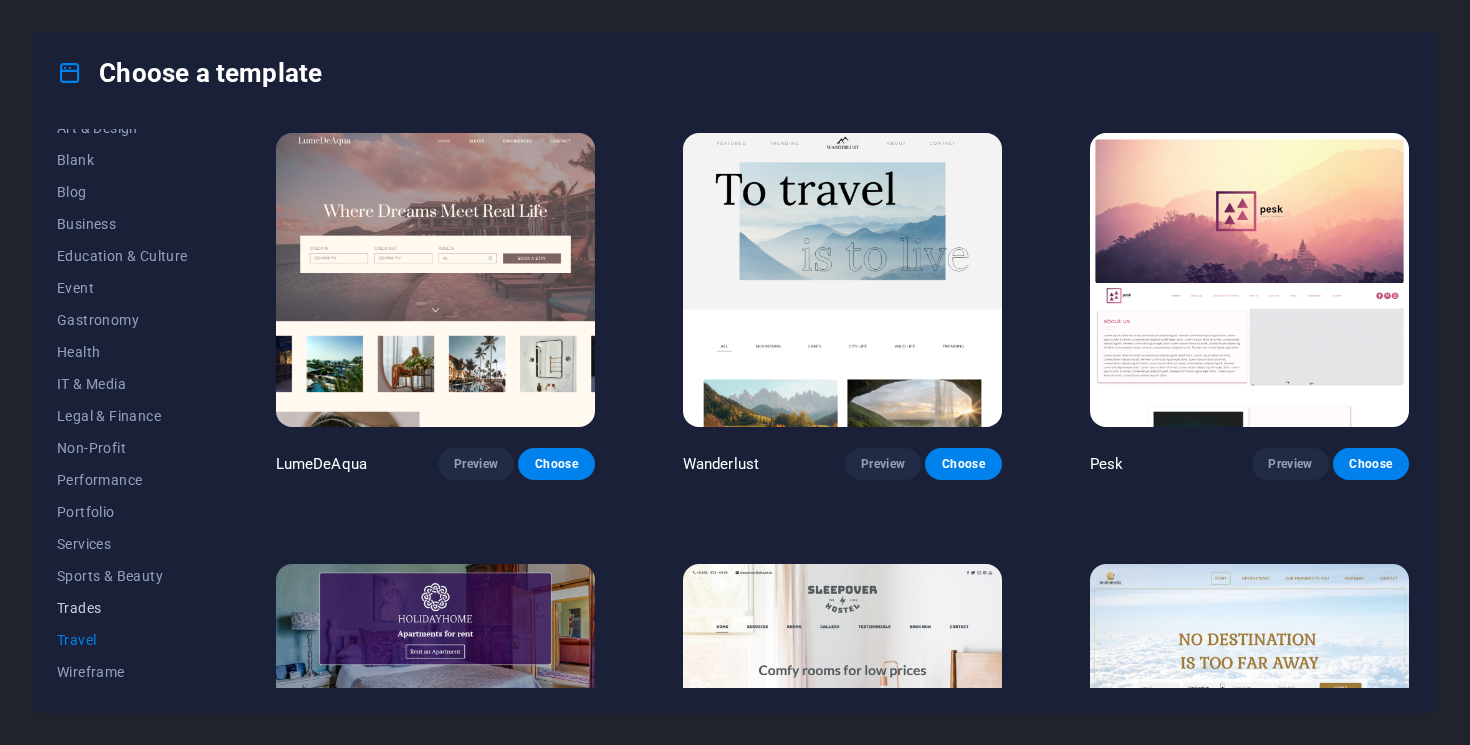 click on "Trades" at bounding box center [122, 608] 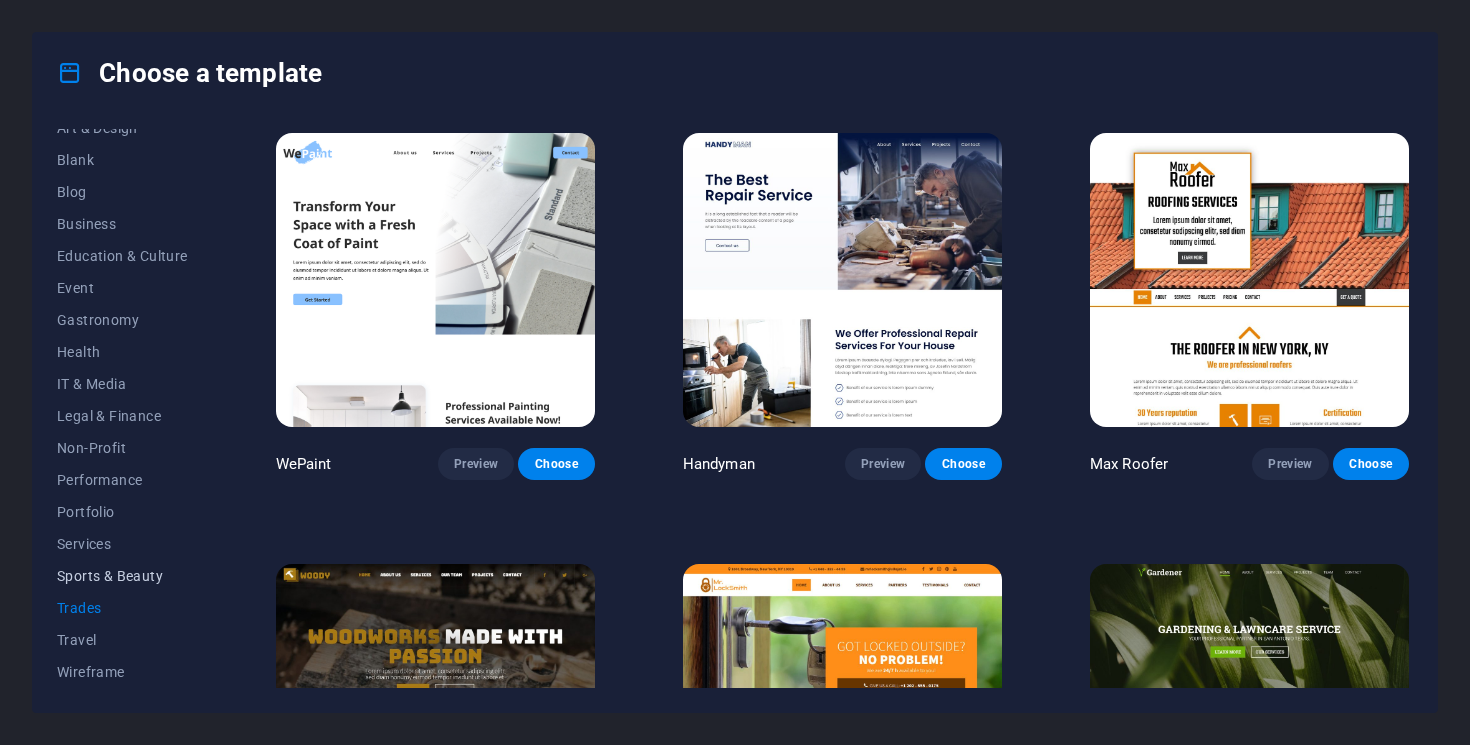 click on "Sports & Beauty" at bounding box center (122, 576) 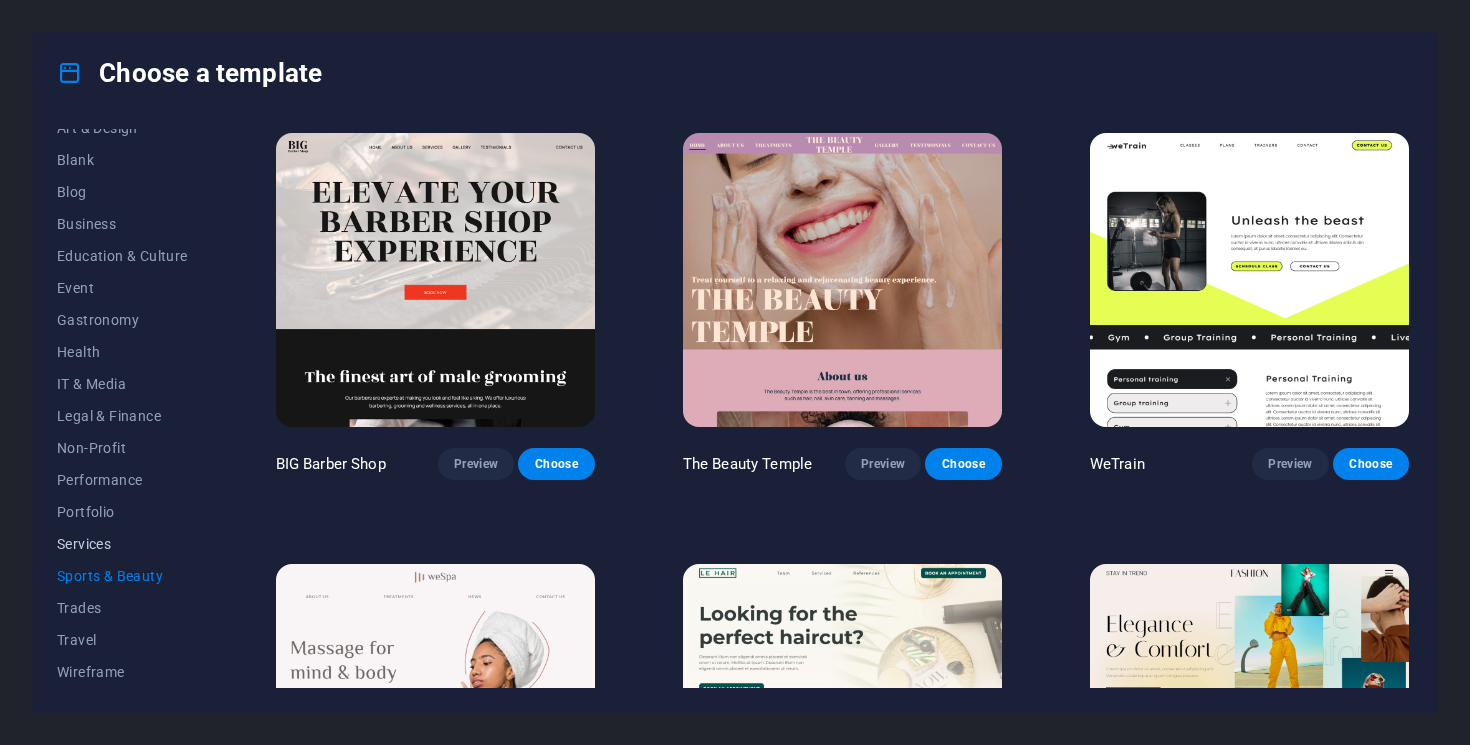 click on "Services" at bounding box center [122, 544] 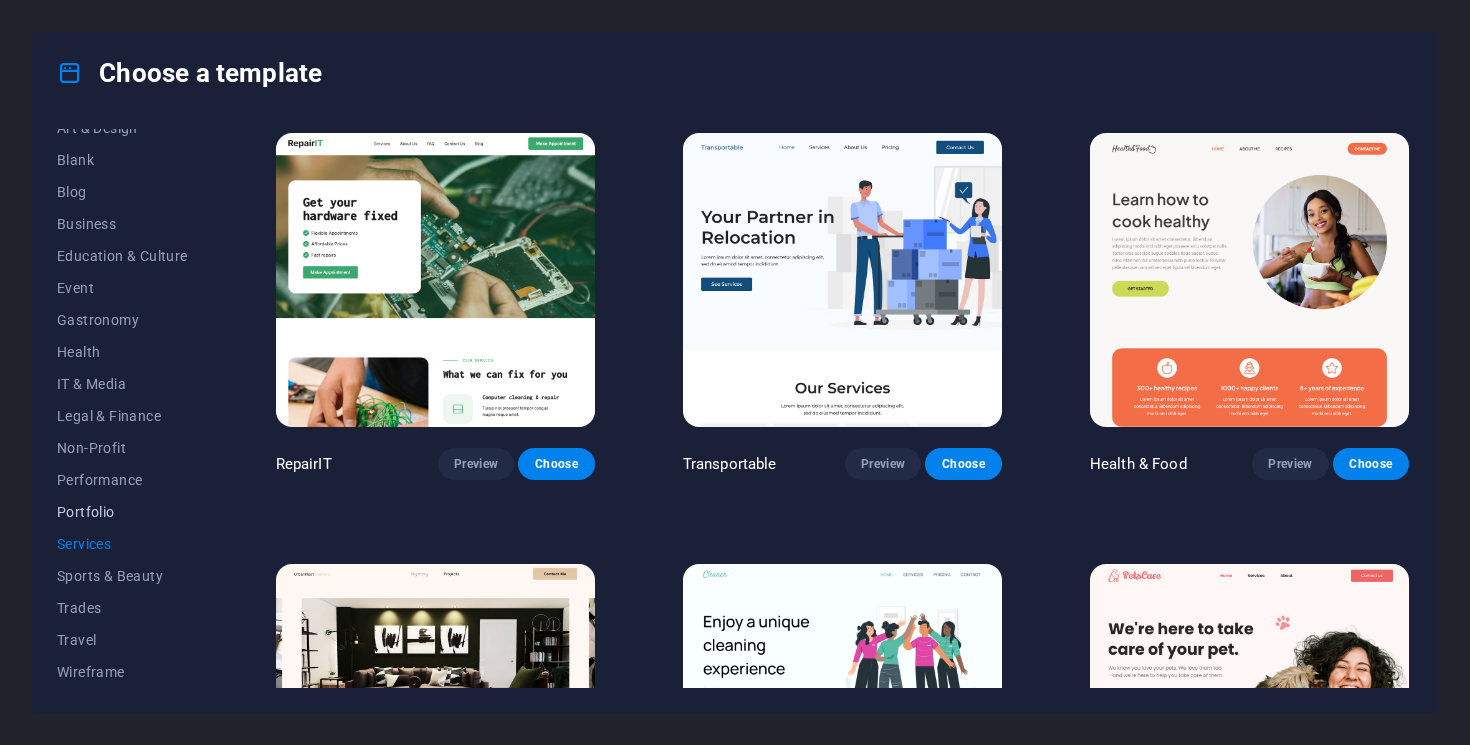 click on "Portfolio" at bounding box center [122, 512] 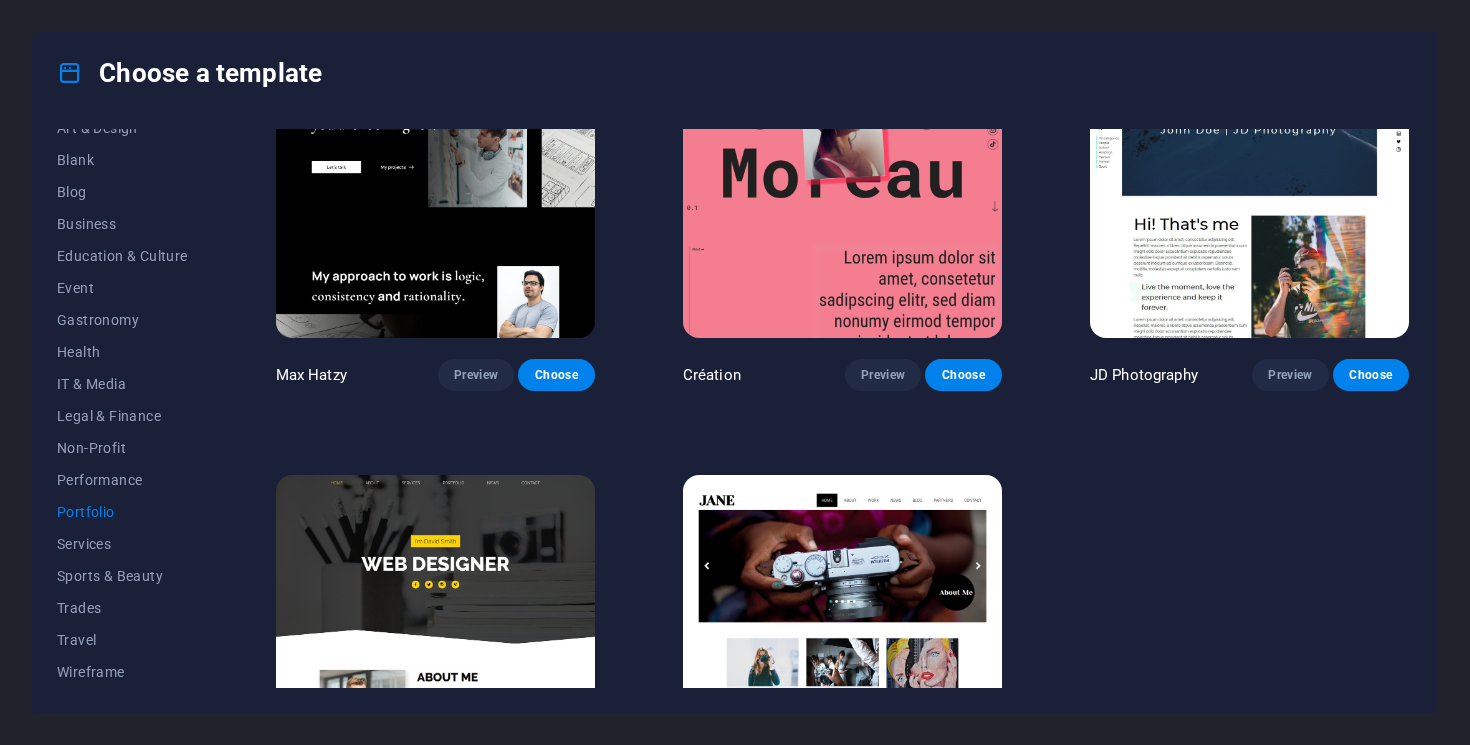 scroll, scrollTop: 646, scrollLeft: 0, axis: vertical 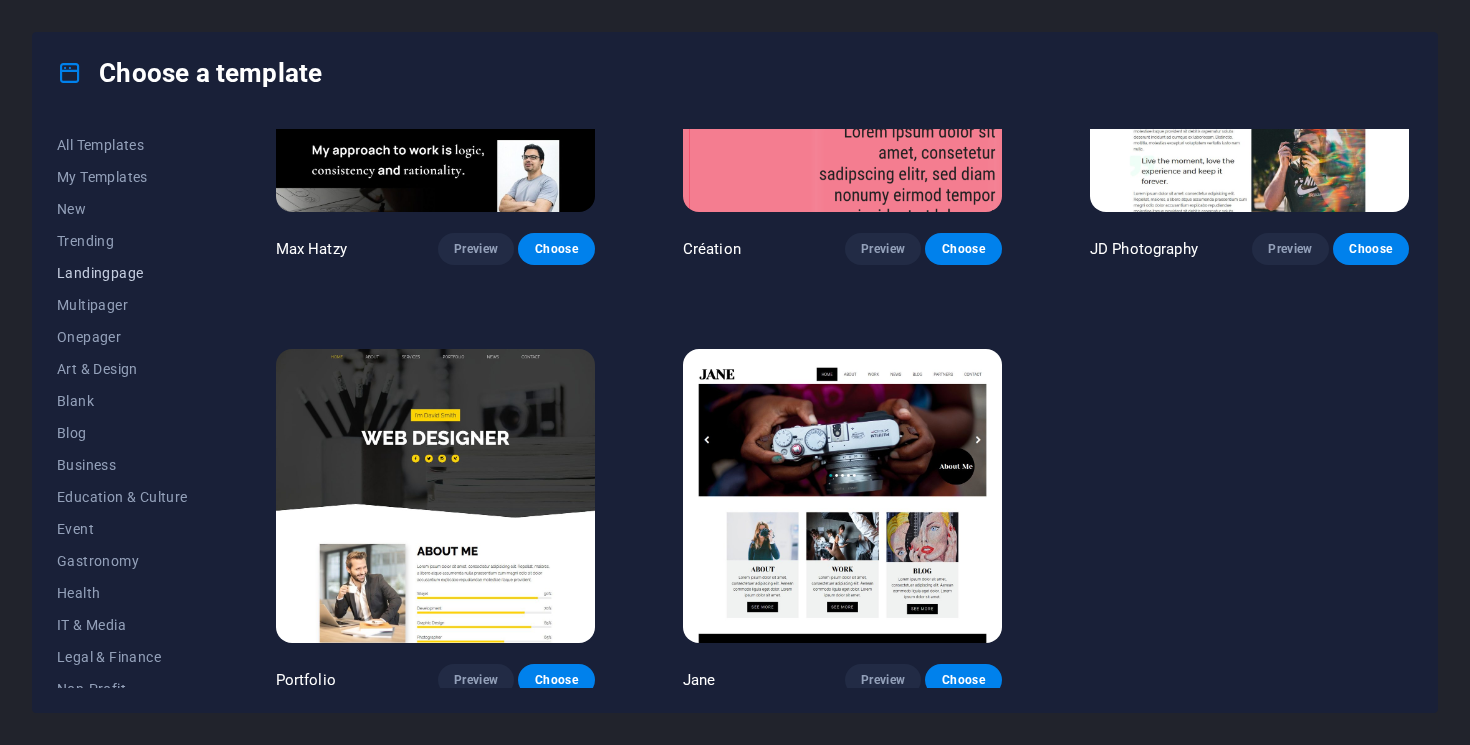 click on "Landingpage" at bounding box center (122, 273) 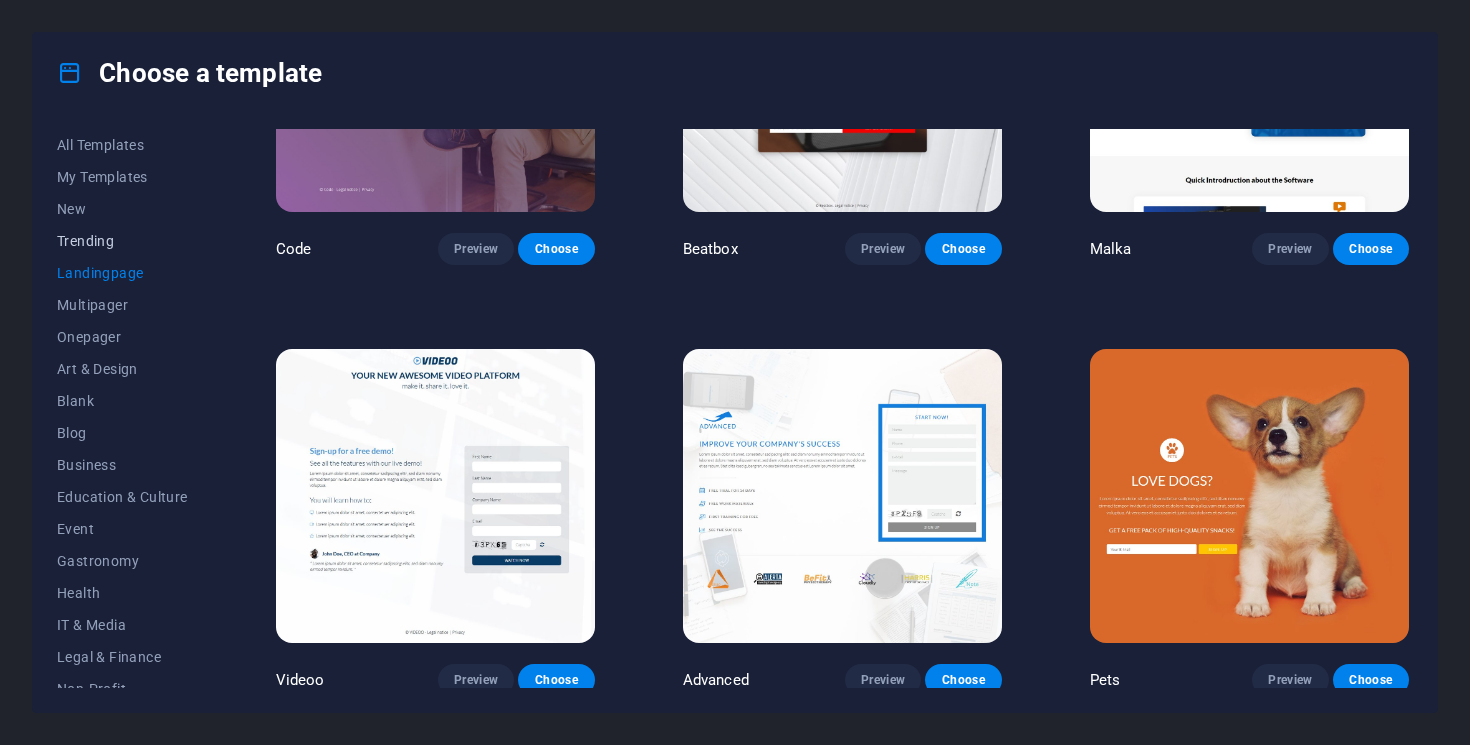 click on "Trending" at bounding box center [122, 241] 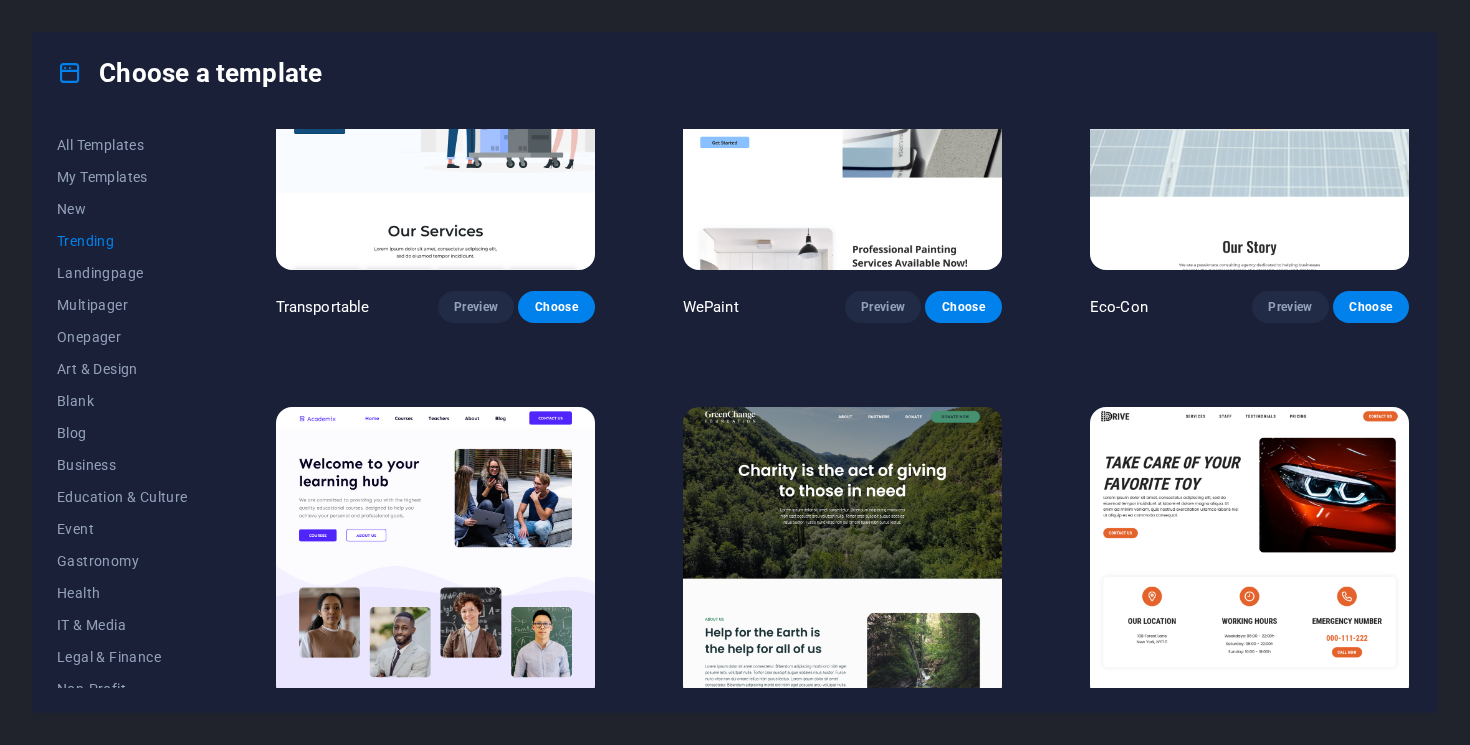 scroll, scrollTop: 591, scrollLeft: 0, axis: vertical 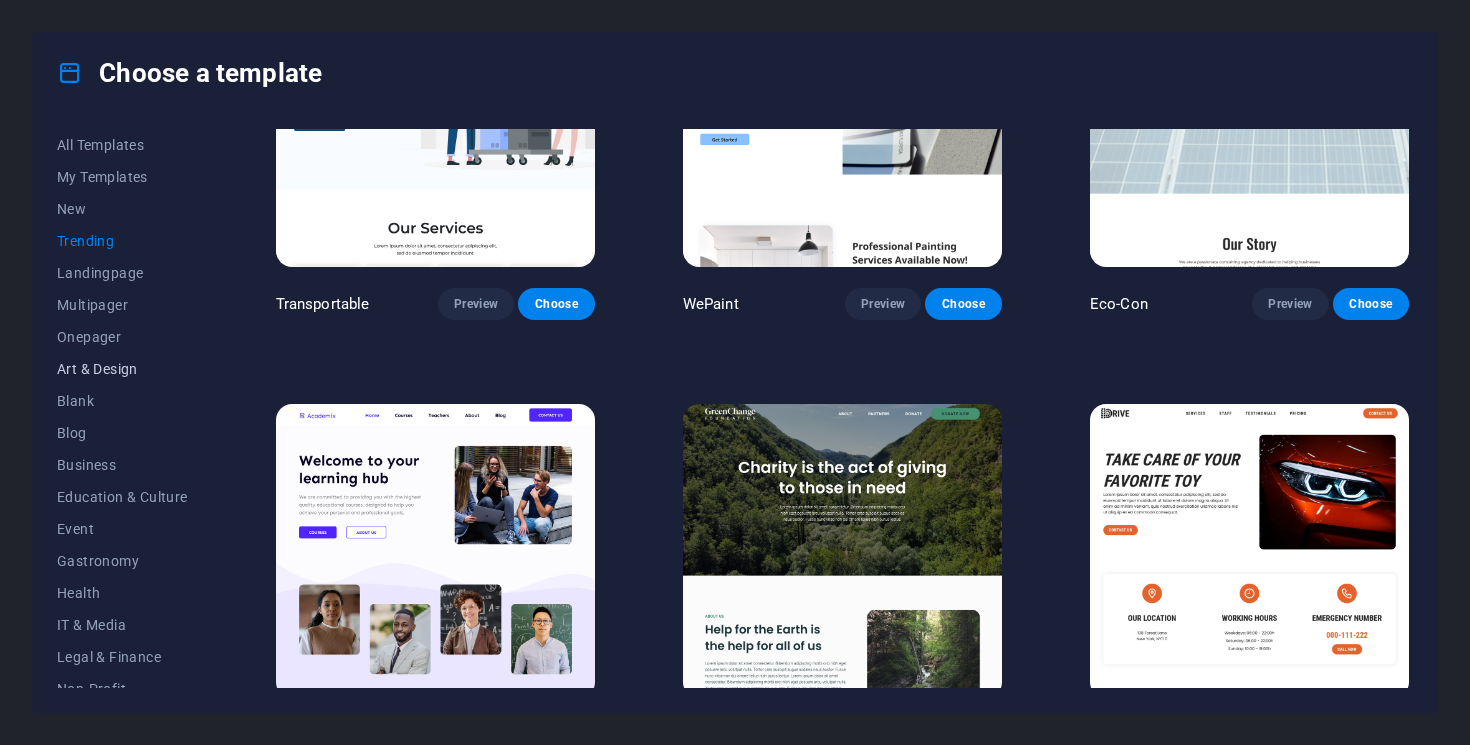 click on "Art & Design" at bounding box center (122, 369) 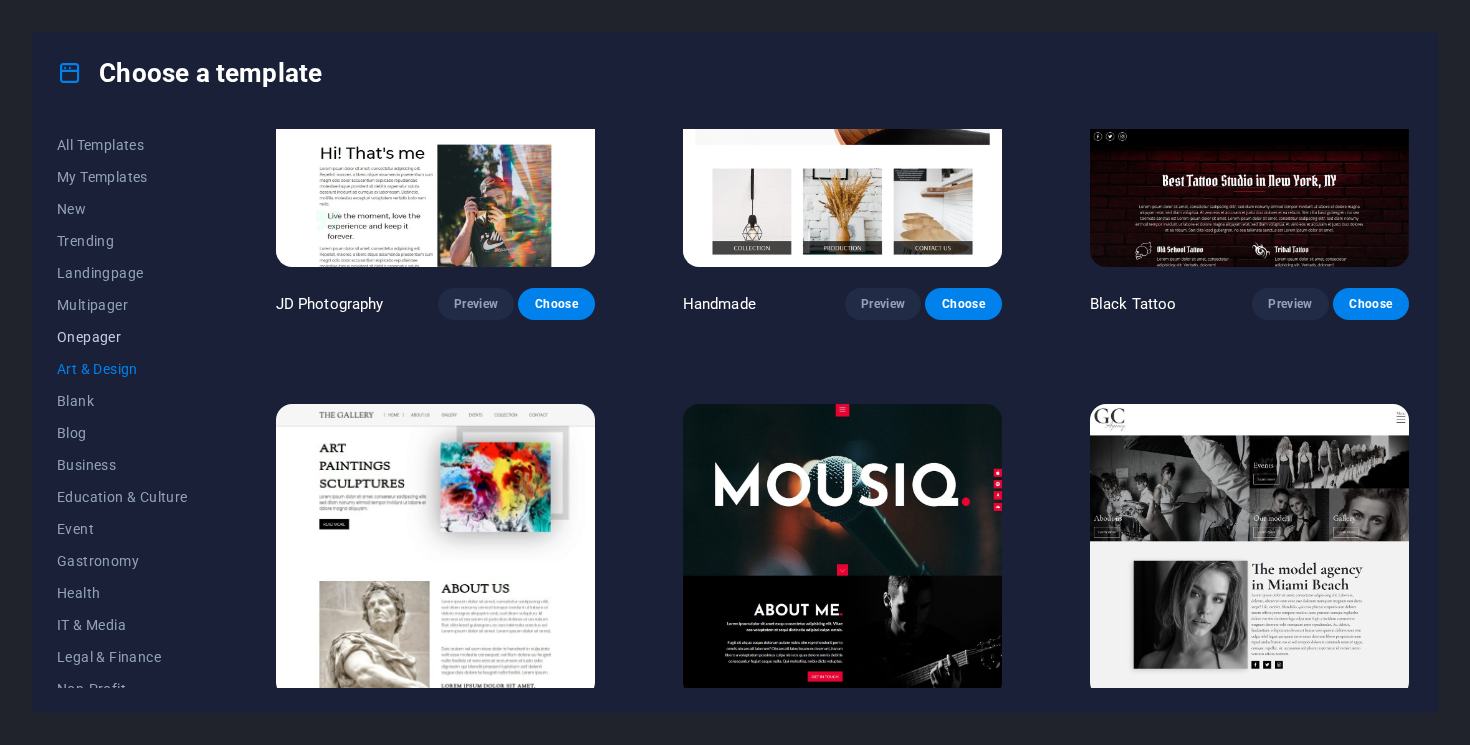 click on "Onepager" at bounding box center [122, 337] 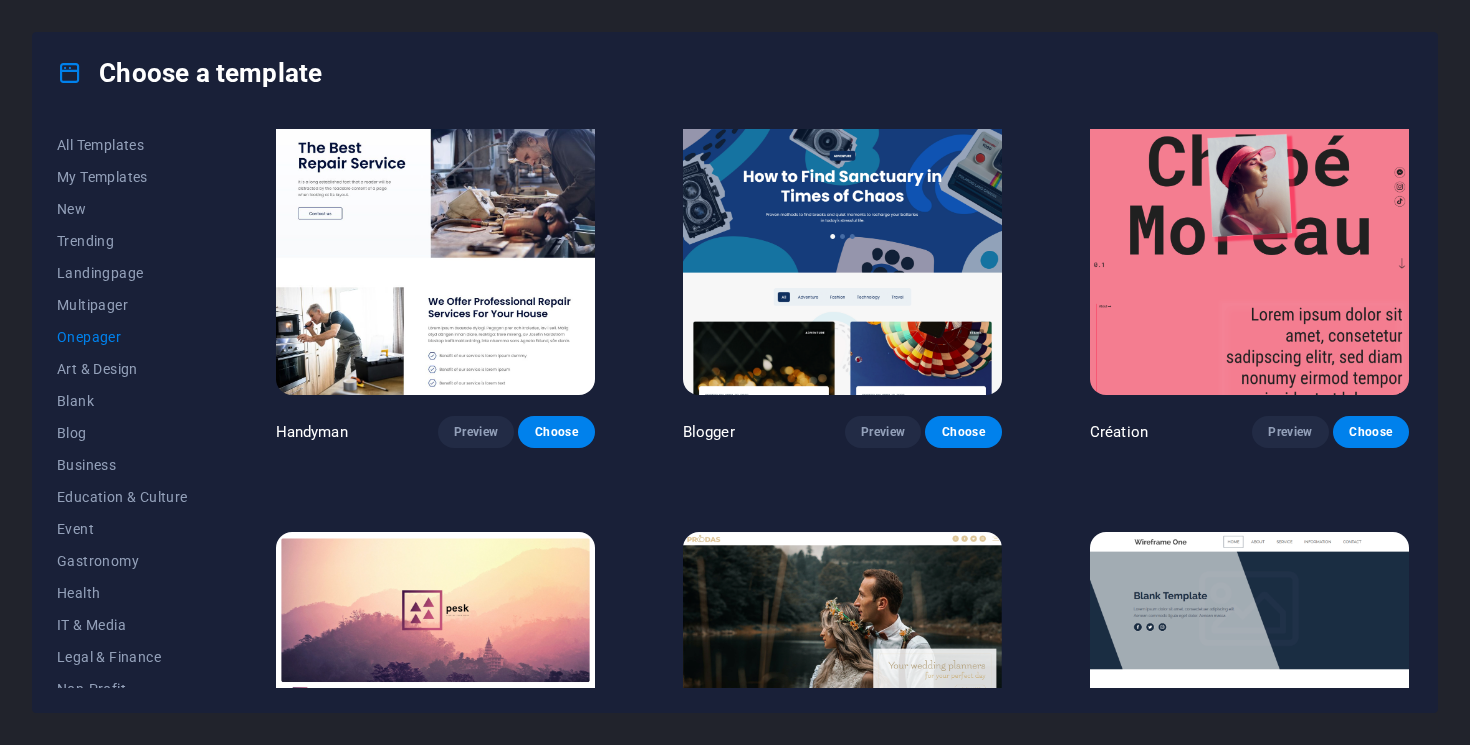 scroll, scrollTop: 2189, scrollLeft: 0, axis: vertical 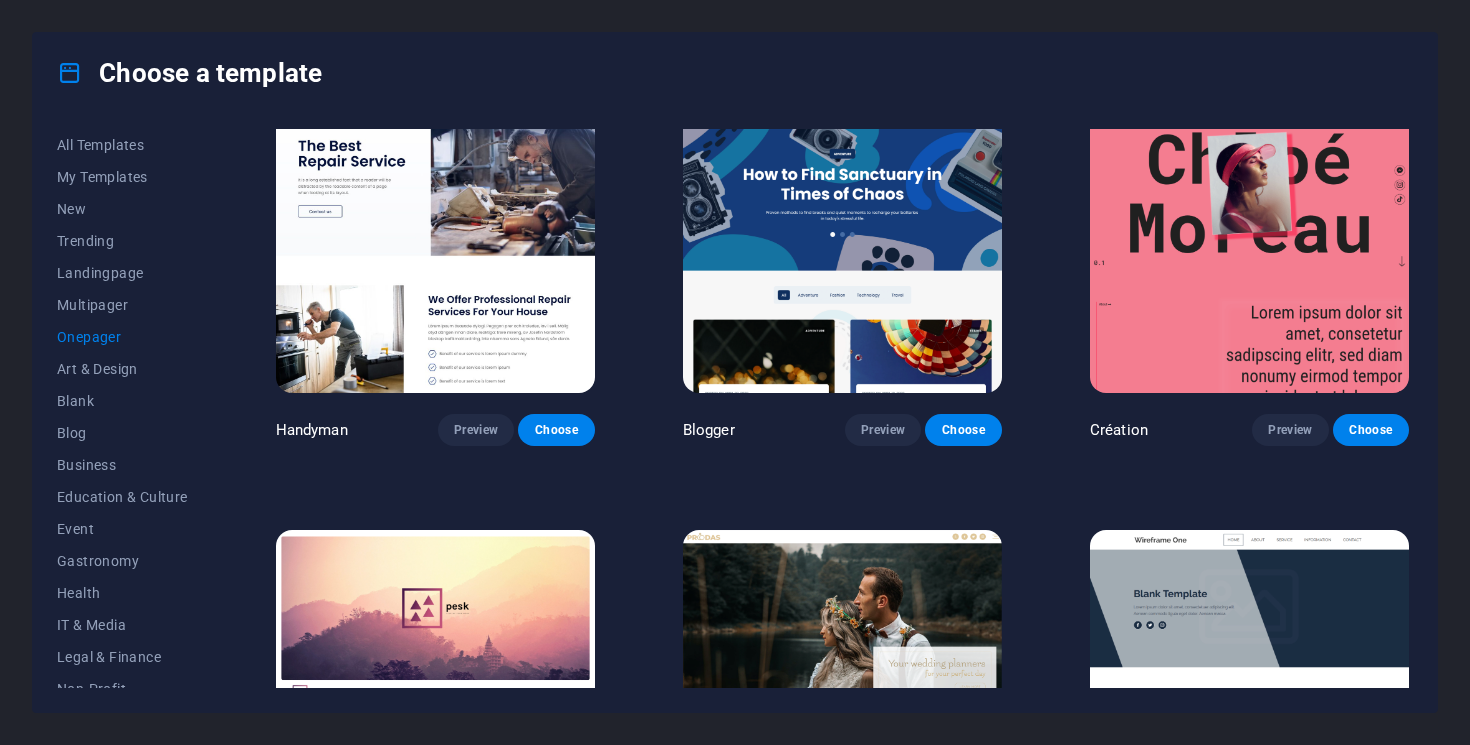 click on "Onepager" at bounding box center (122, 337) 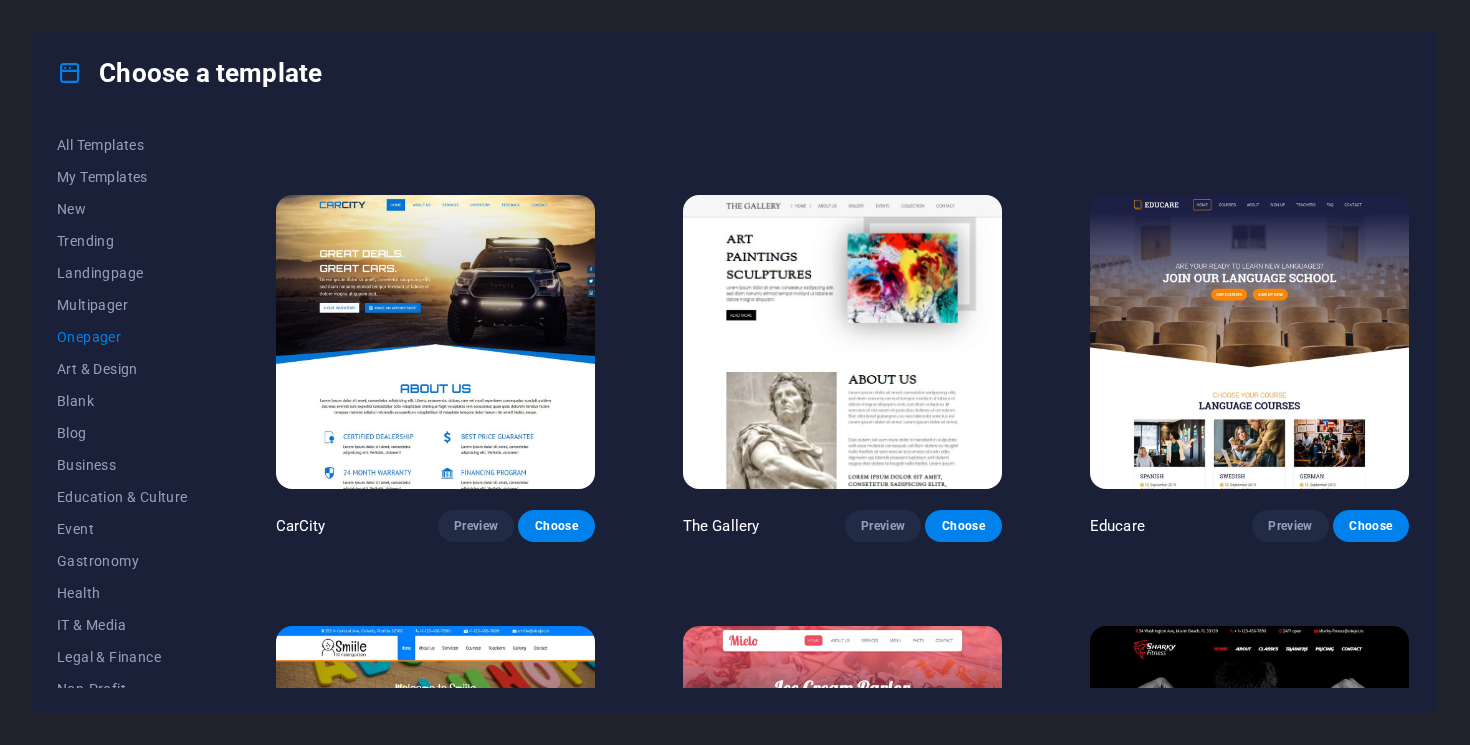 scroll, scrollTop: 5105, scrollLeft: 0, axis: vertical 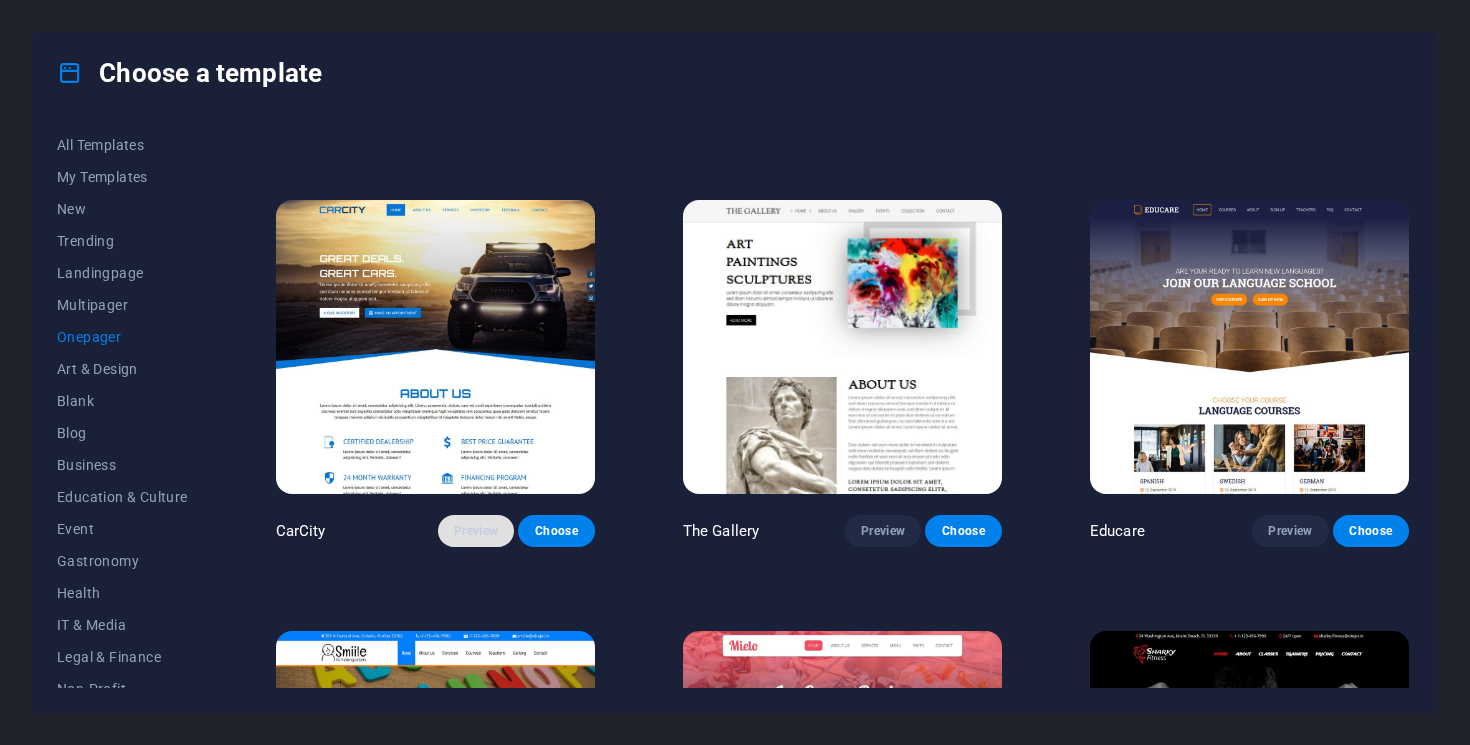 click on "Preview" at bounding box center (476, 531) 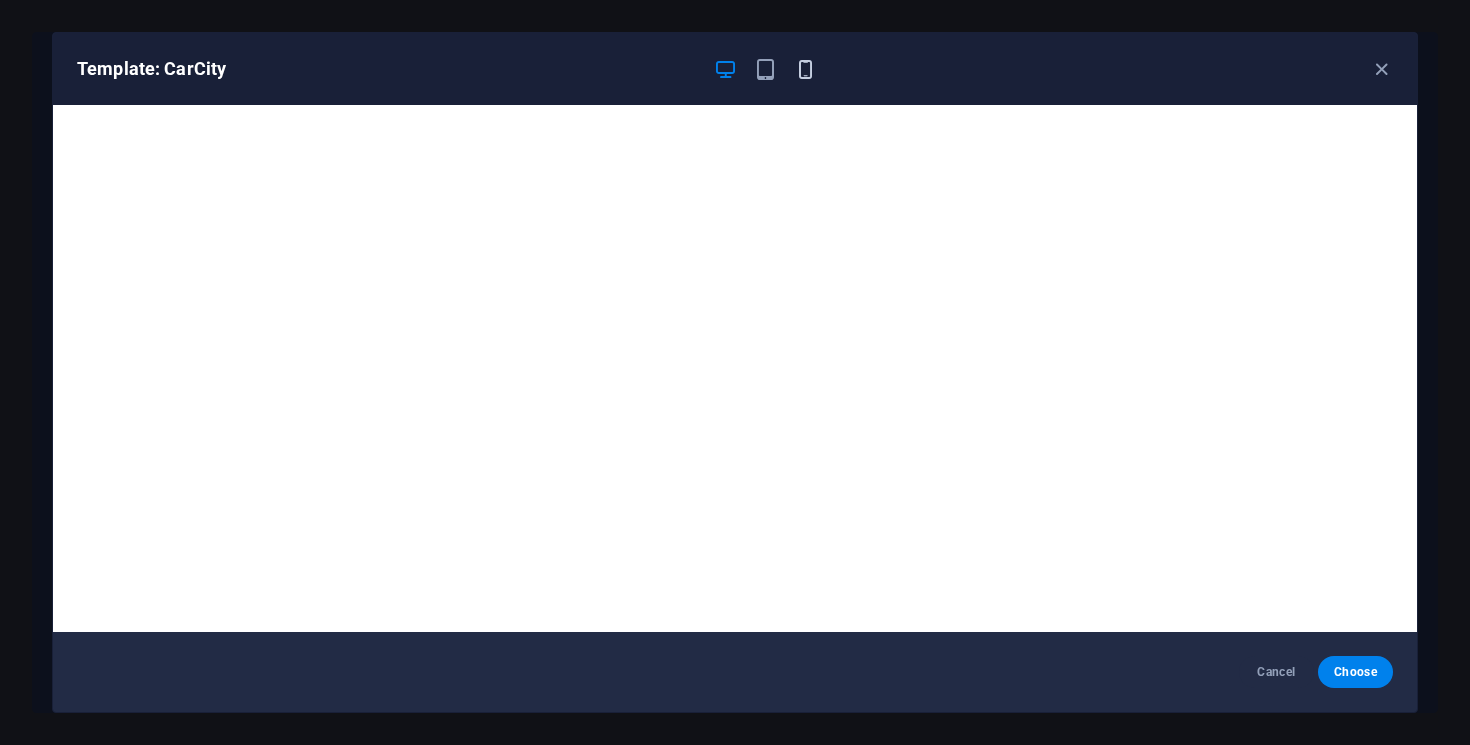 click at bounding box center [805, 69] 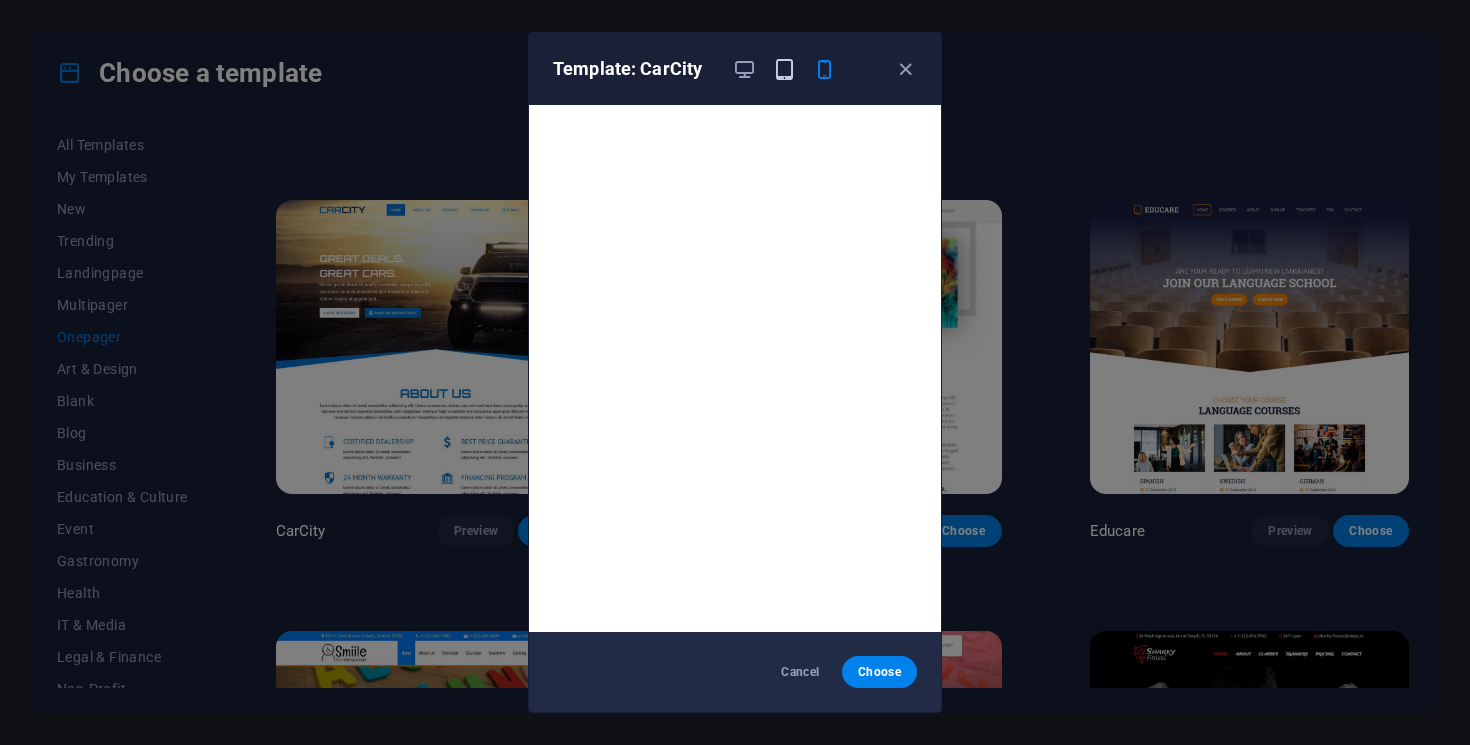 click at bounding box center (784, 69) 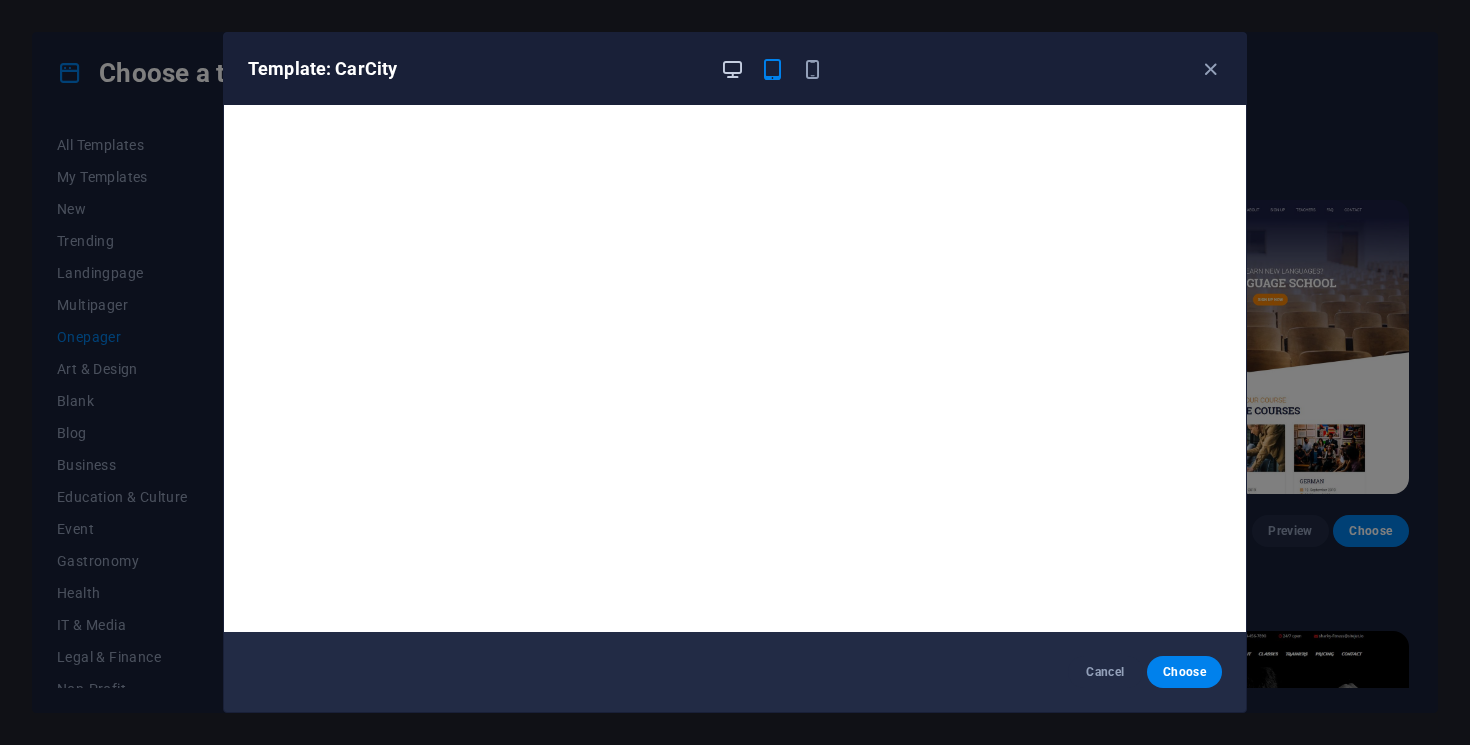 click at bounding box center (732, 69) 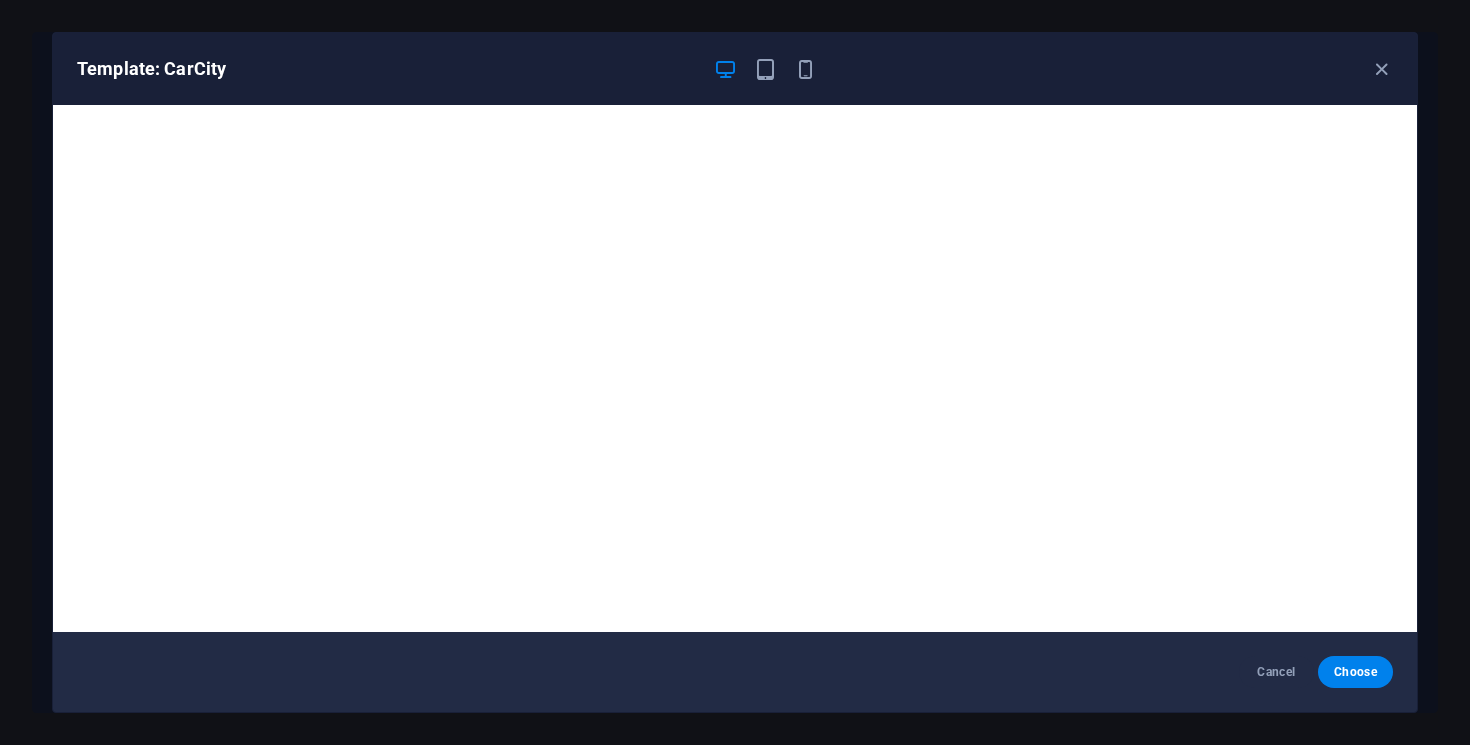 scroll, scrollTop: 4, scrollLeft: 0, axis: vertical 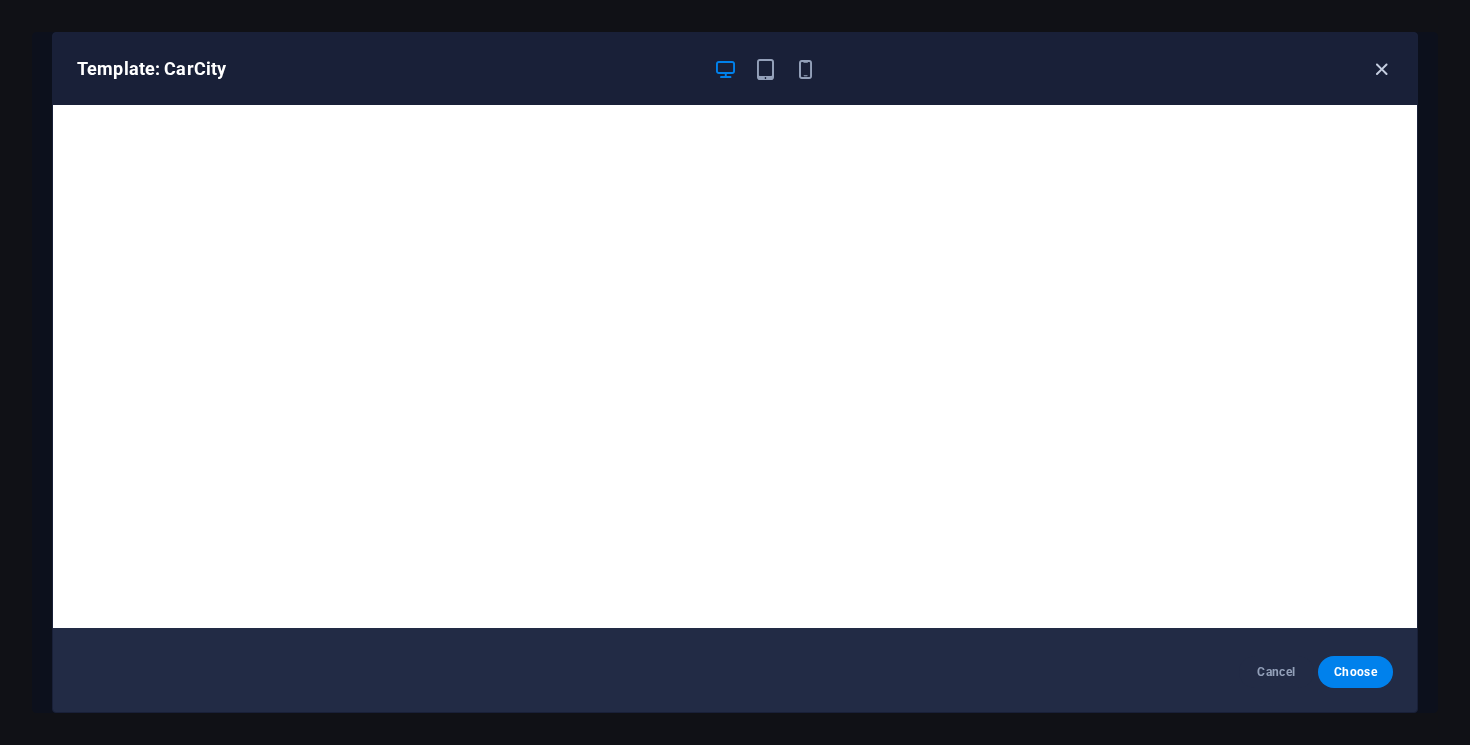 click at bounding box center (1381, 69) 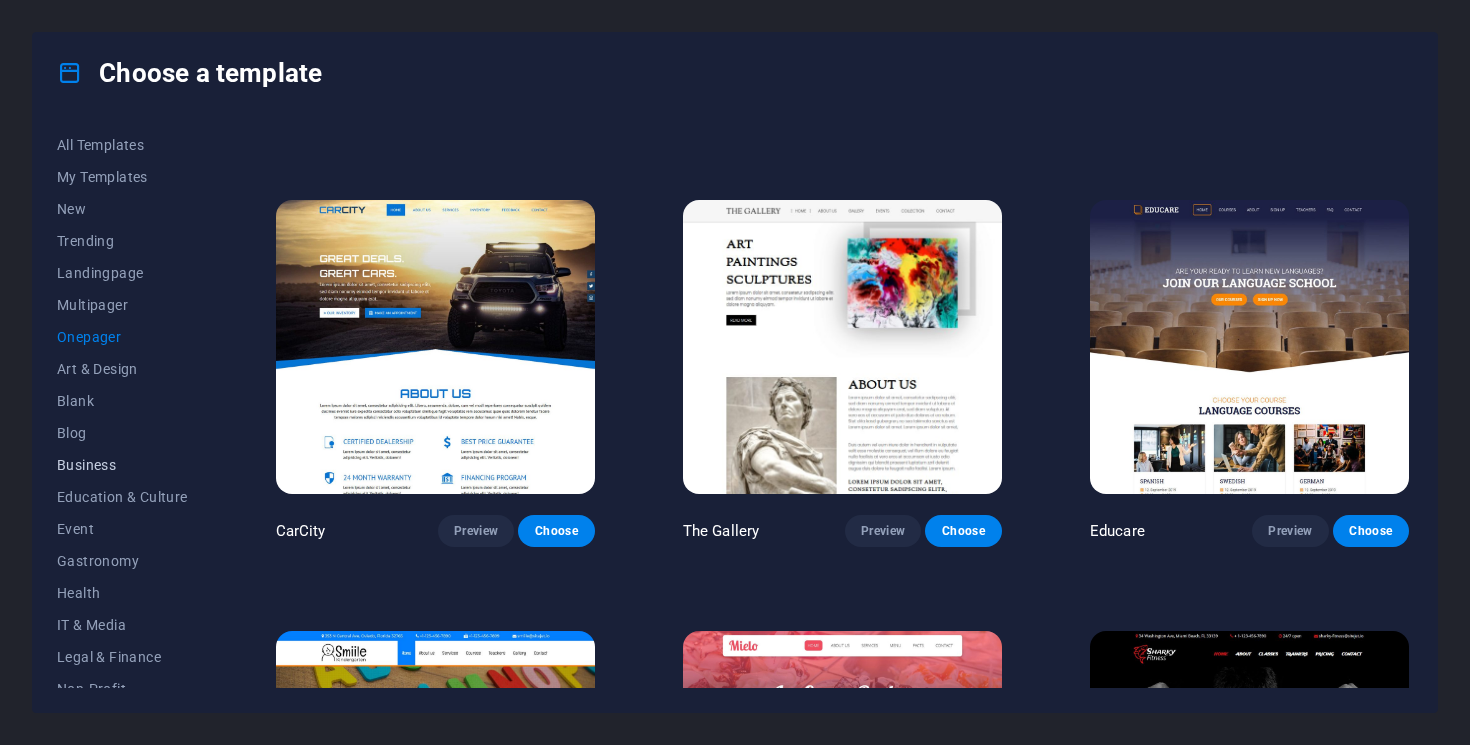 click on "Business" at bounding box center (122, 465) 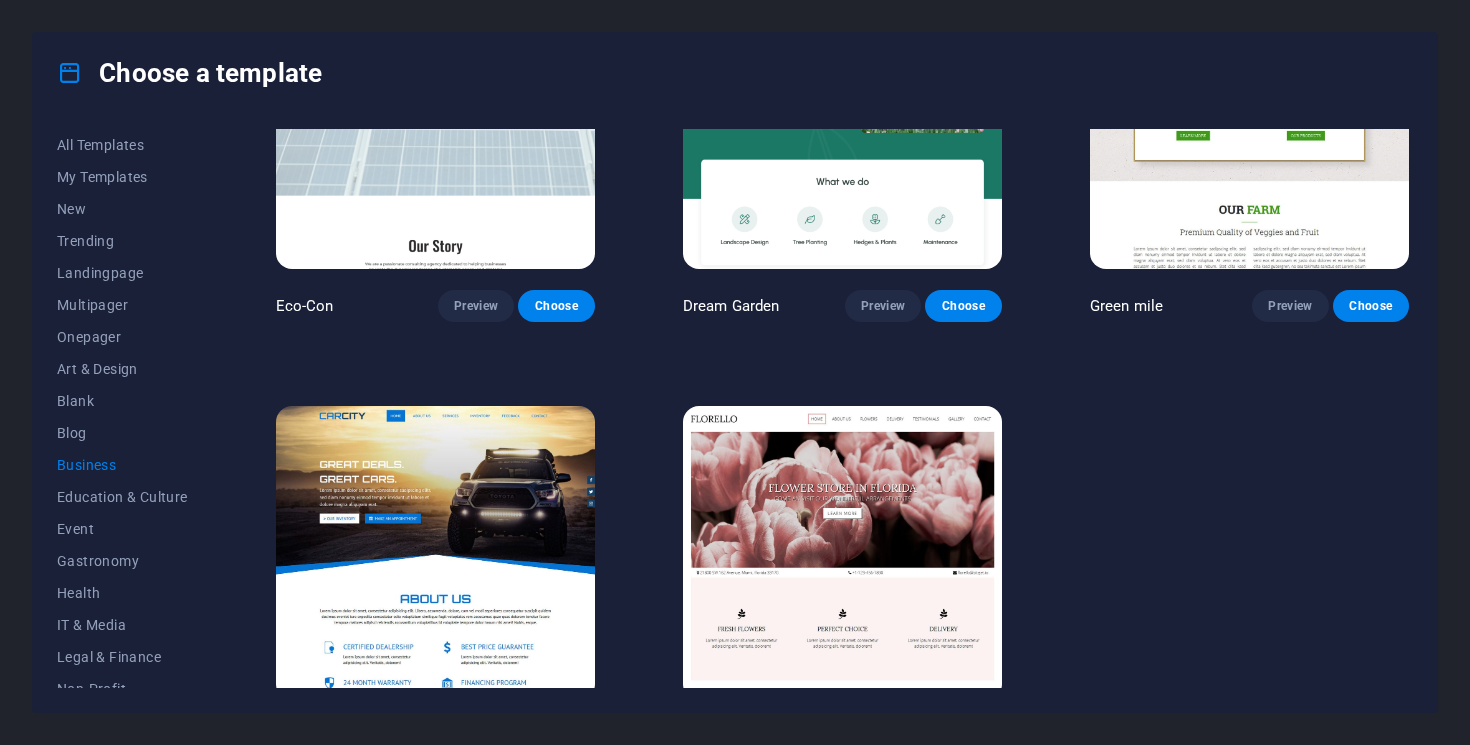 scroll, scrollTop: 0, scrollLeft: 0, axis: both 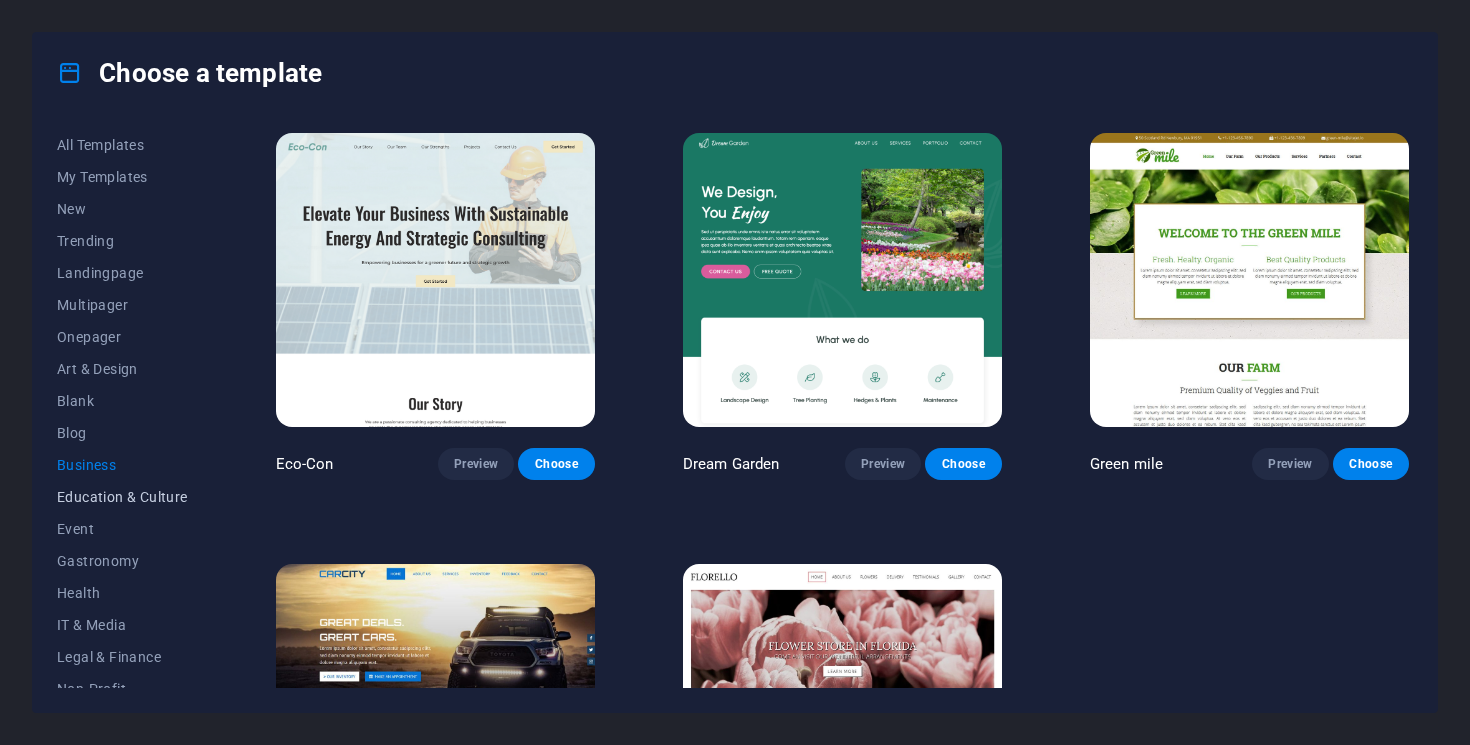 click on "Education & Culture" at bounding box center [122, 497] 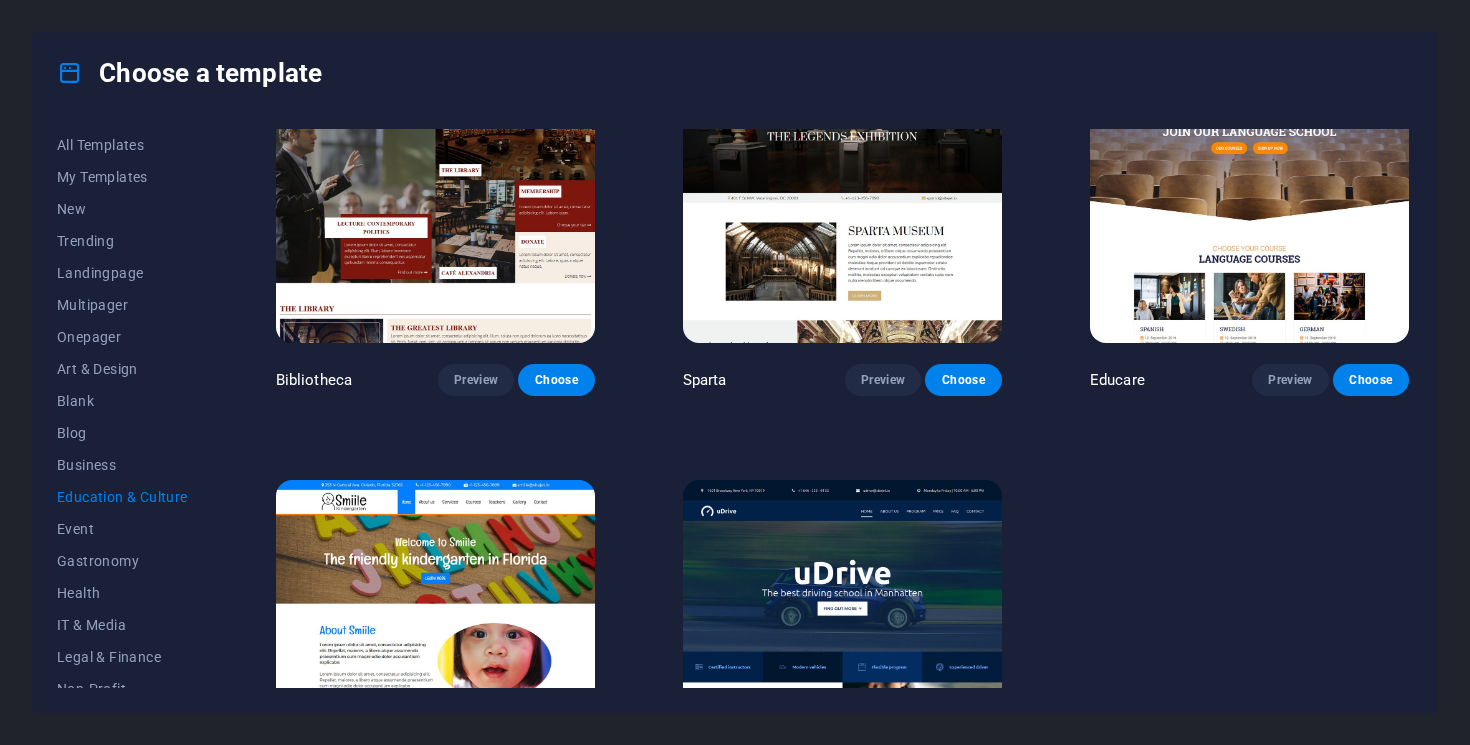 scroll, scrollTop: 372, scrollLeft: 0, axis: vertical 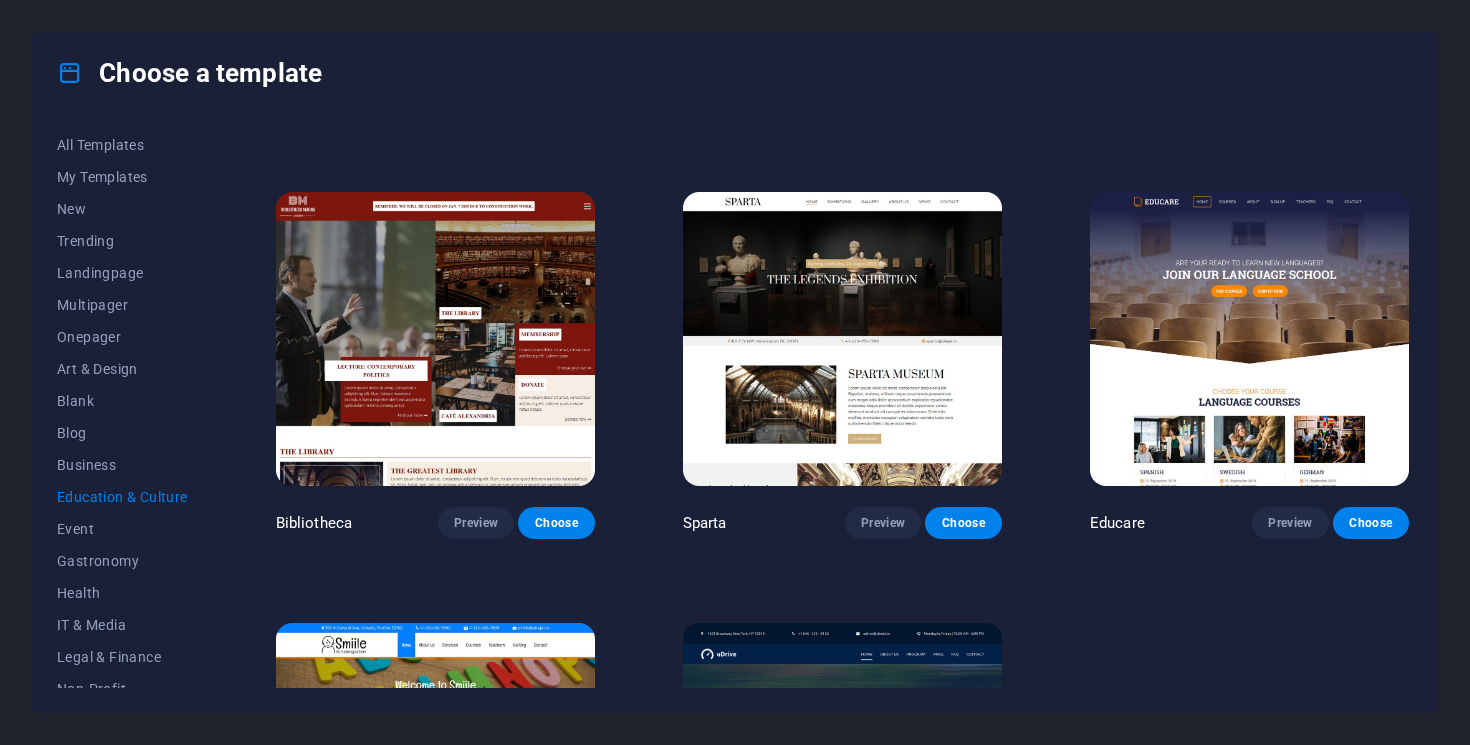 click at bounding box center [1249, 339] 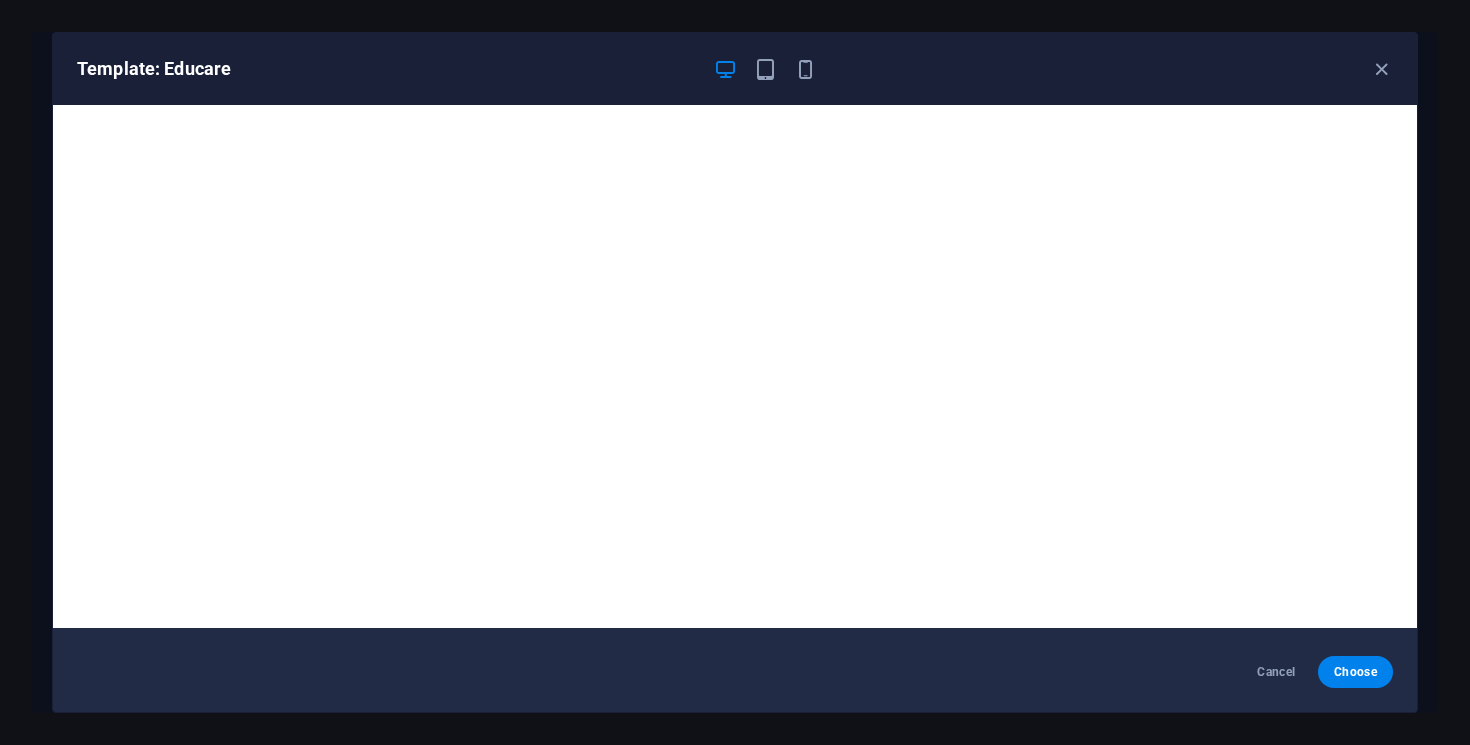 scroll, scrollTop: 0, scrollLeft: 0, axis: both 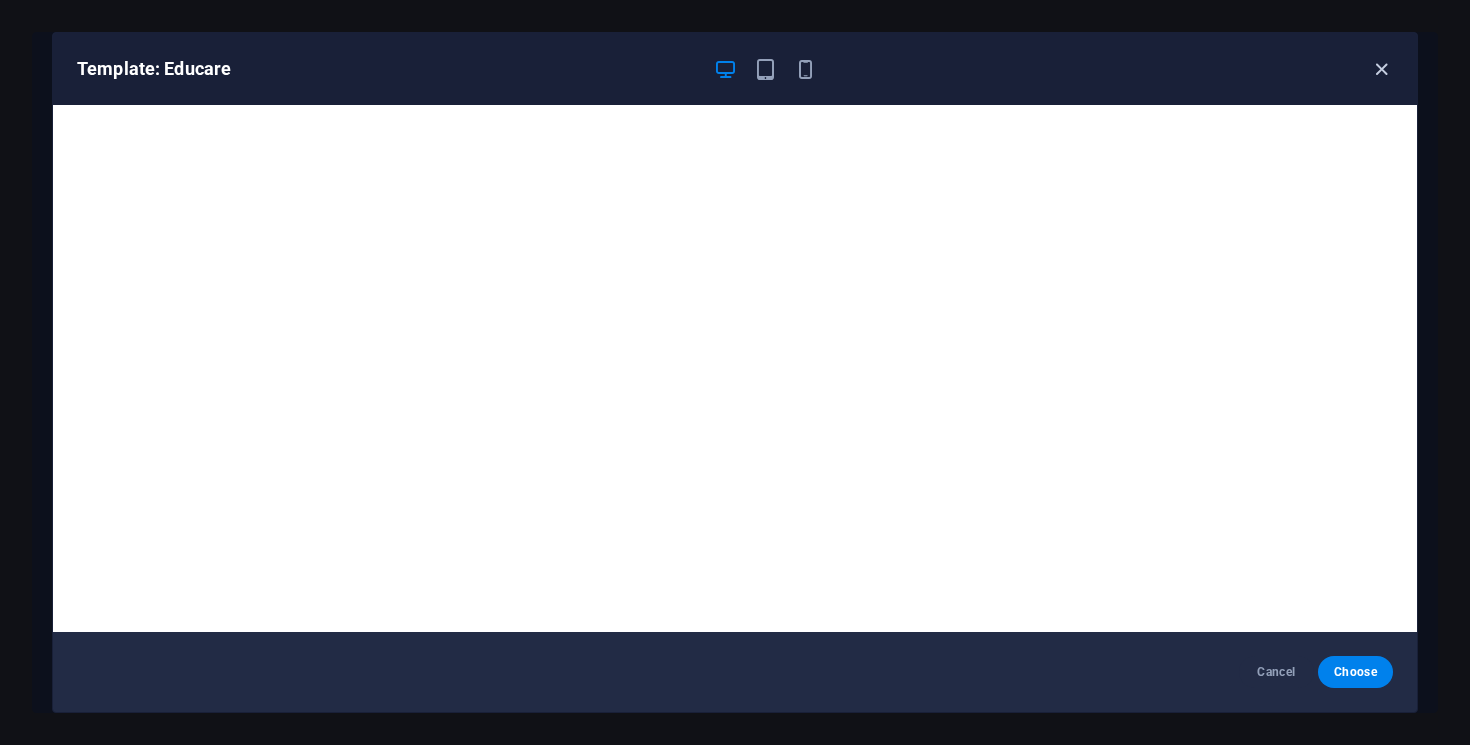 click at bounding box center (1381, 69) 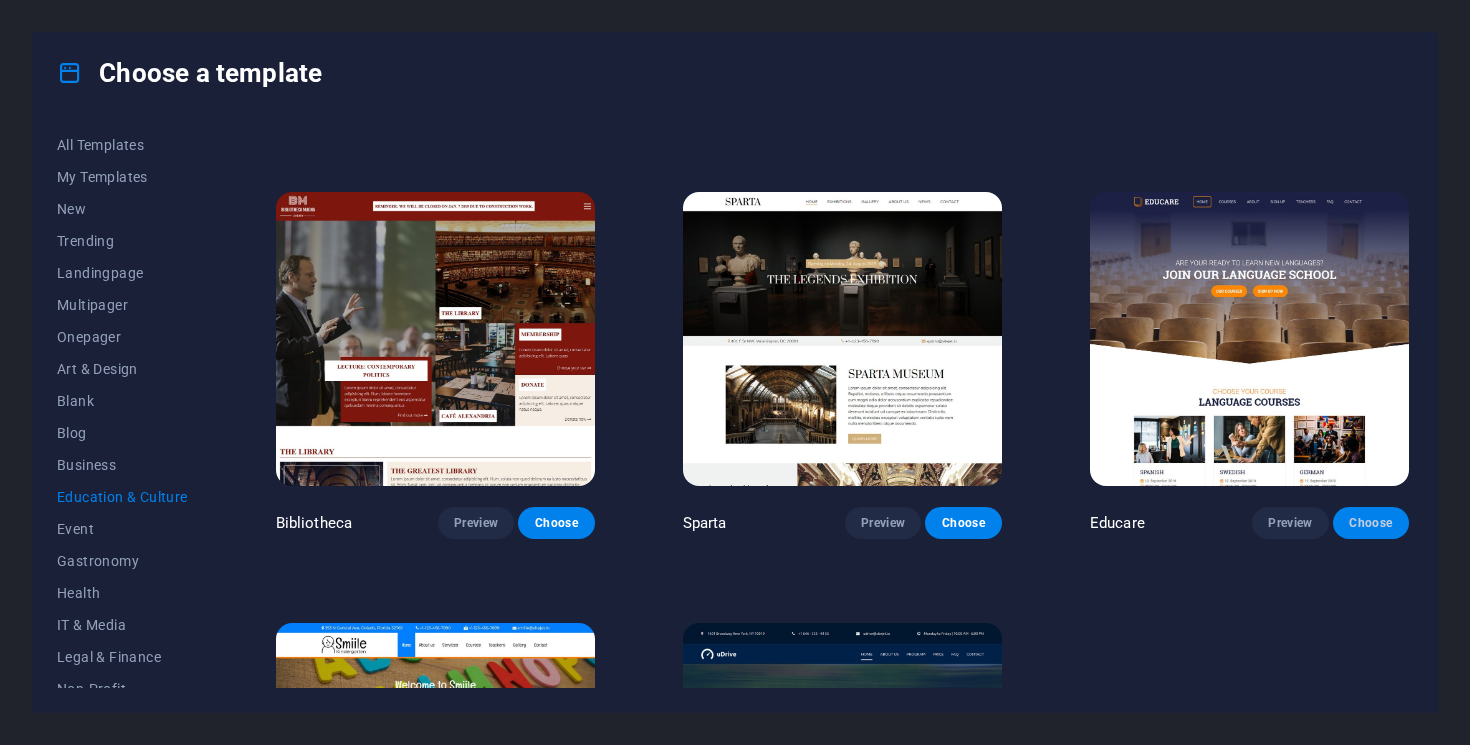click on "Choose" at bounding box center [1371, 523] 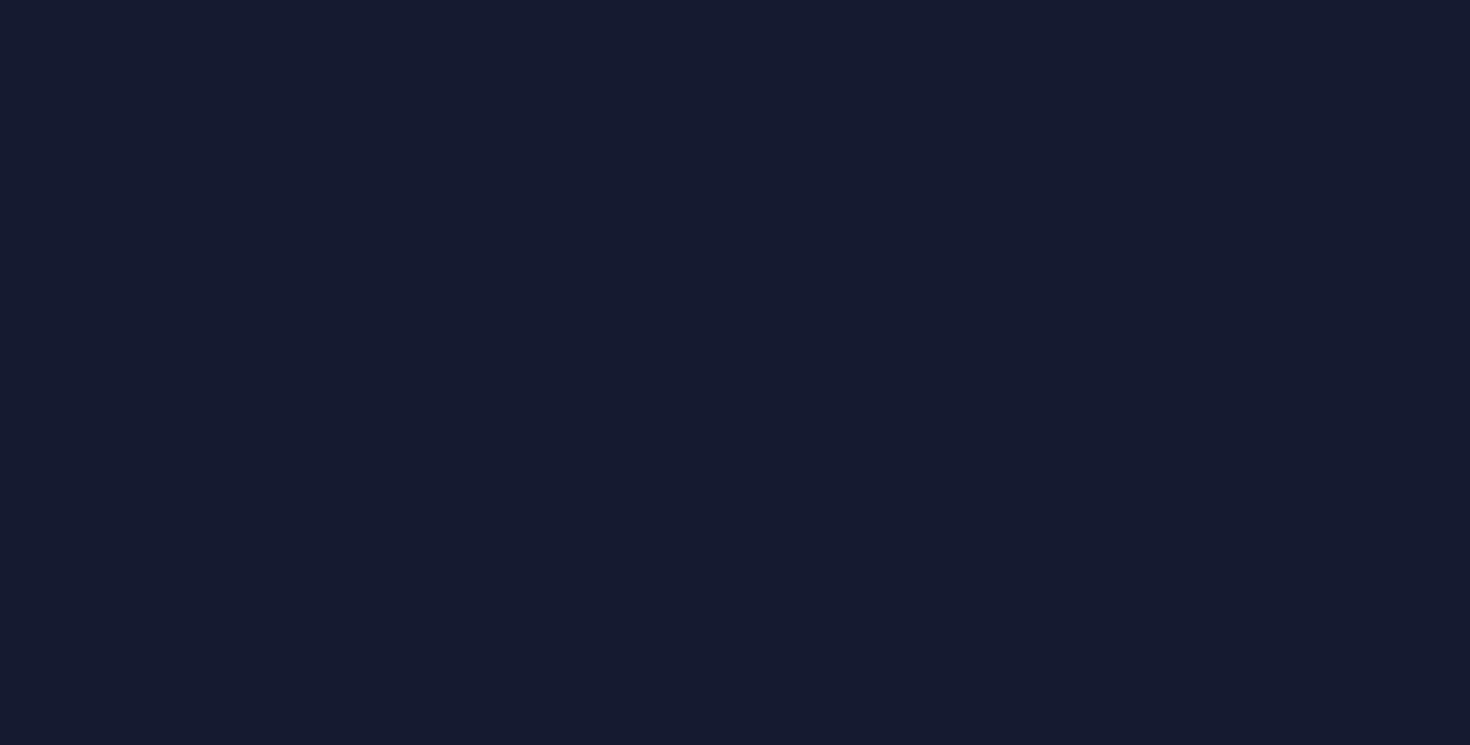 scroll, scrollTop: 0, scrollLeft: 0, axis: both 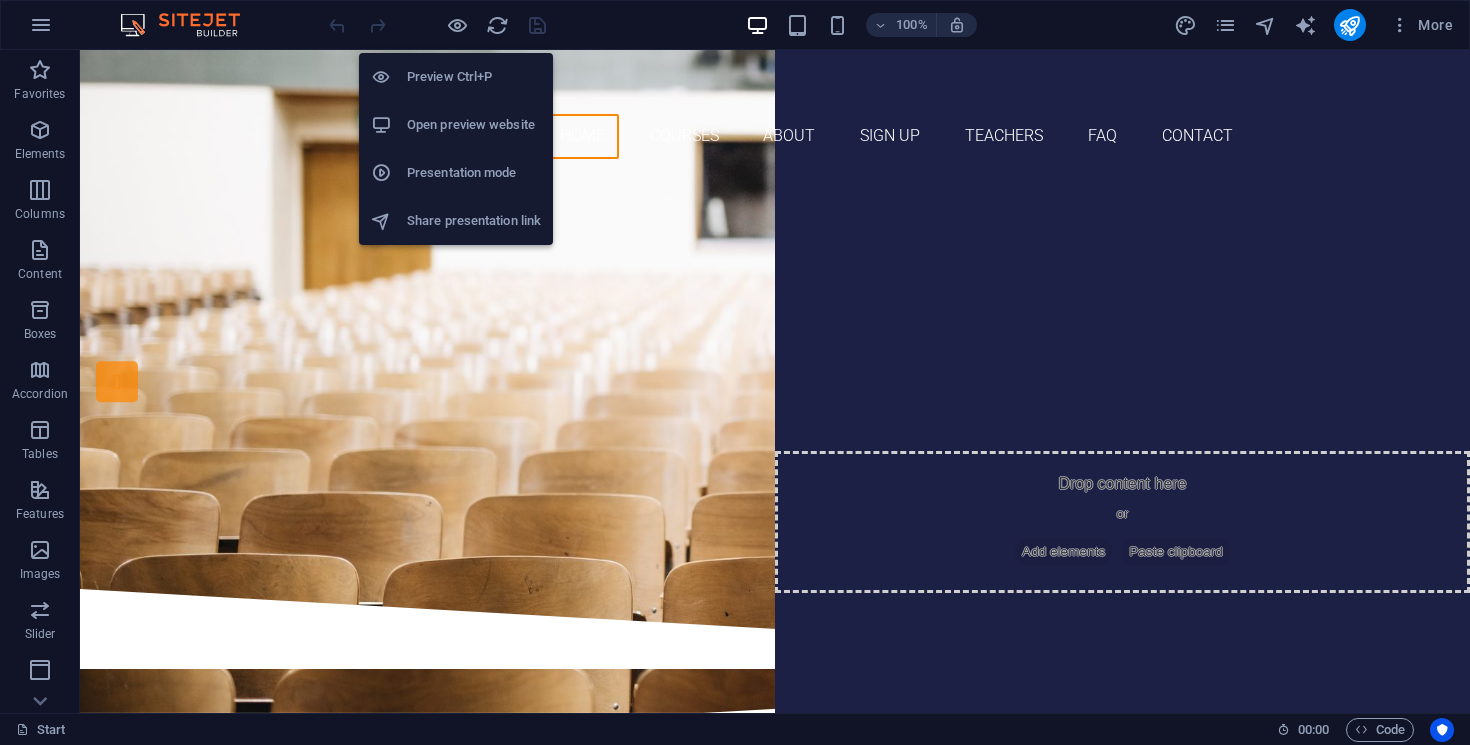 click on "Preview Ctrl+P" at bounding box center (474, 77) 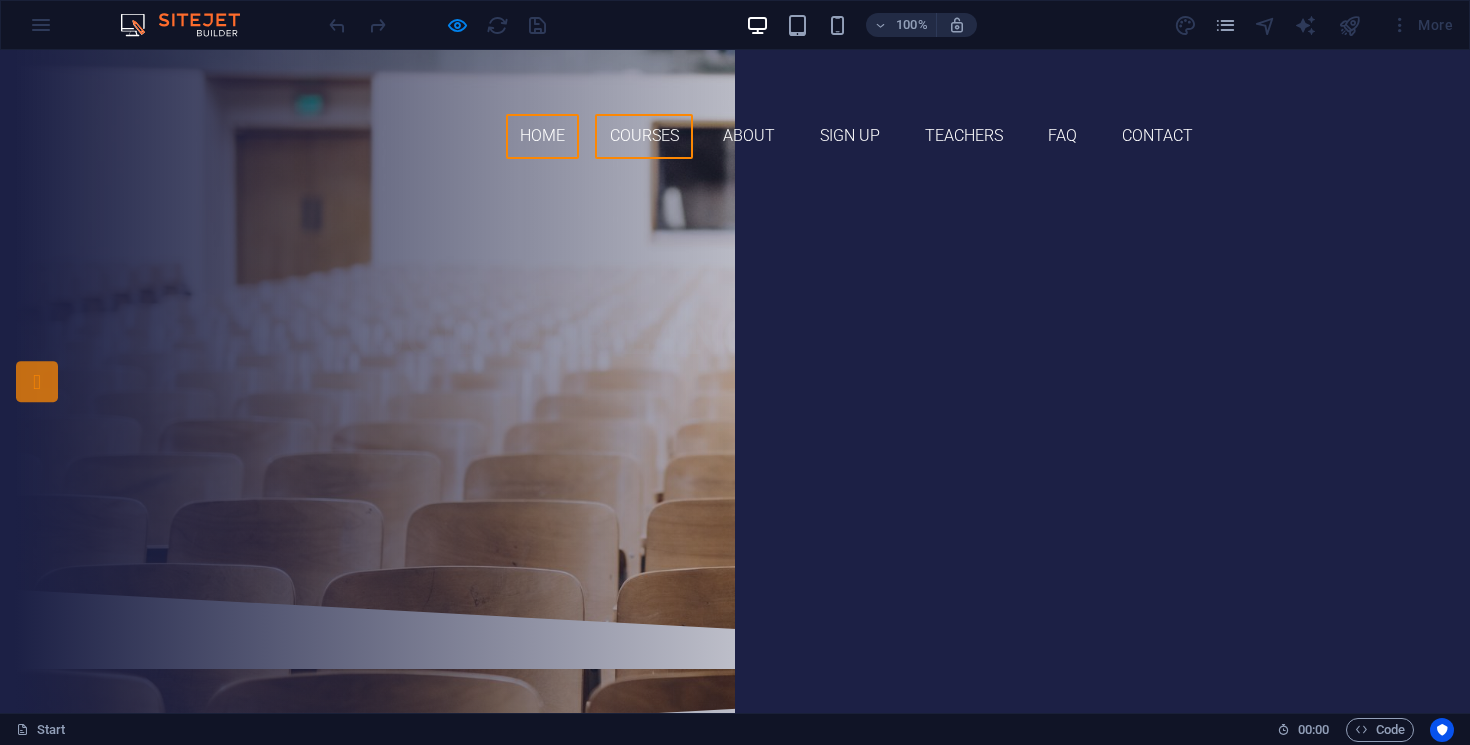 click on "Courses" at bounding box center [644, 136] 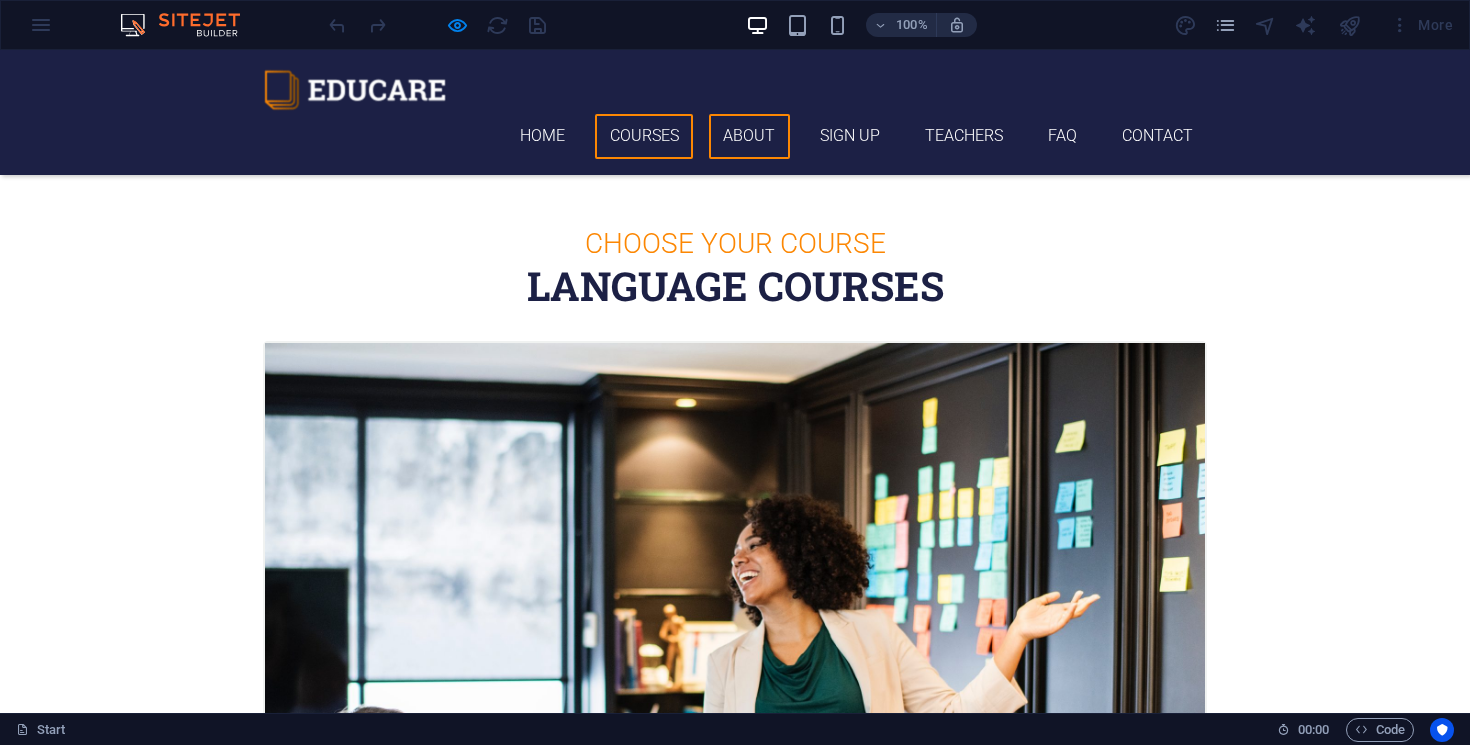 click on "About" at bounding box center (749, 136) 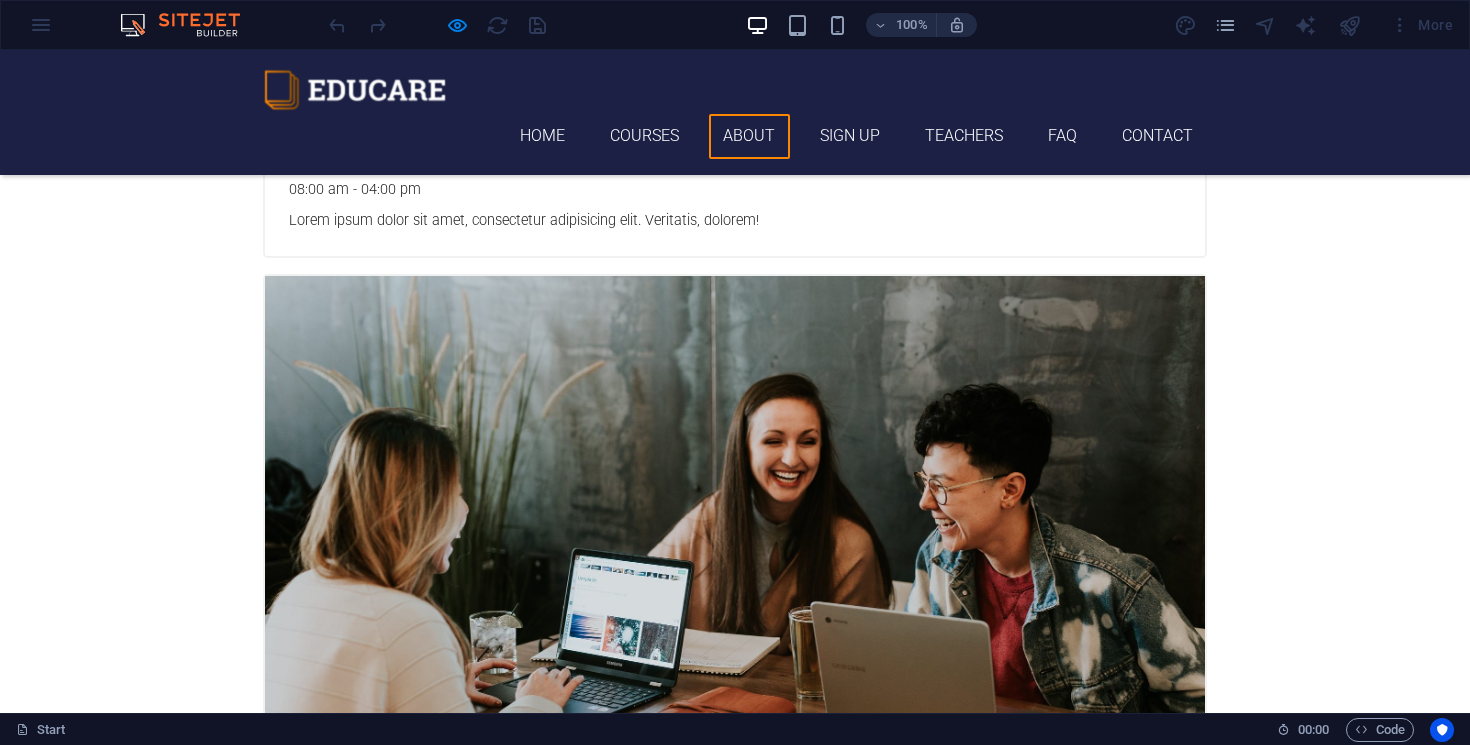 scroll, scrollTop: 3200, scrollLeft: 0, axis: vertical 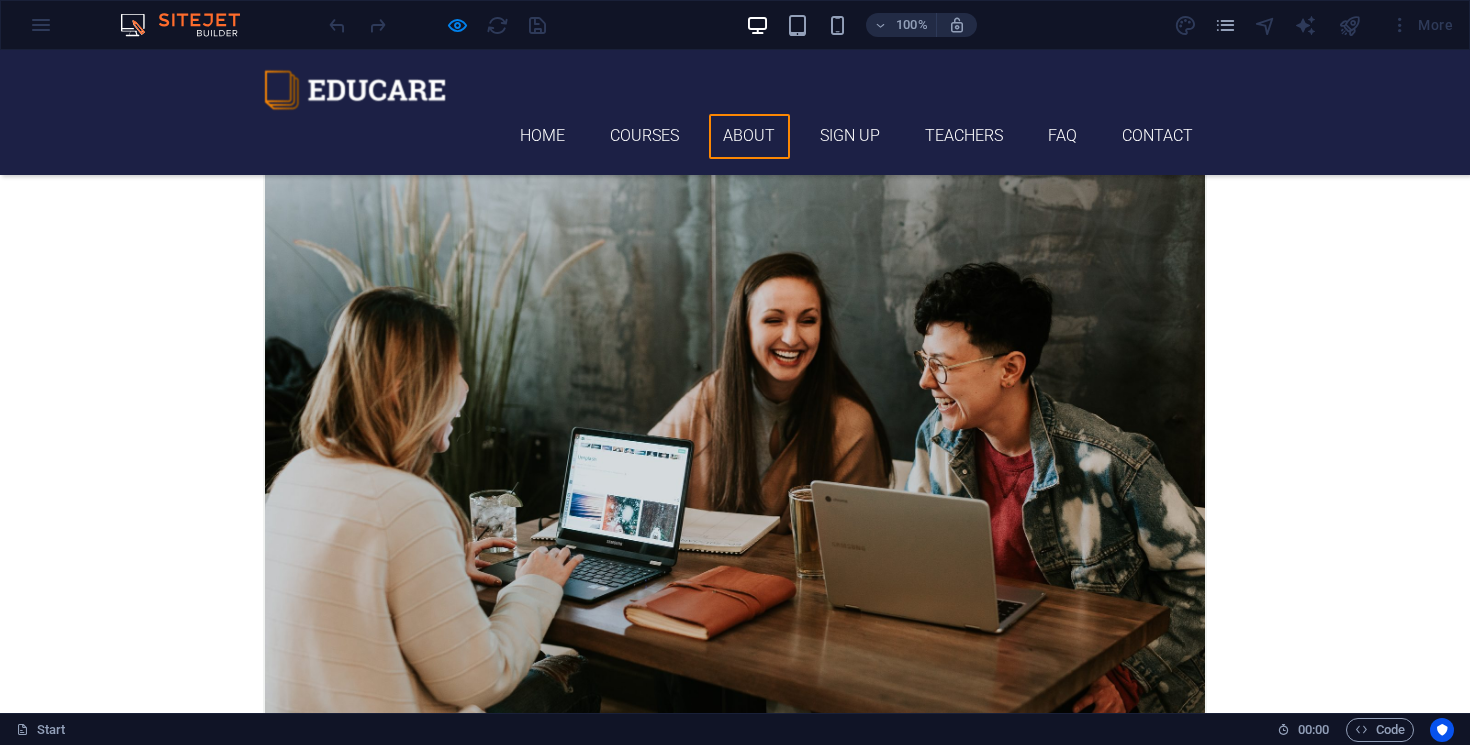 click on "get in touch" at bounding box center (735, 5037) 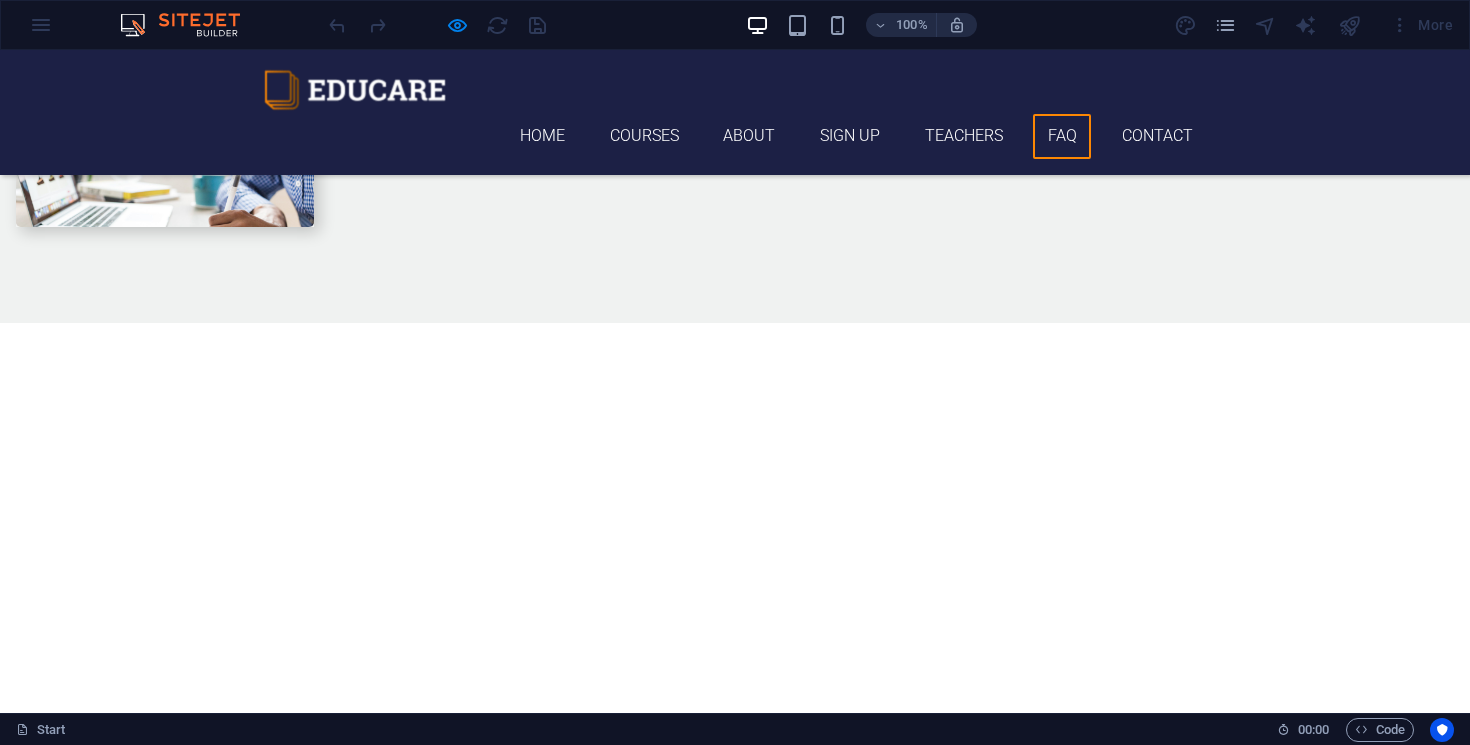 scroll, scrollTop: 6581, scrollLeft: 0, axis: vertical 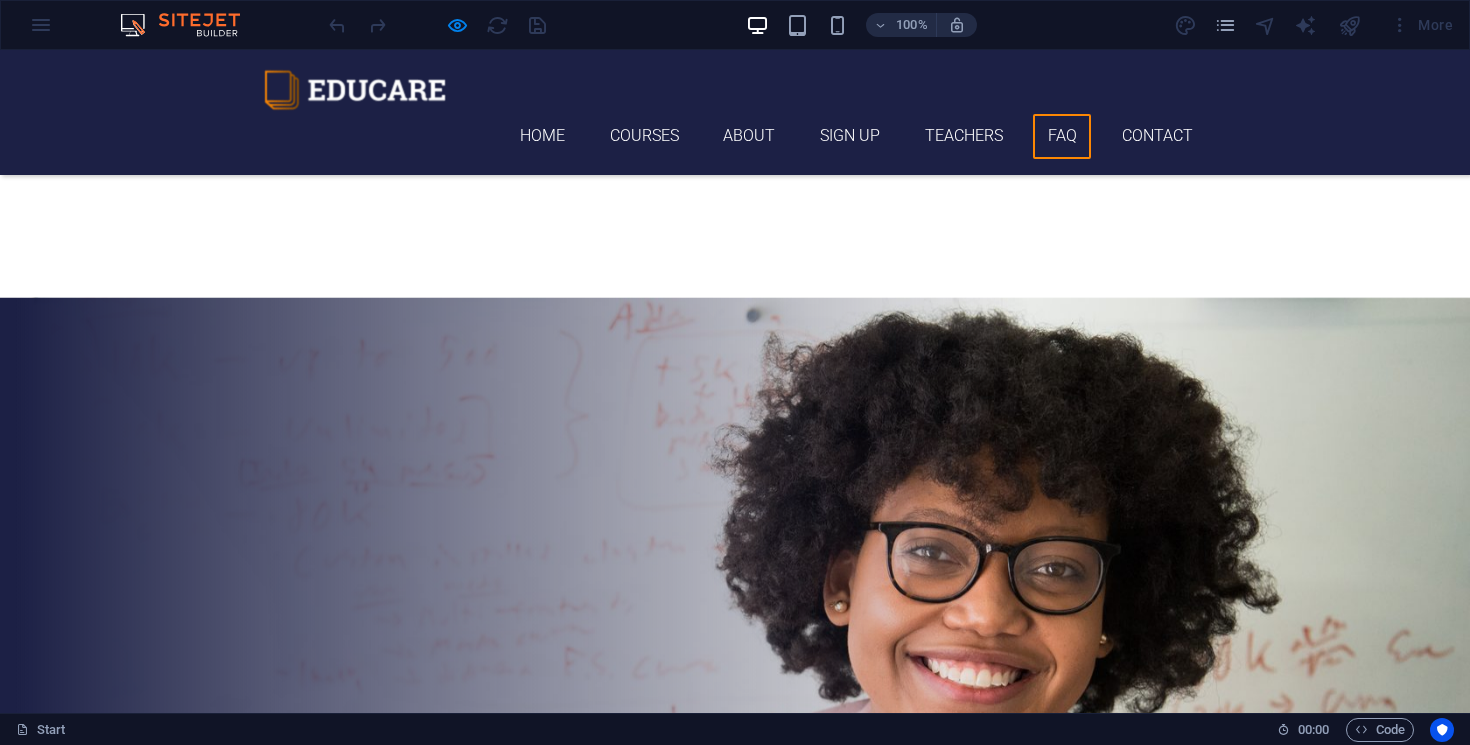 click on "careerbrain.ae" at bounding box center (313, 6609) 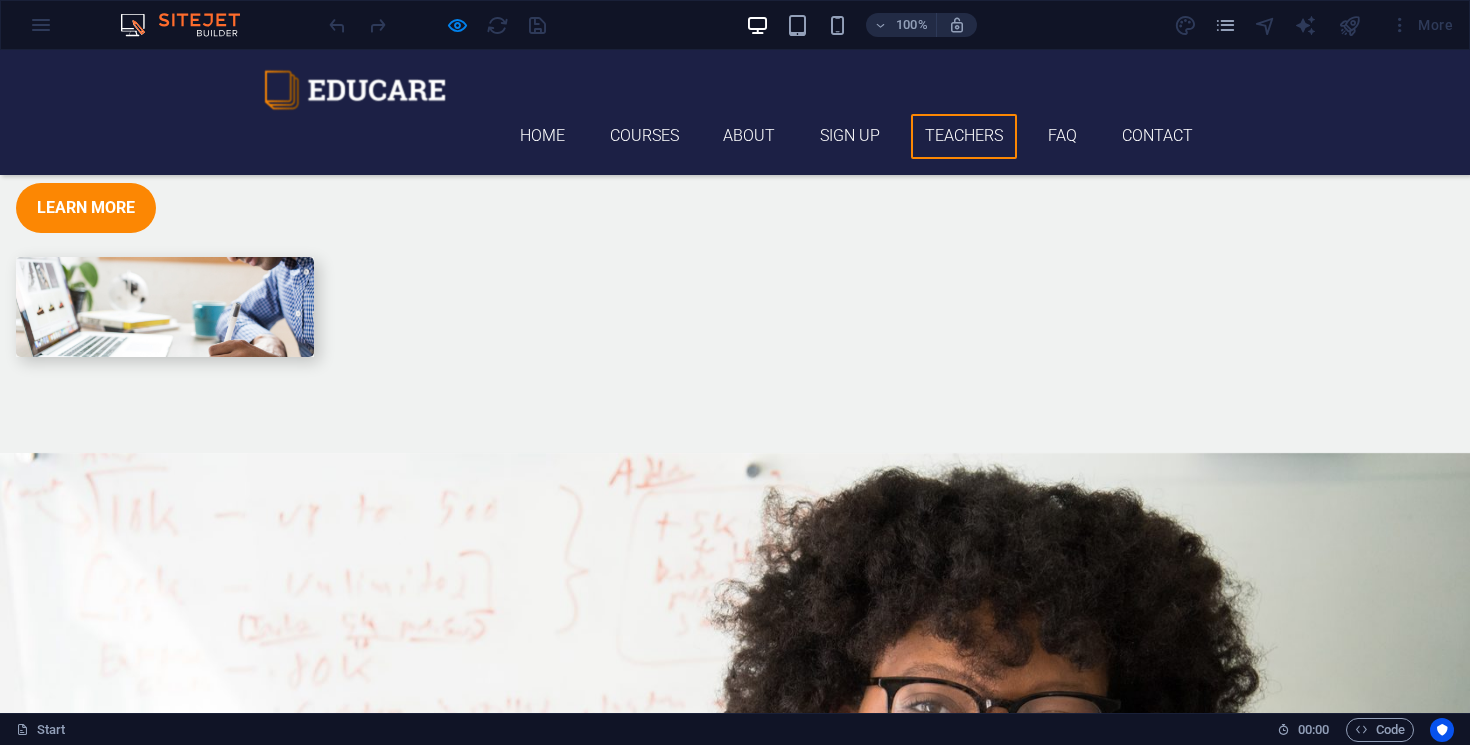 scroll, scrollTop: 5960, scrollLeft: 0, axis: vertical 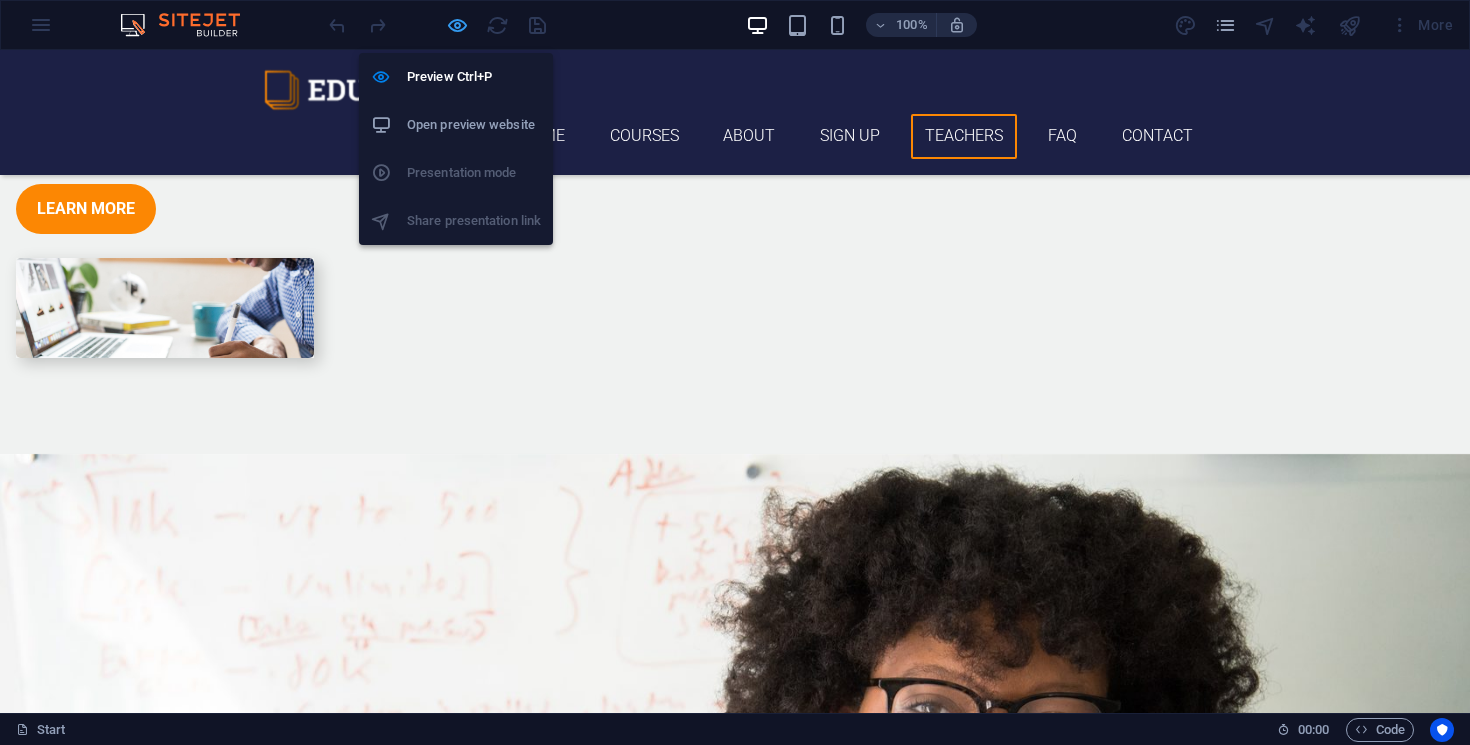 click at bounding box center [457, 25] 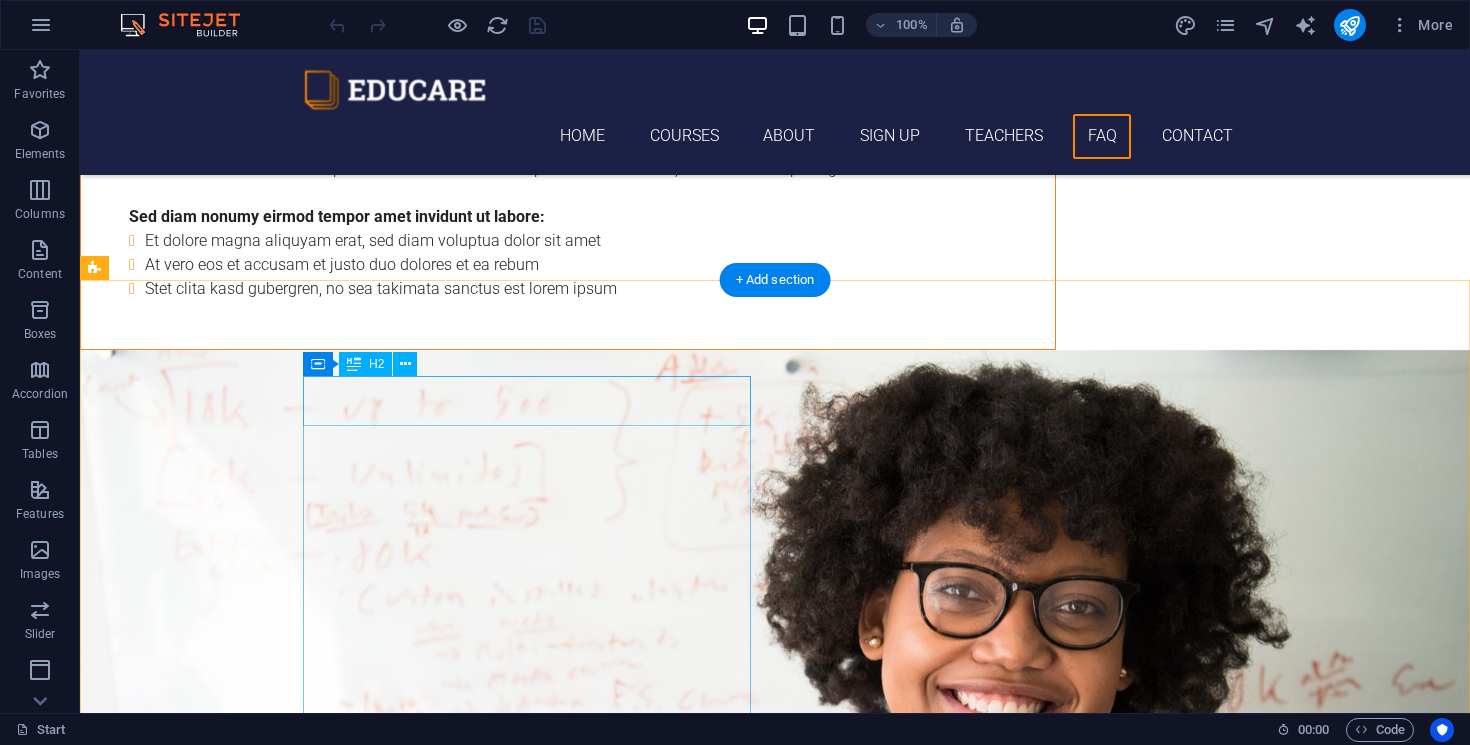 scroll, scrollTop: 7529, scrollLeft: 0, axis: vertical 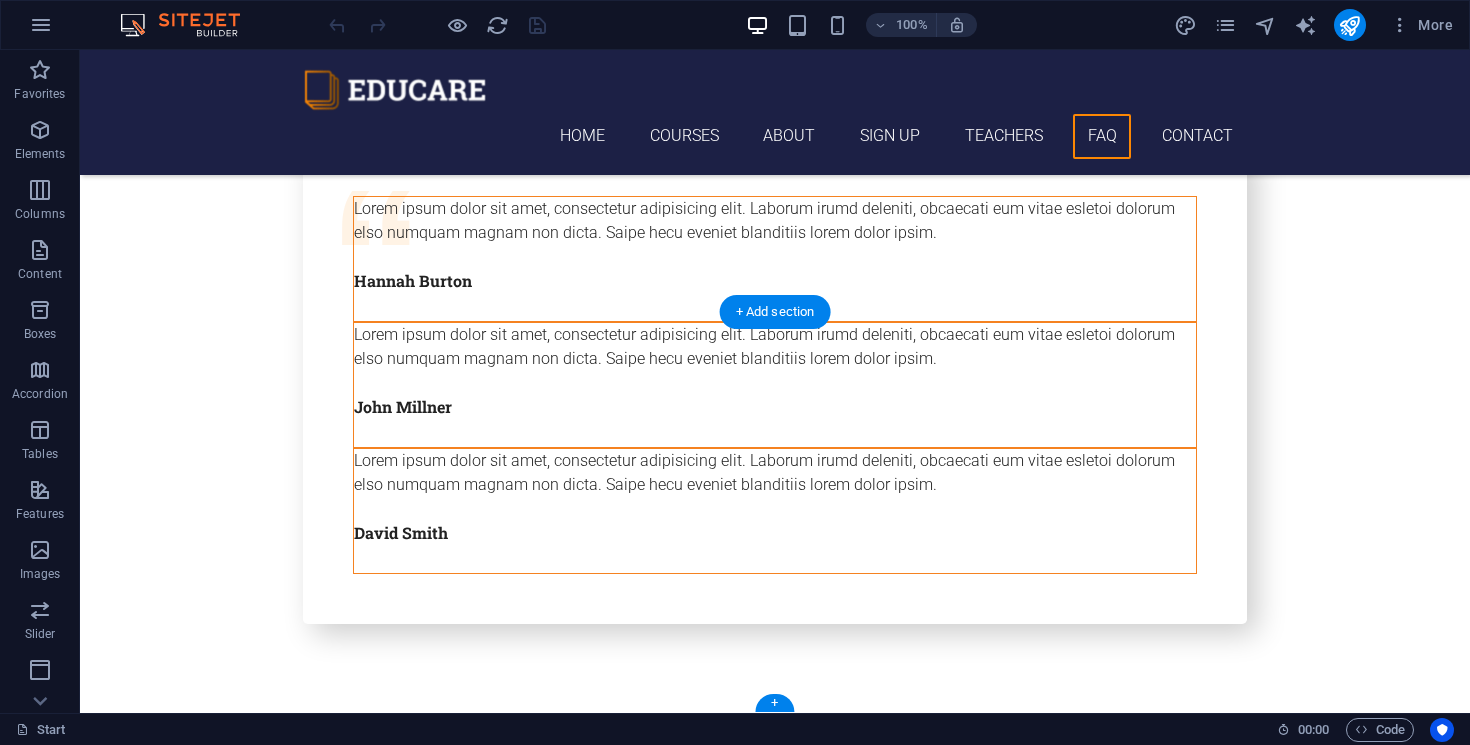 click at bounding box center [1122, -7279] 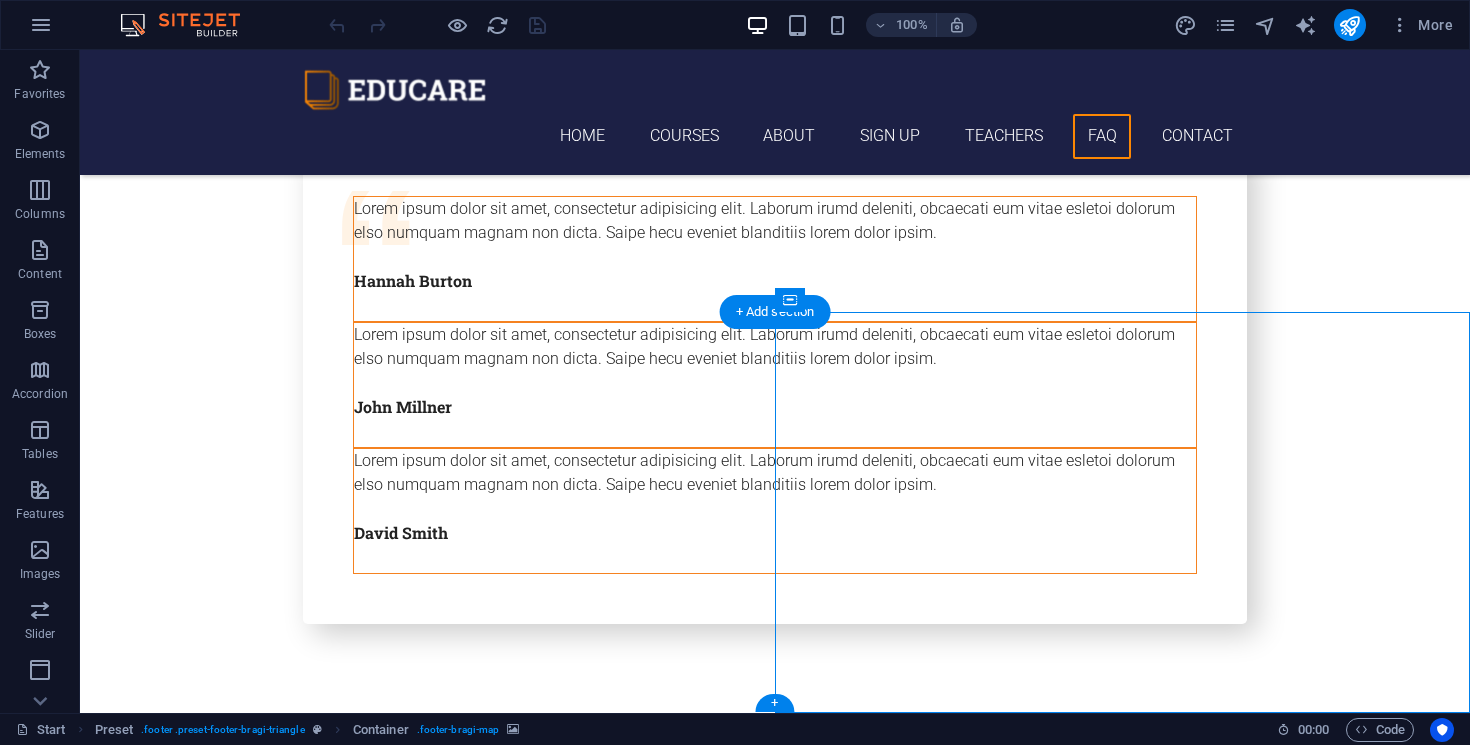 click at bounding box center (1122, -7279) 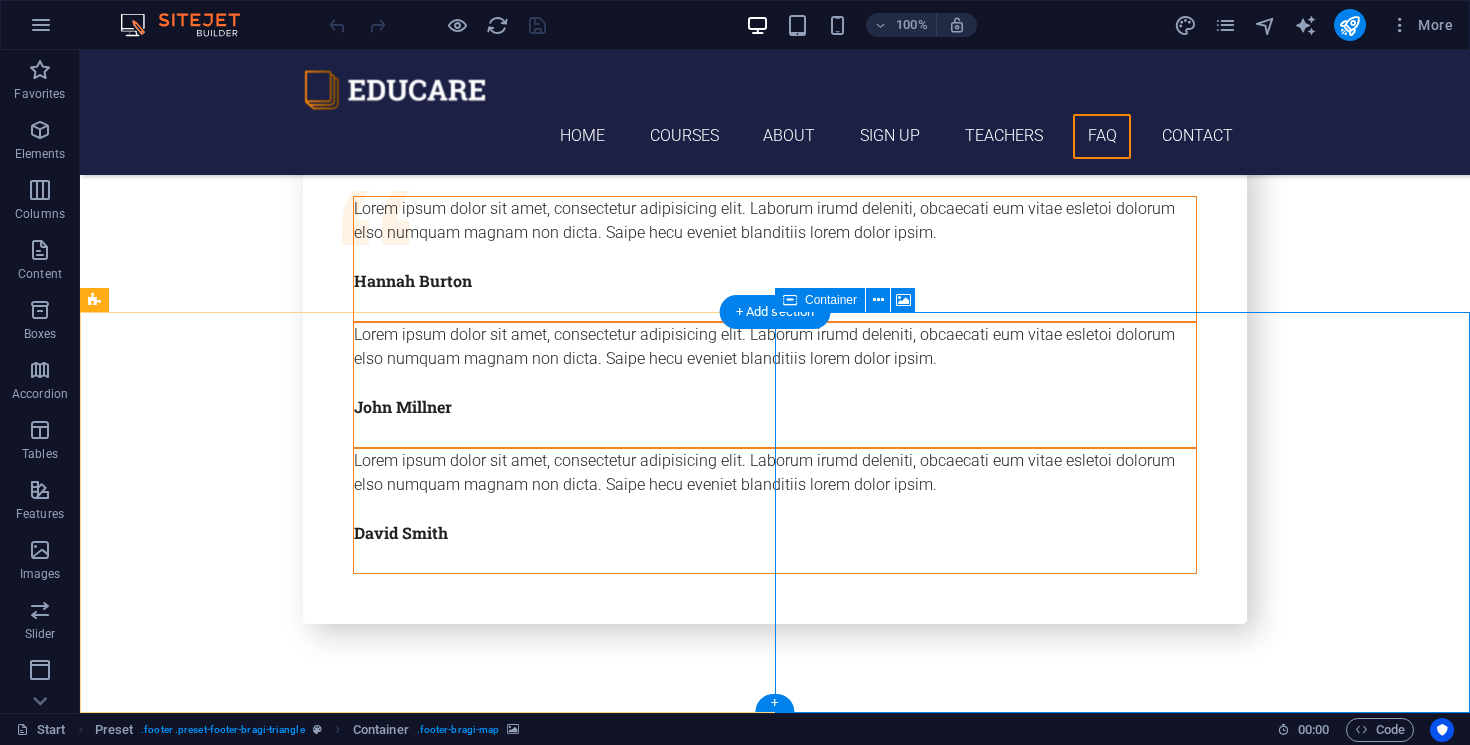 click on "Drop content here or  Add elements  Paste clipboard" at bounding box center (1122, -7007) 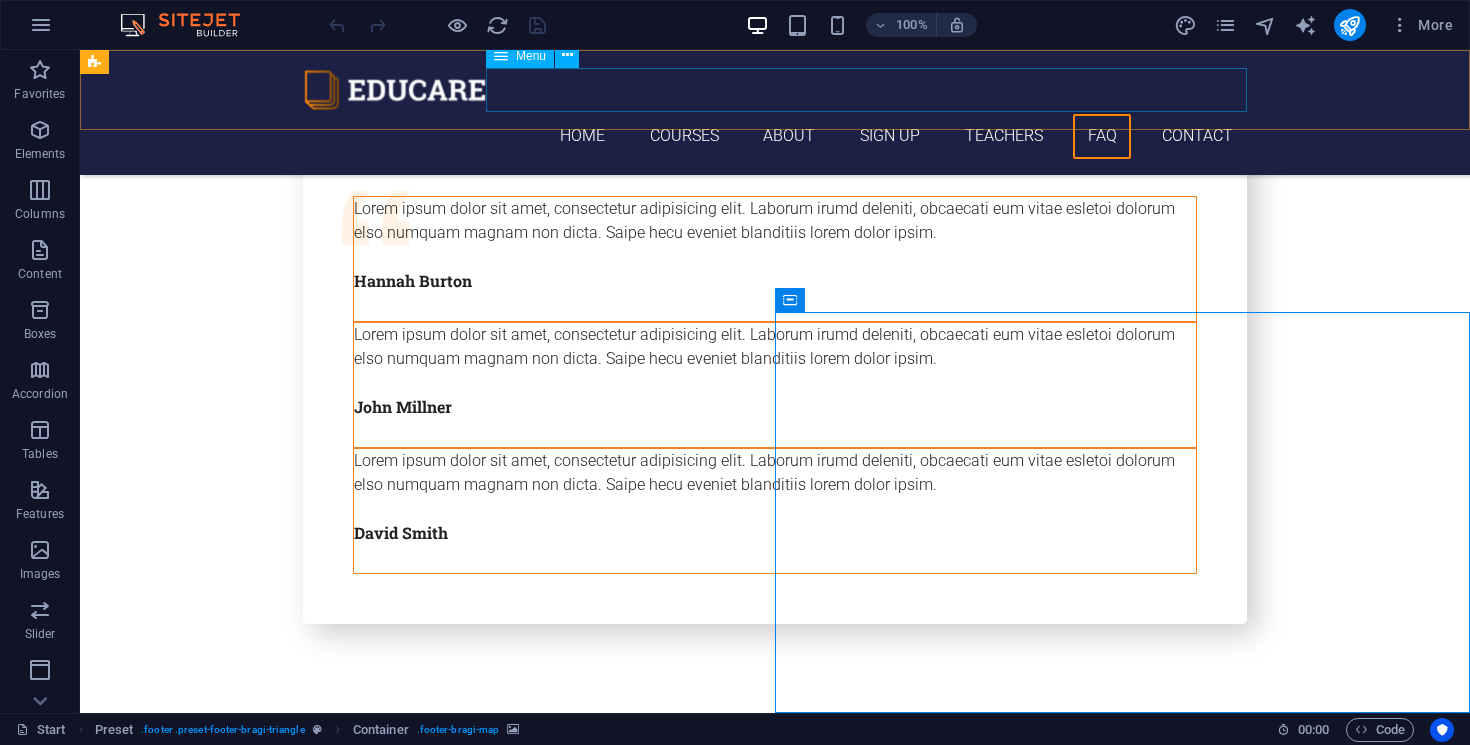 click on "Home Courses About Sign up Teachers FAQ Contact" at bounding box center [775, 136] 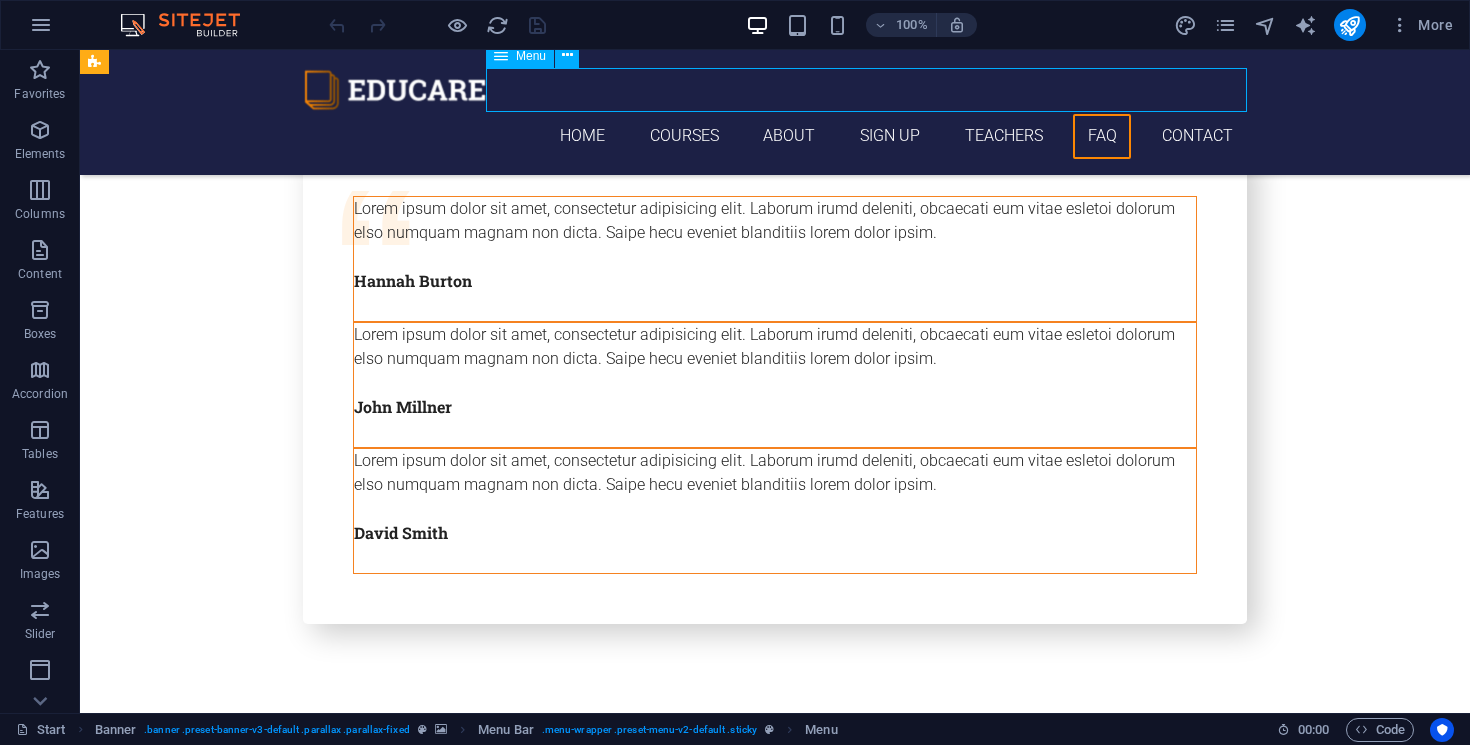 click on "Home Courses About Sign up Teachers FAQ Contact" at bounding box center [775, 136] 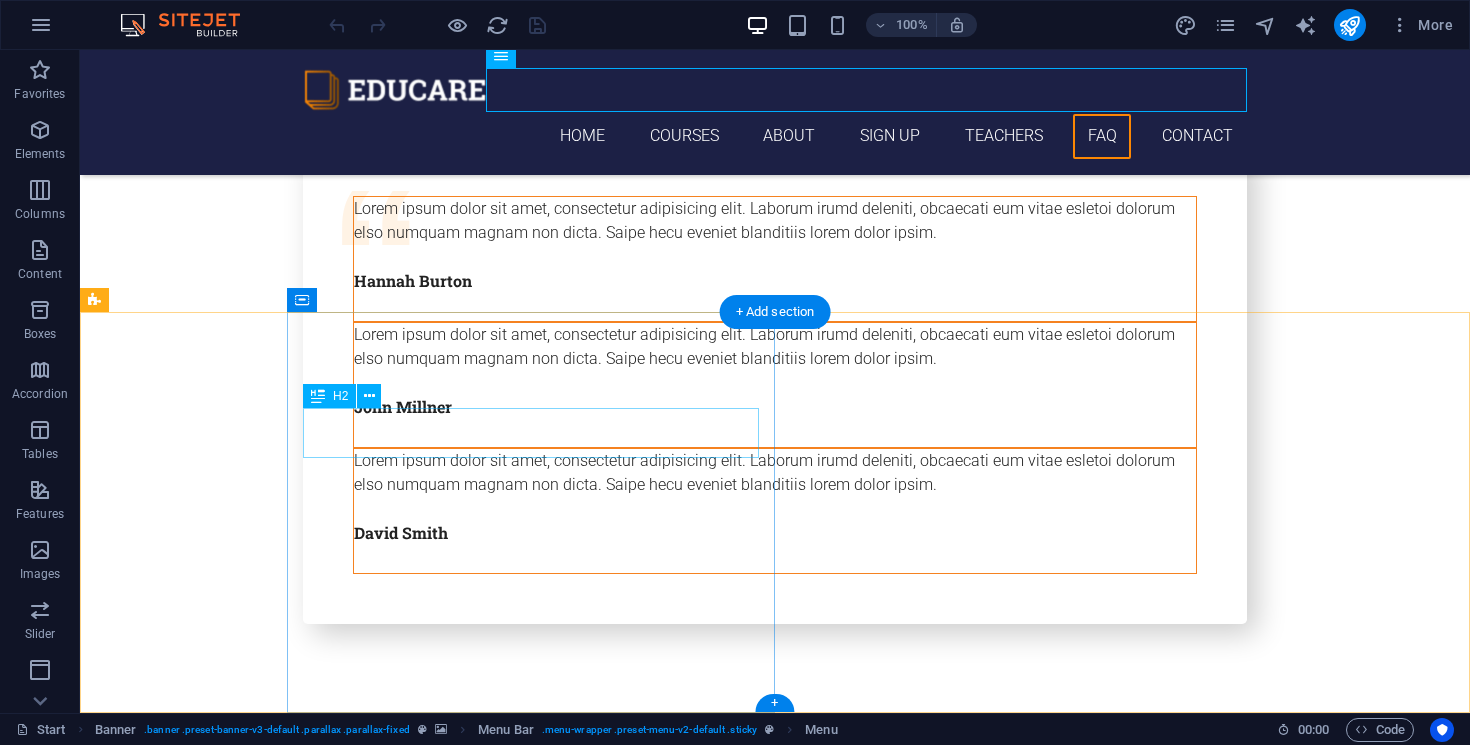 click at bounding box center [531, 6458] 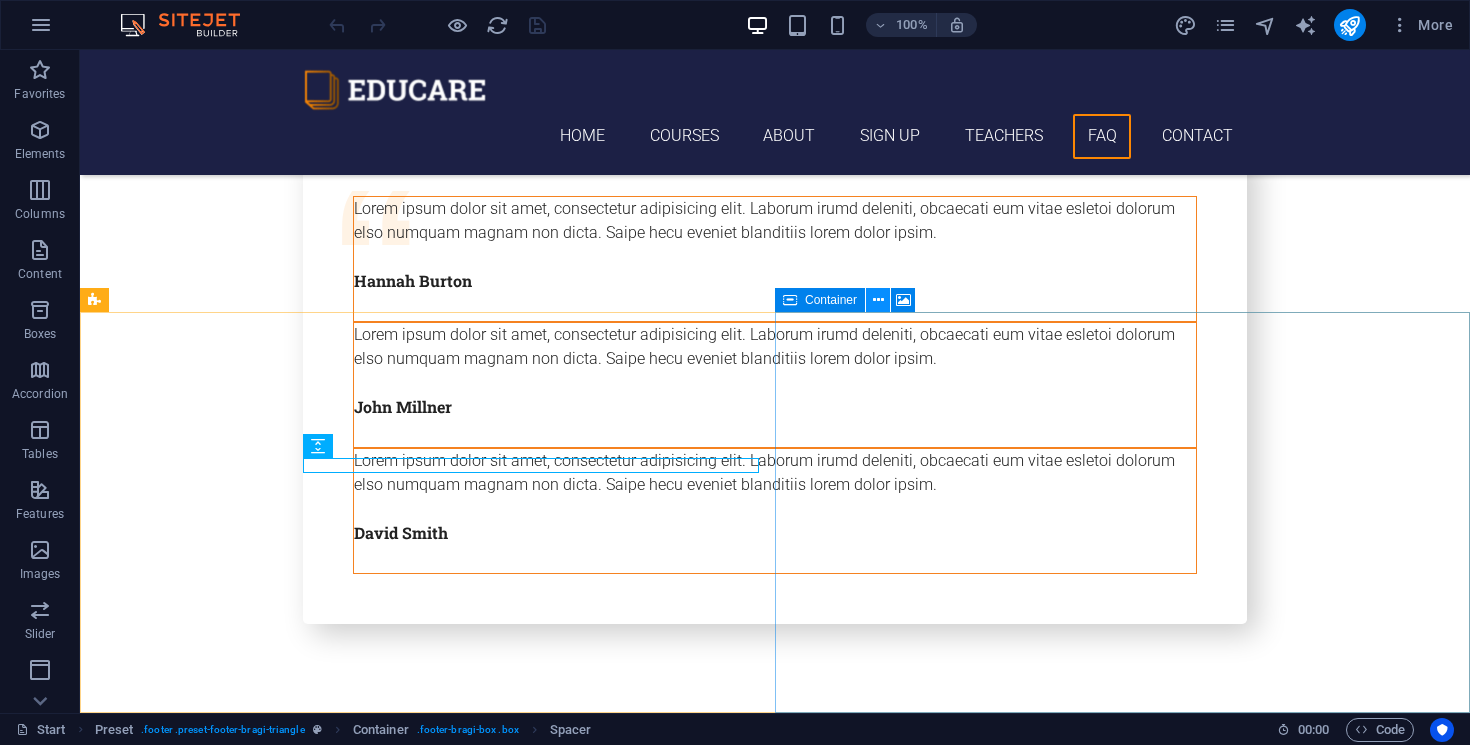click at bounding box center (878, 300) 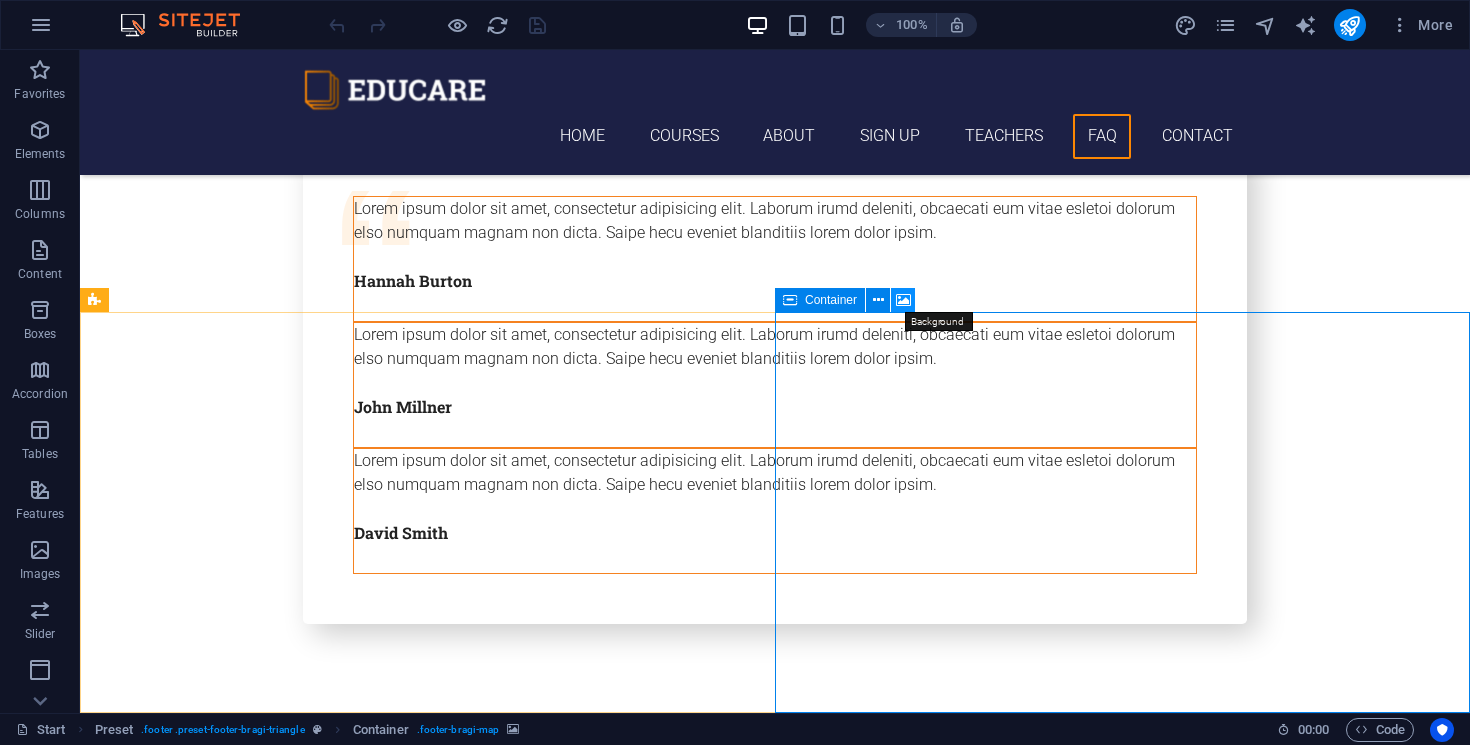 click at bounding box center [903, 300] 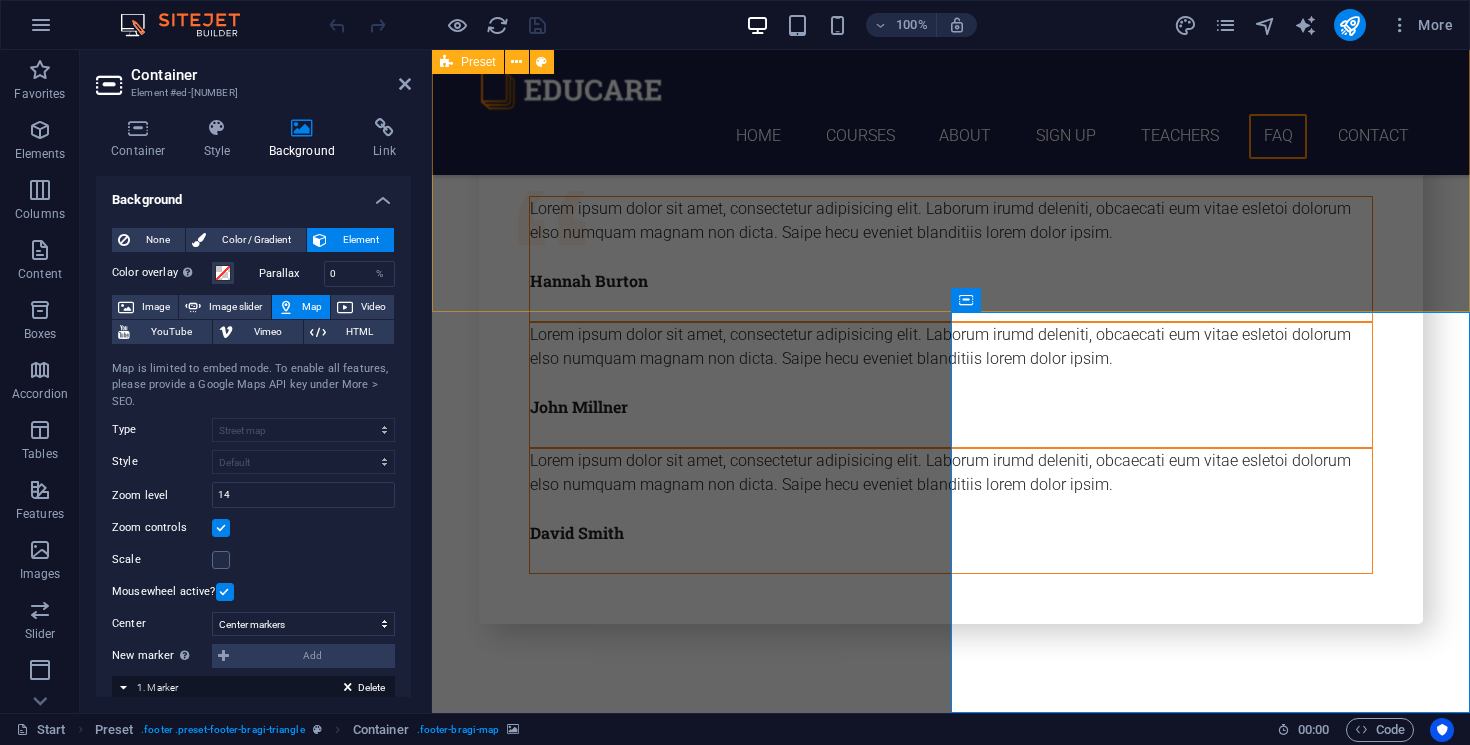 click on "FAQ Lorem ipsum dolor sit amet Lorem ipsum dolor sit amet, consectetur adipisicing elit. Maiores ipsum repellat minus nihil. Labore, delectus, nam dignissimos ea repudiandae minima voluptatum magni pariatur possimus quia accusamus harum facilis corporis animi nisi. Enim, pariatur, impedit quia repellat harum. Harum facilis corporis animi Lorem ipsum dolor sit amet, consectetur adipisicing elit. Maiores ipsum repellat minus nihil. Labore, delectus, nam dignissimos ea repudiandae minima voluptatum magni pariatur possimus quia accusamus harum facilis corporis animi nisi. Enim, pariatur, impedit quia repellat harum. Enim pariatur impedit quia Lorem ipsum dolor sit amet, consectetur adipisicing elit. Maiores ipsum repellat minus nihil. Labore, delectus, nam dignissimos ea repudiandae minima voluptatum magni pariatur possimus quia accusamus harum facilis corporis animi nisi. Enim, pariatur, impedit quia repellat harum. Labore delectus Kepudiandae" at bounding box center [951, 5778] 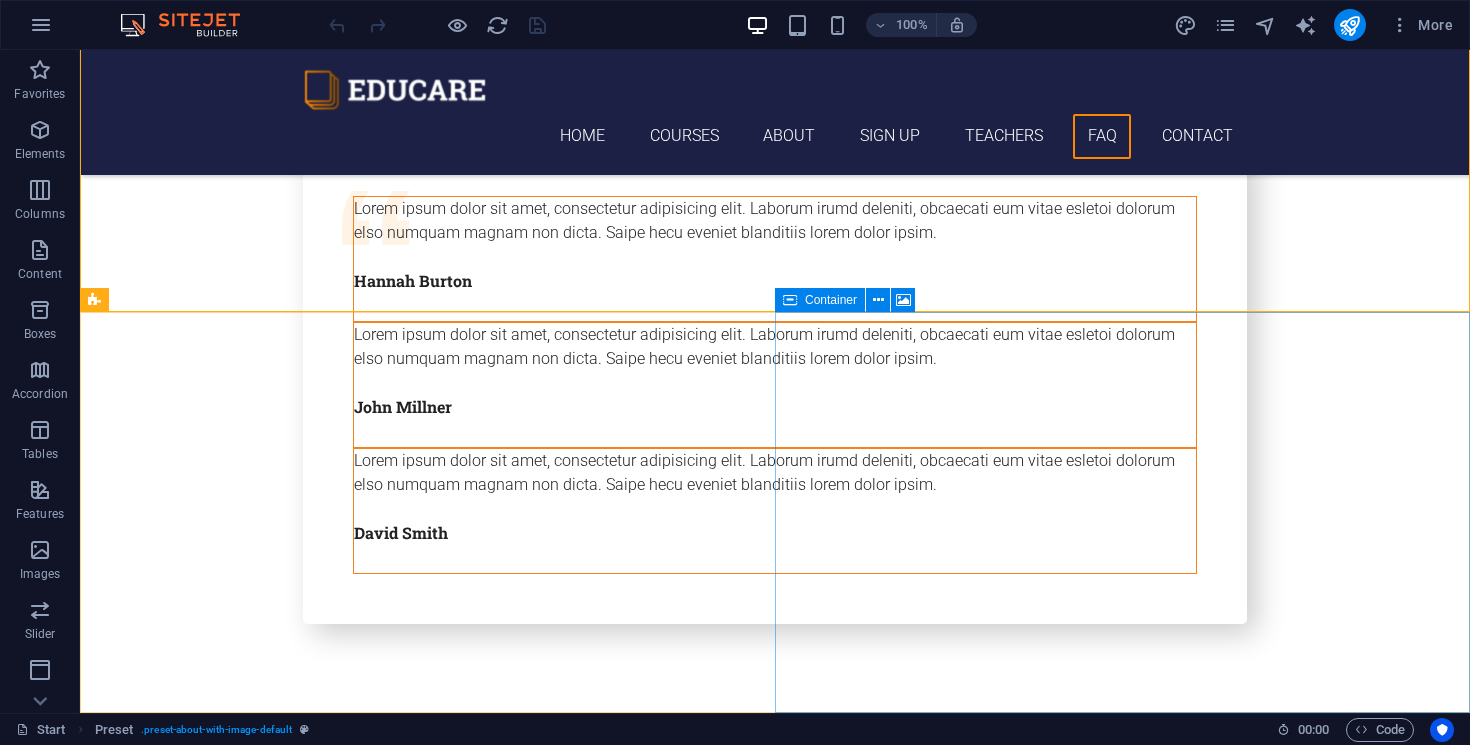 click on "Container" at bounding box center [820, 300] 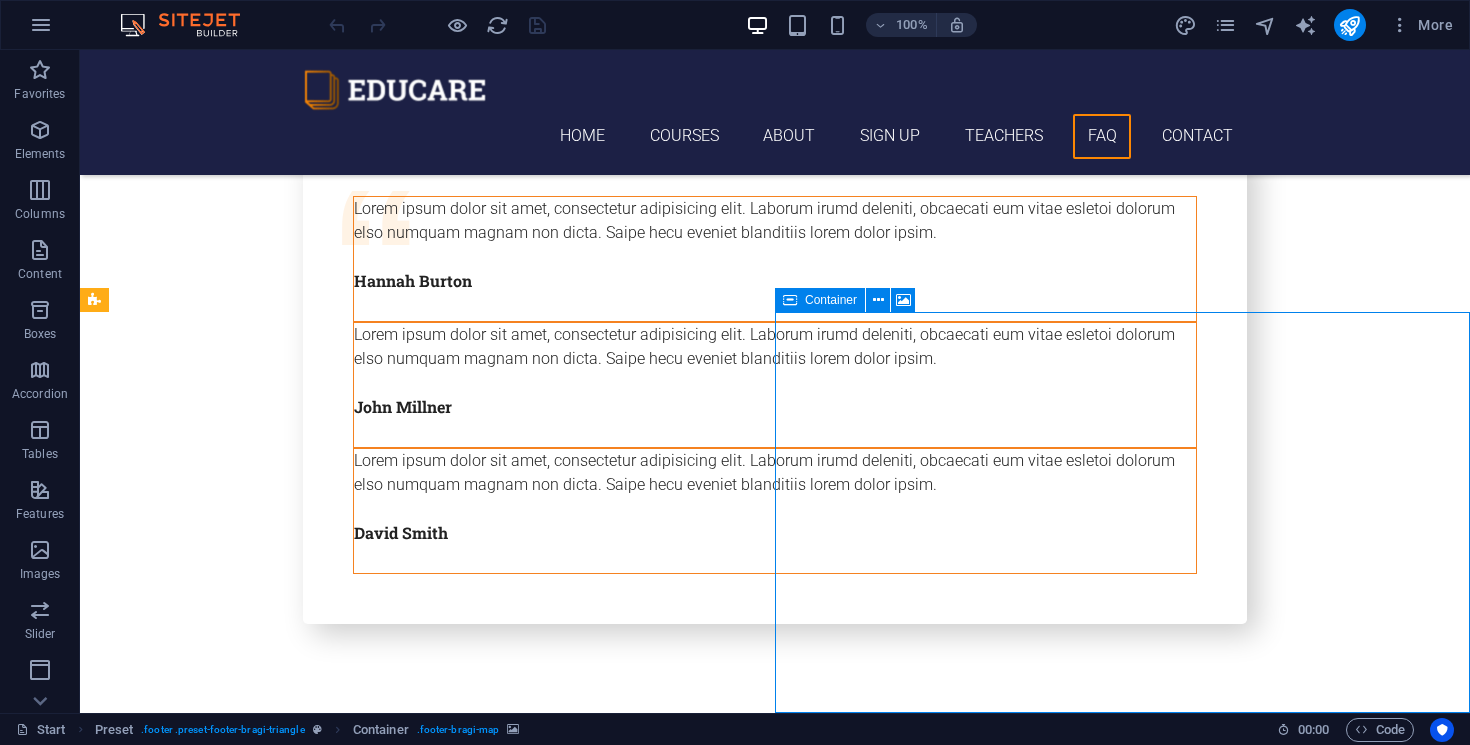 click on "Container" at bounding box center (831, 300) 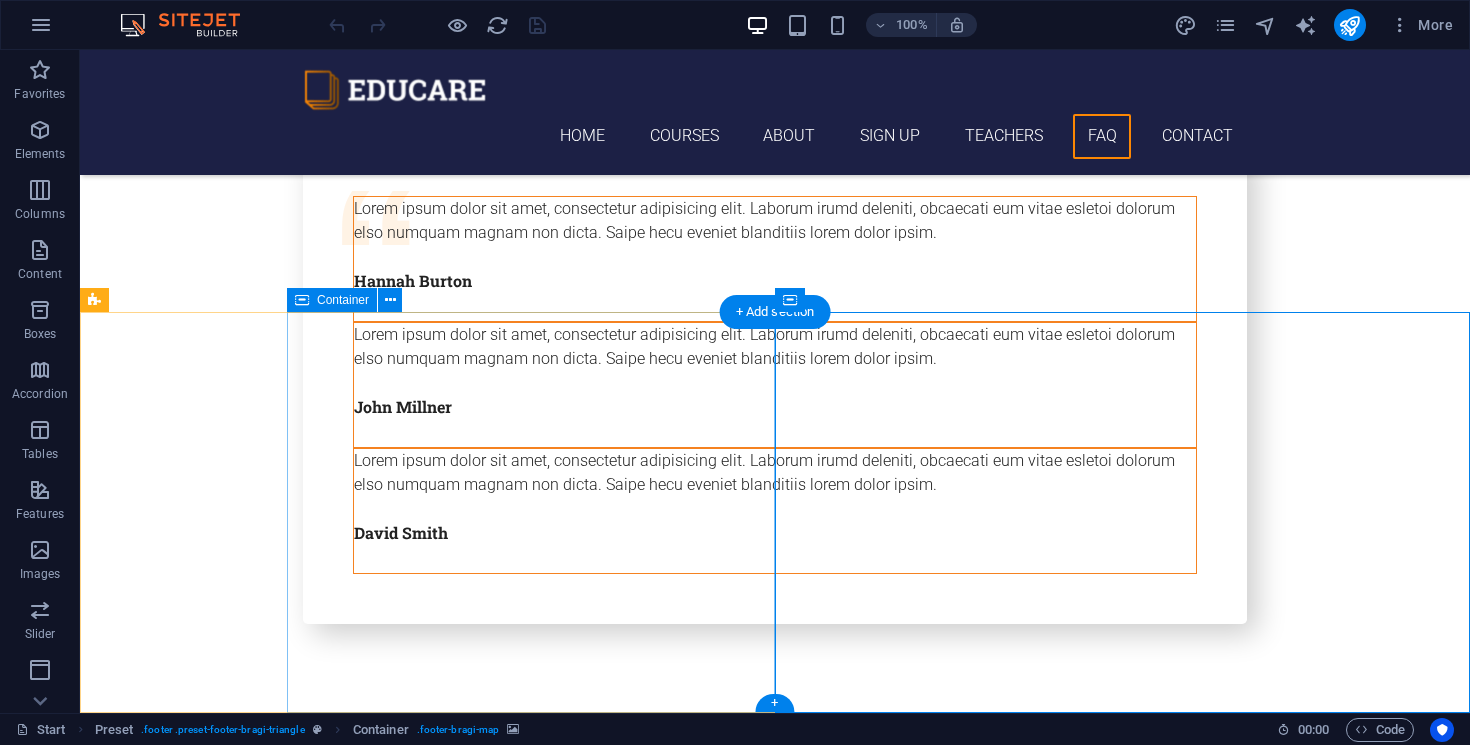 click on "Get in touch careerbrain.ae [NUMBER] [STREET], [CITY], [STATE] [PHONE] [EMAIL] Legal Notice | Privacy" at bounding box center [531, 6505] 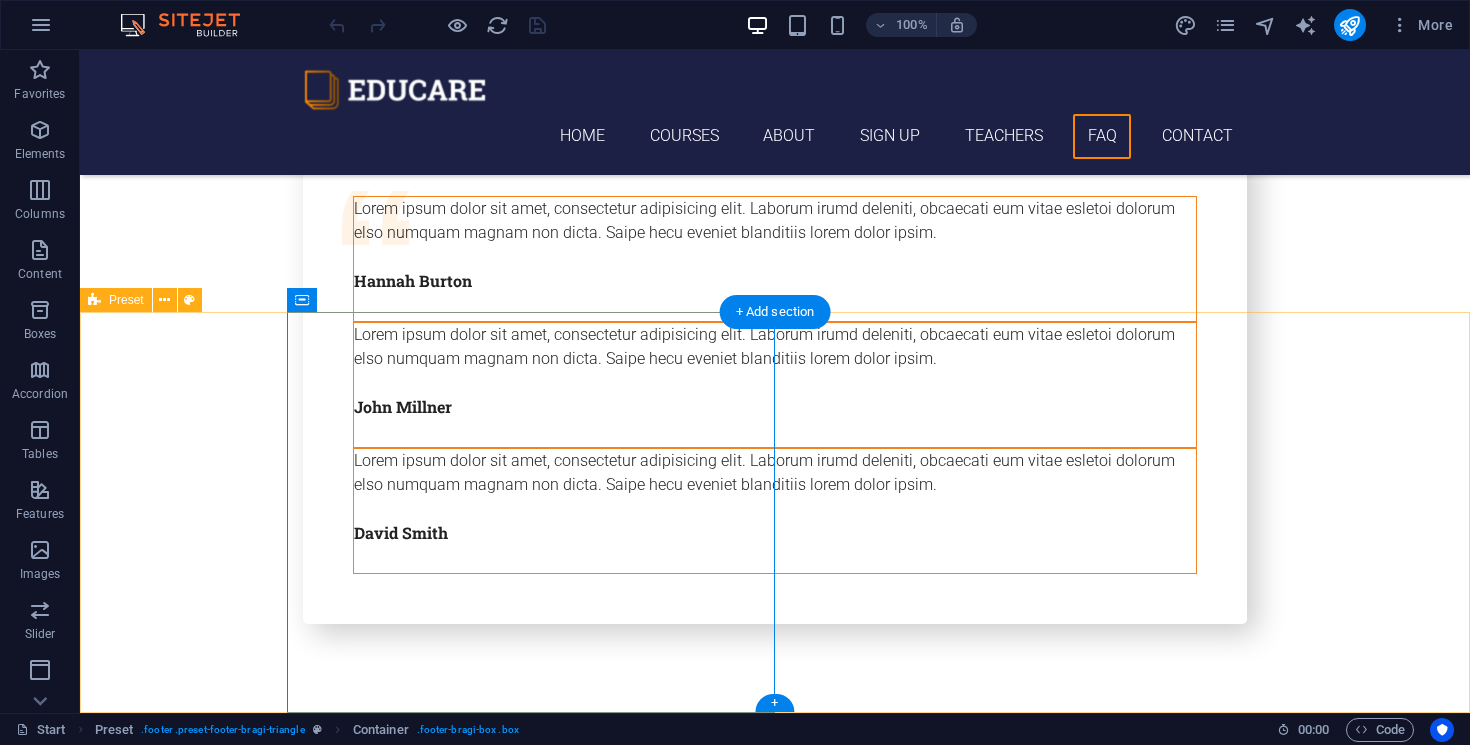 click on "Get in touch careerbrain.ae [NUMBER] [STREET], [CITY], [STATE] [PHONE] [EMAIL] Legal Notice | Privacy Drop content here or  Add elements  Paste clipboard" at bounding box center [775, 6505] 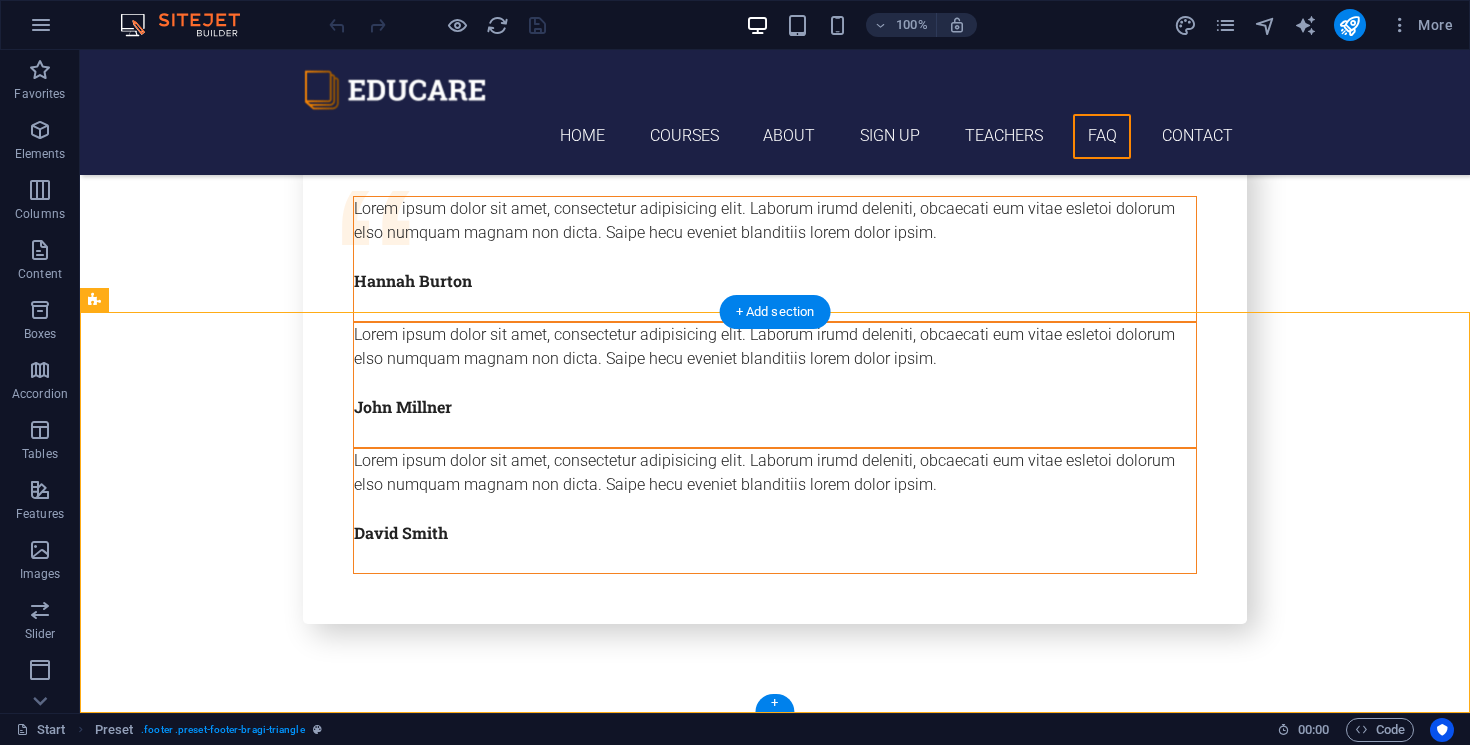 click at bounding box center [1122, -7279] 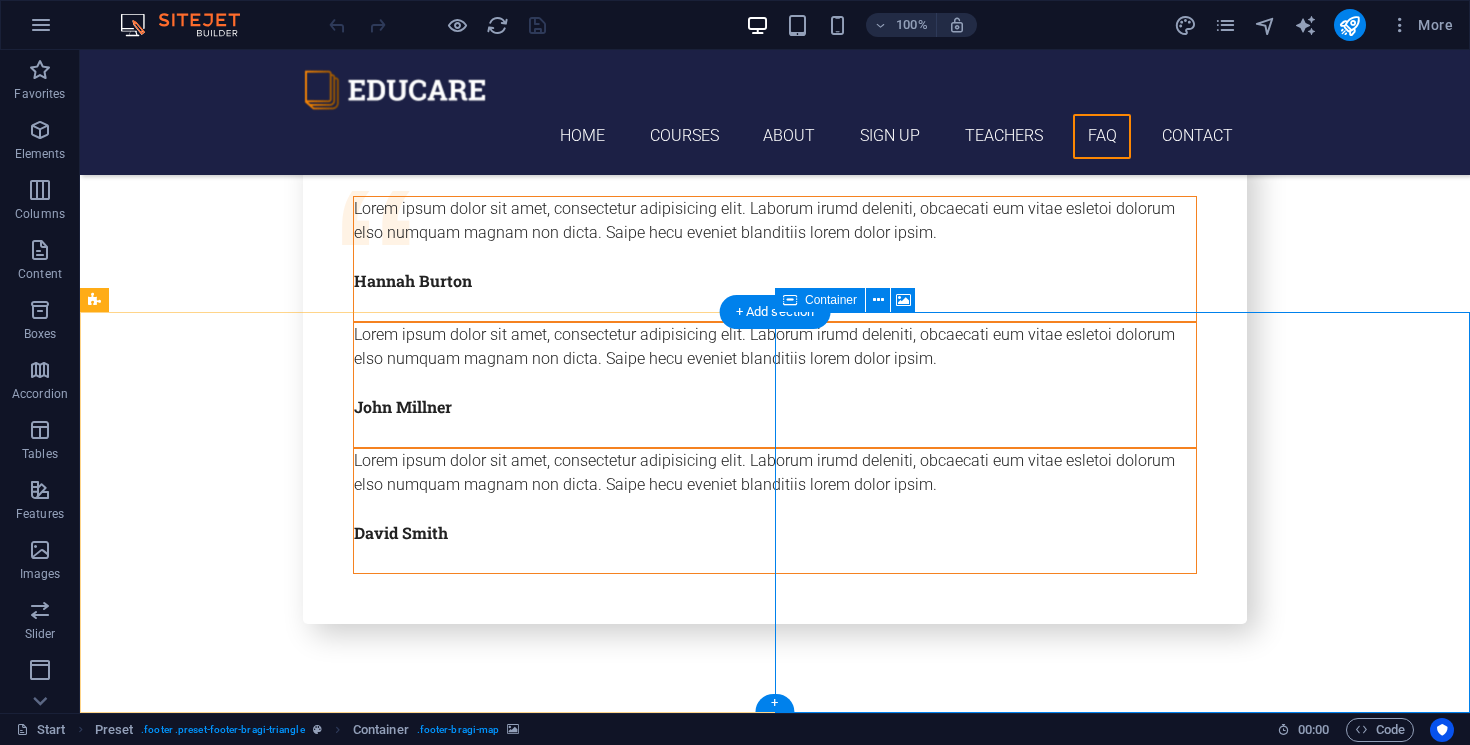 click on "Drop content here or  Add elements  Paste clipboard" at bounding box center (1122, -7007) 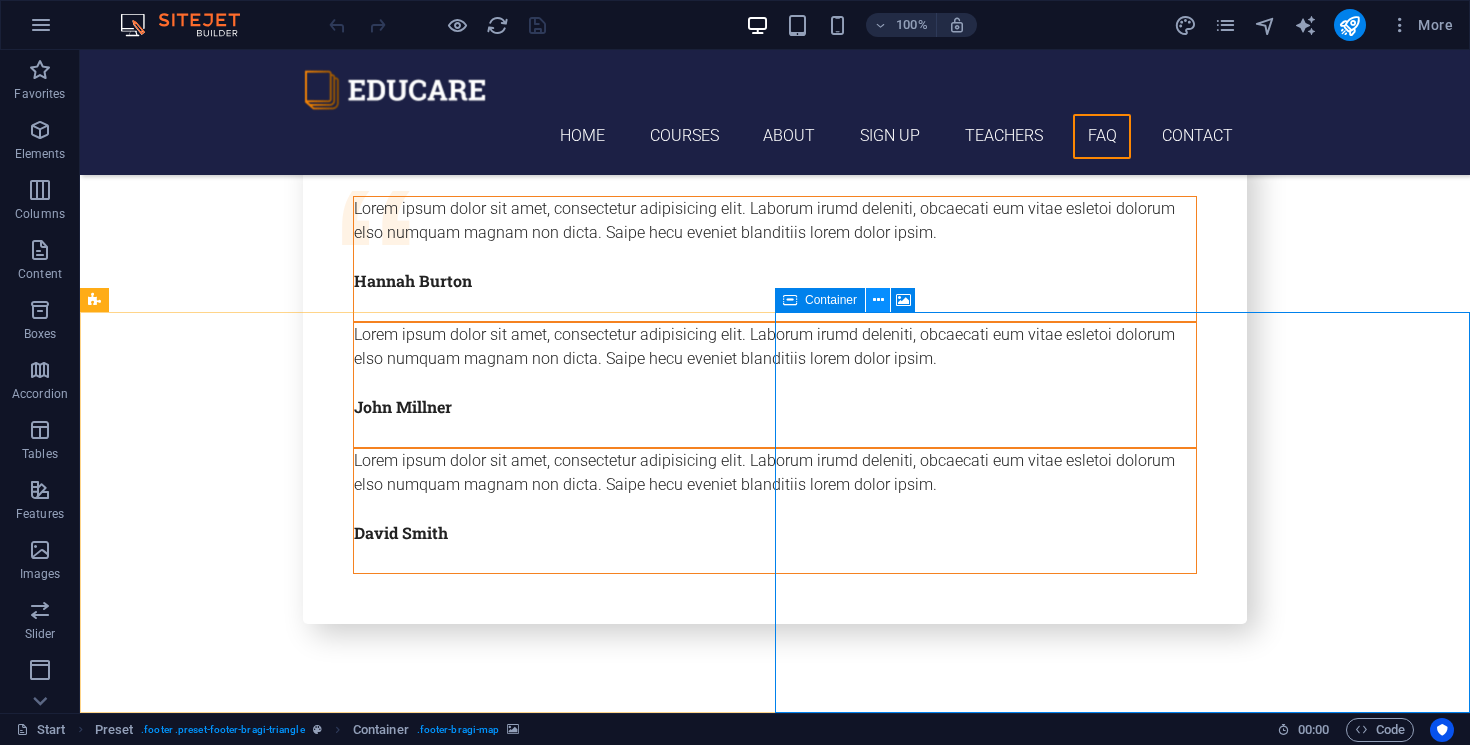 click at bounding box center [878, 300] 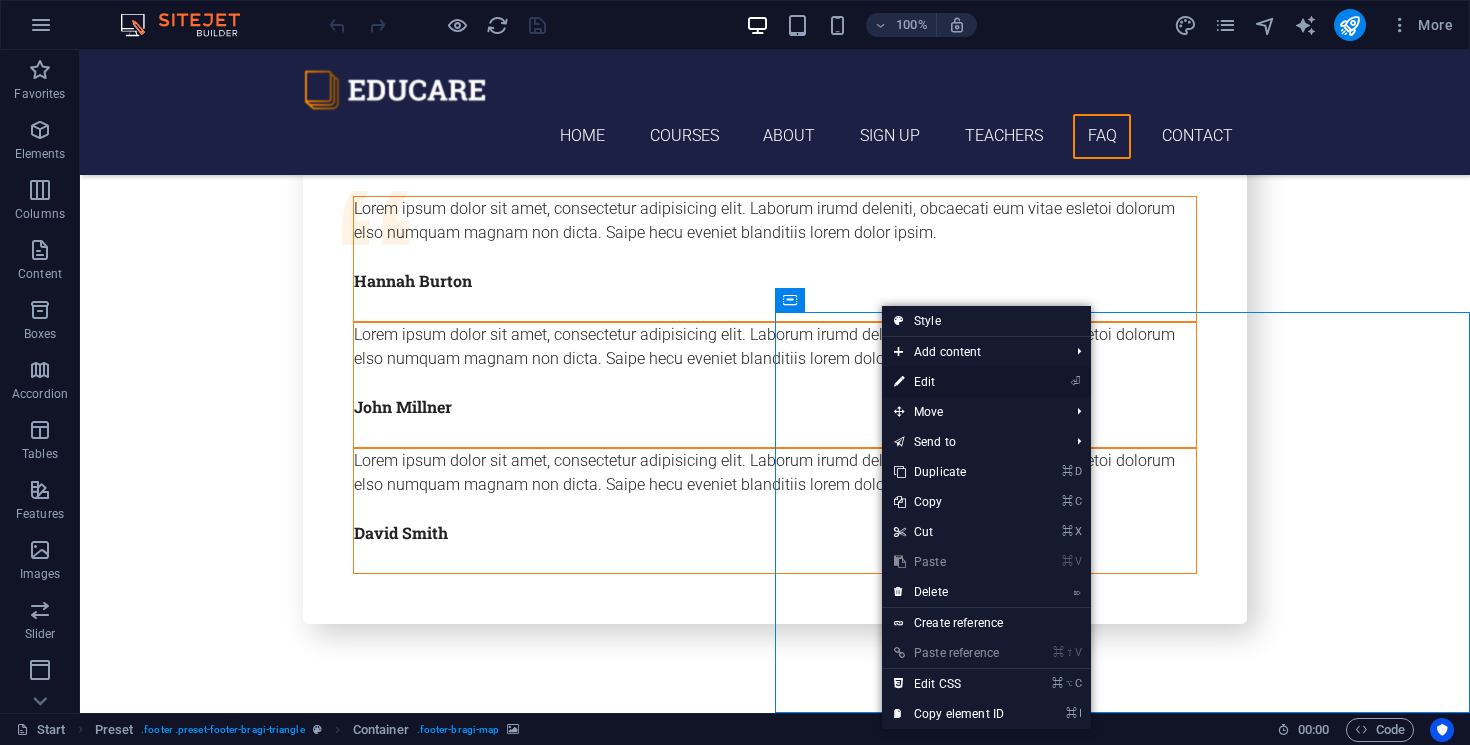 click on "⏎  Edit" at bounding box center (949, 382) 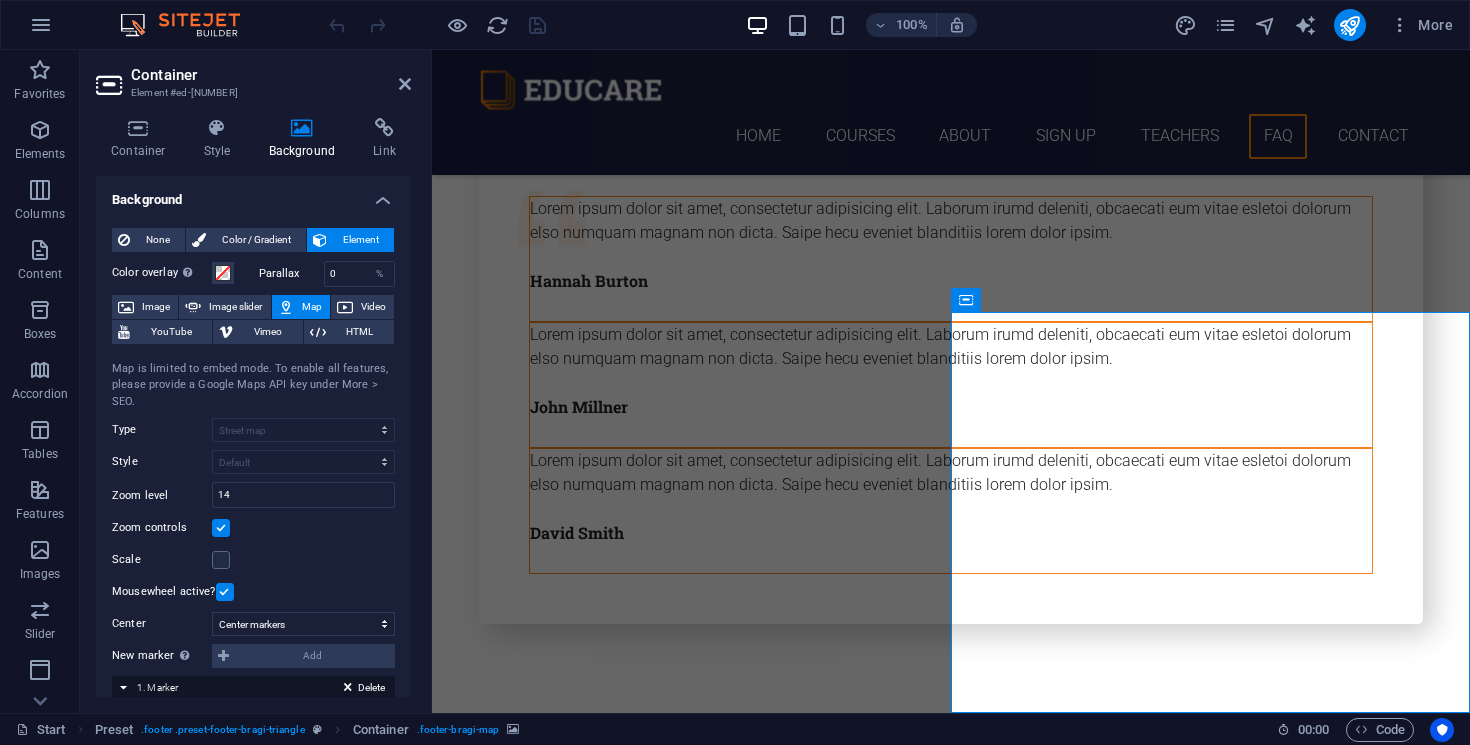 click on "Map" at bounding box center [301, 307] 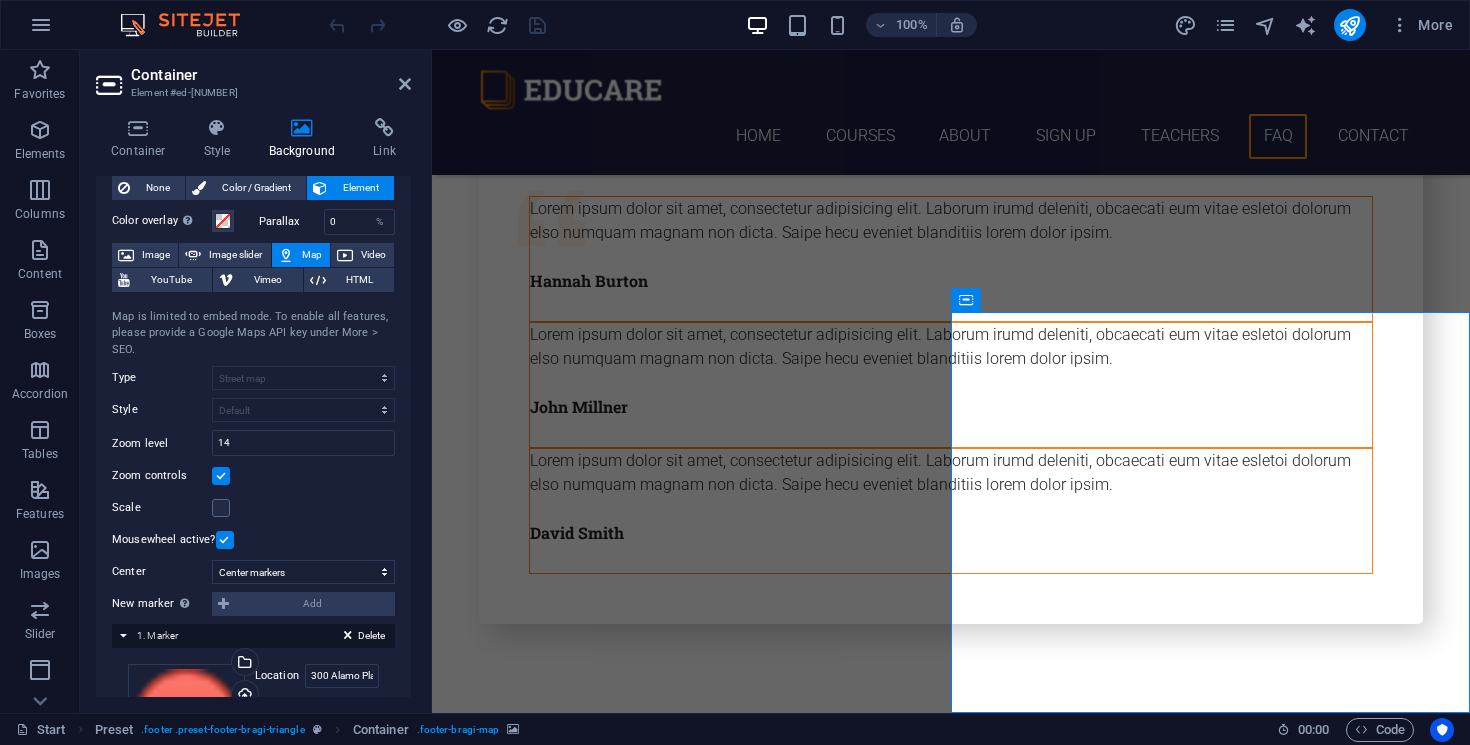 scroll, scrollTop: 0, scrollLeft: 0, axis: both 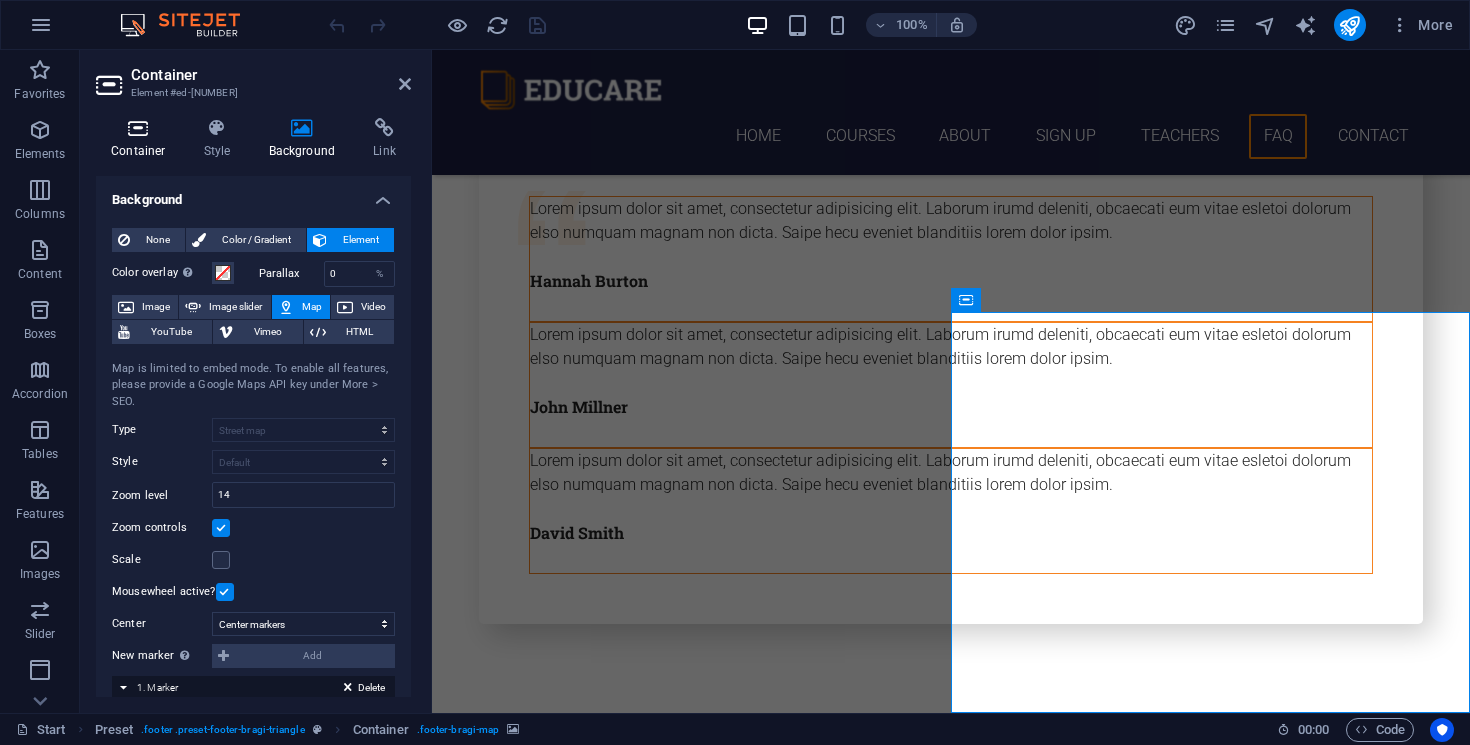 click at bounding box center (138, 128) 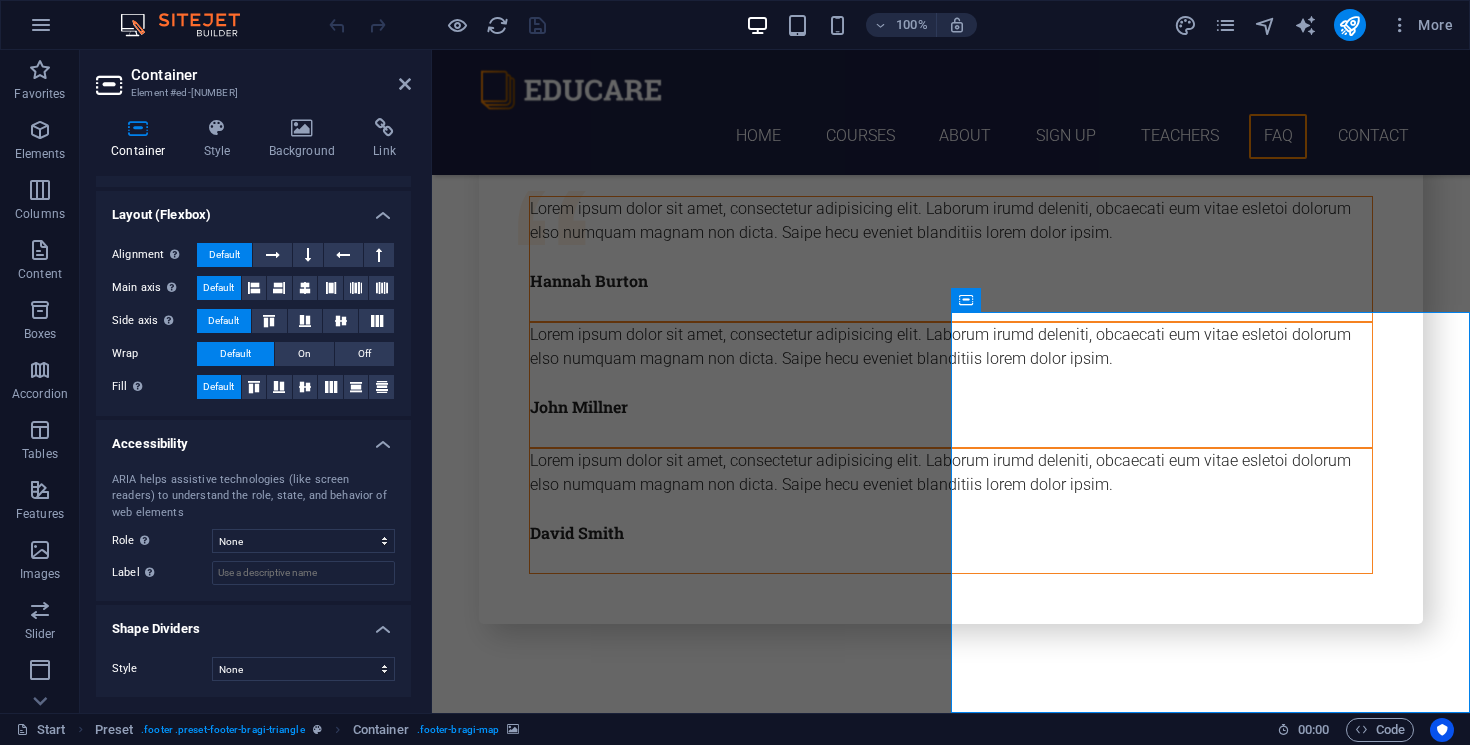 scroll, scrollTop: 0, scrollLeft: 0, axis: both 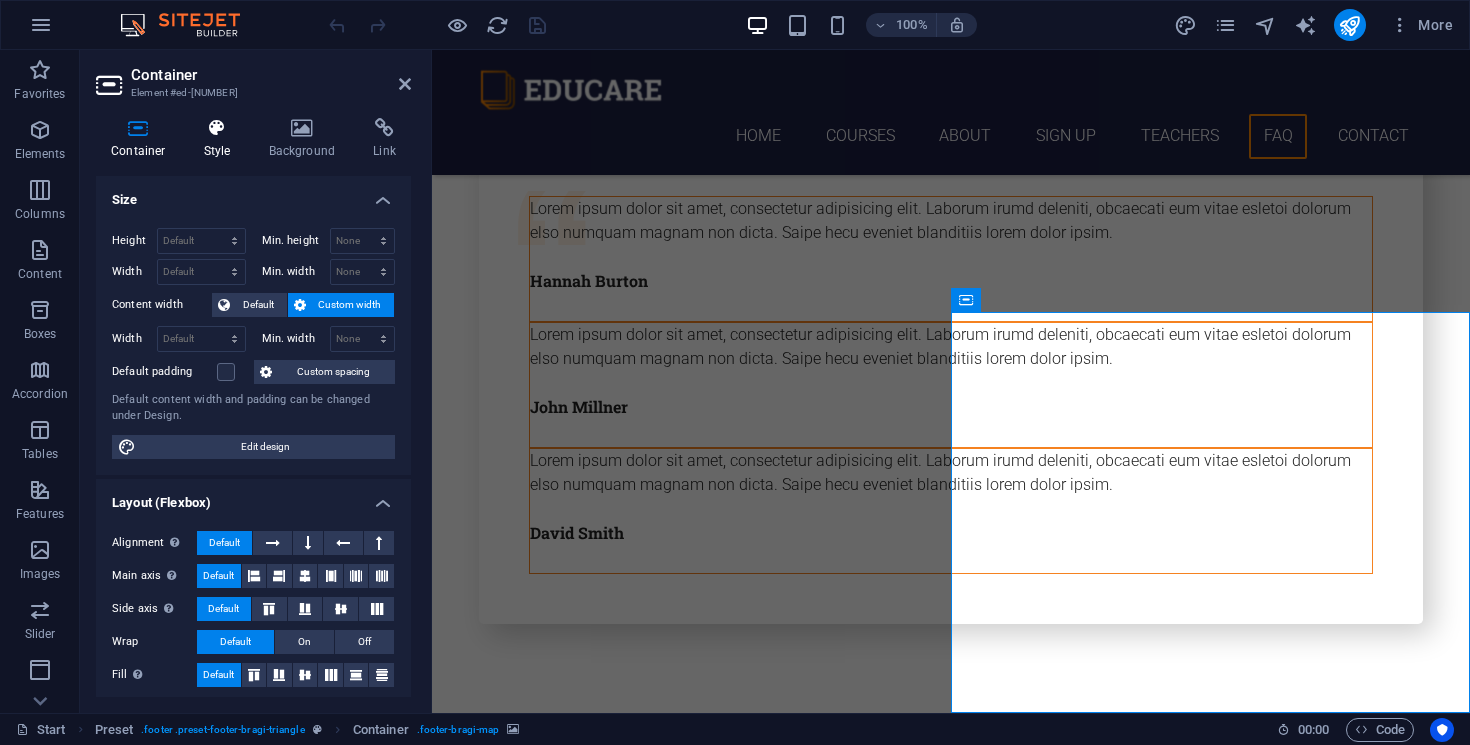 click at bounding box center [217, 128] 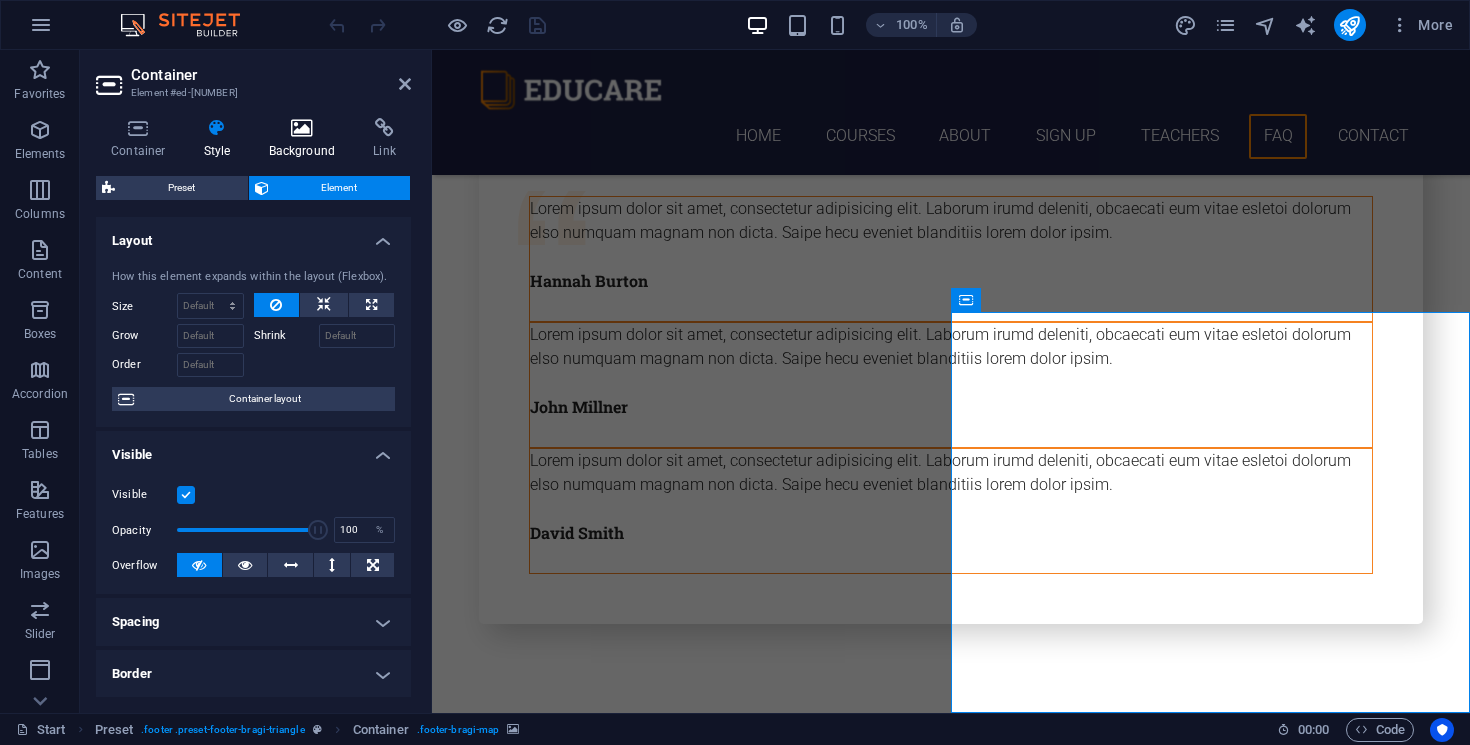 click at bounding box center [302, 128] 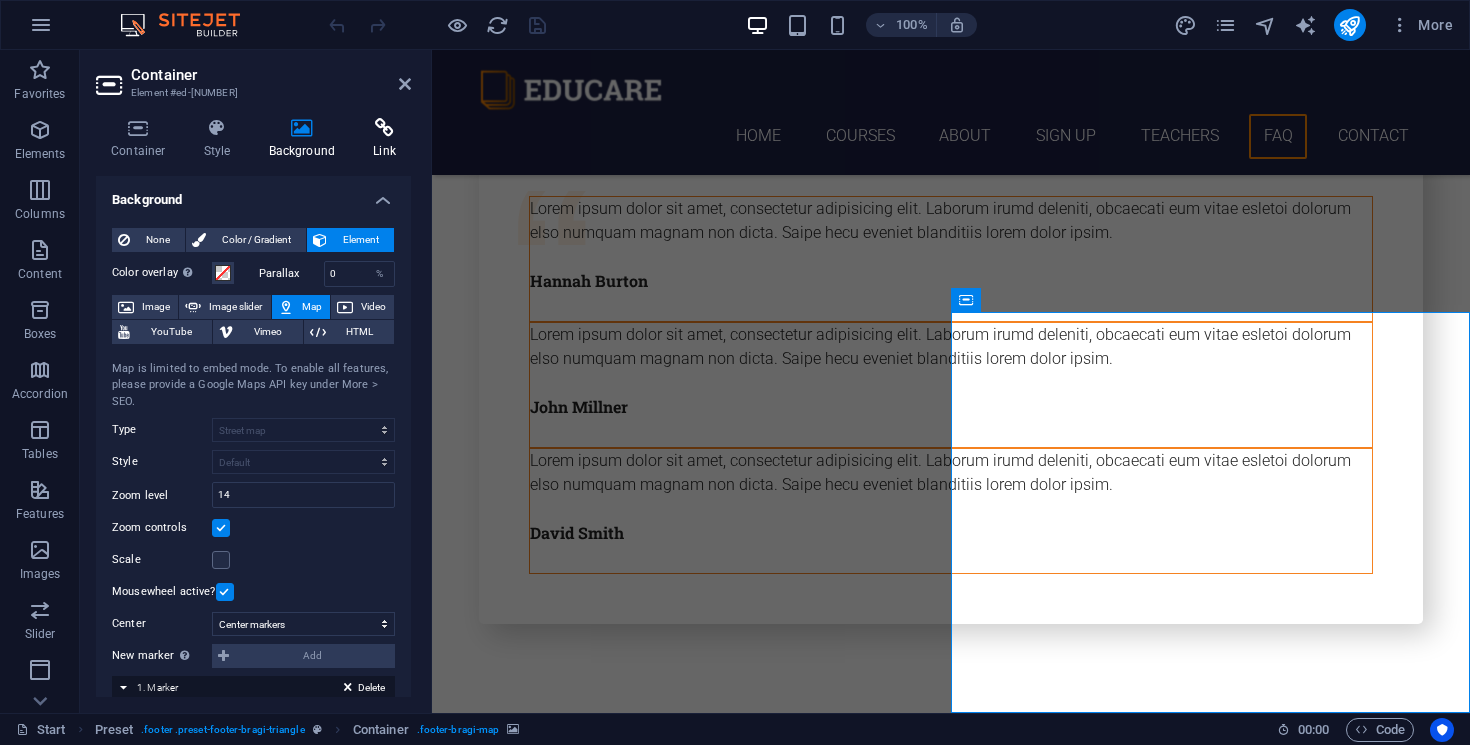 click at bounding box center [384, 128] 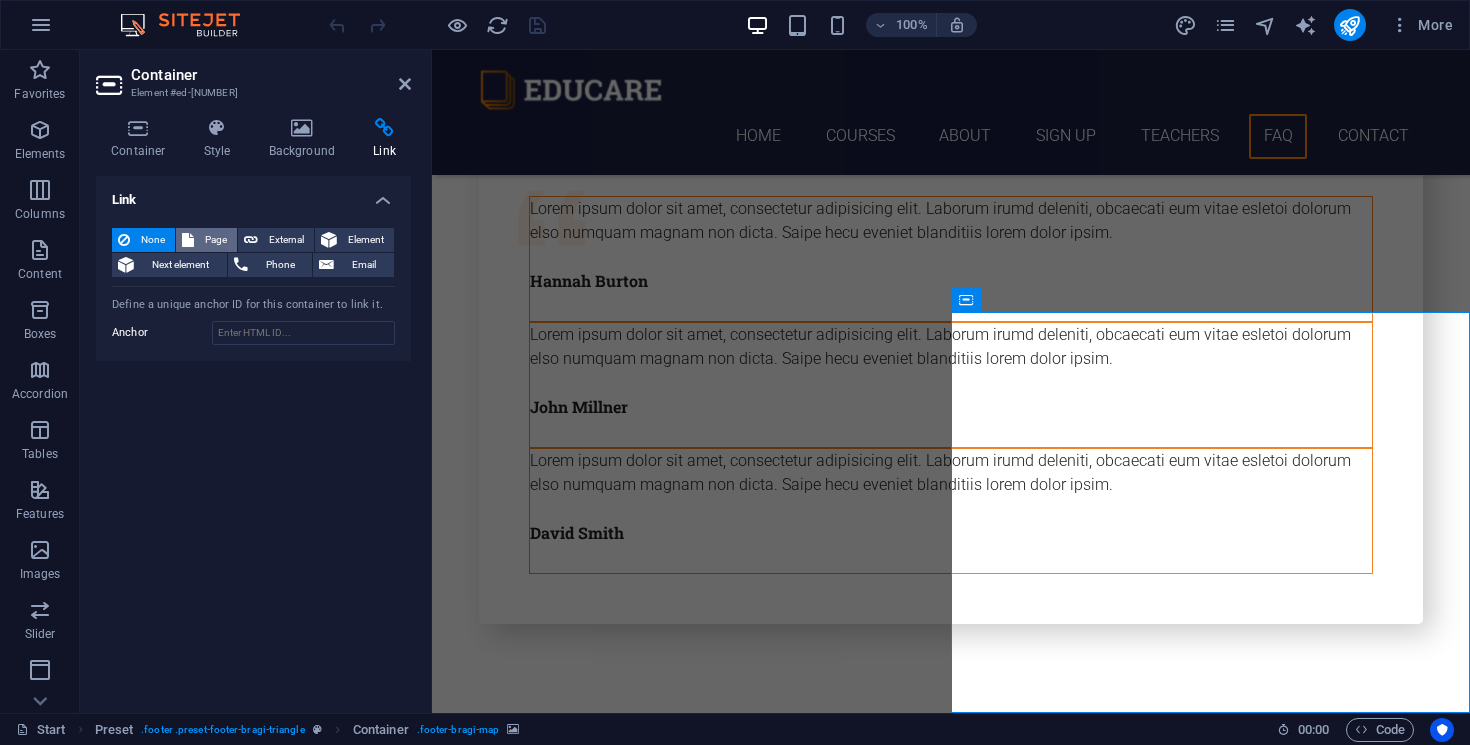click on "Page" at bounding box center (215, 240) 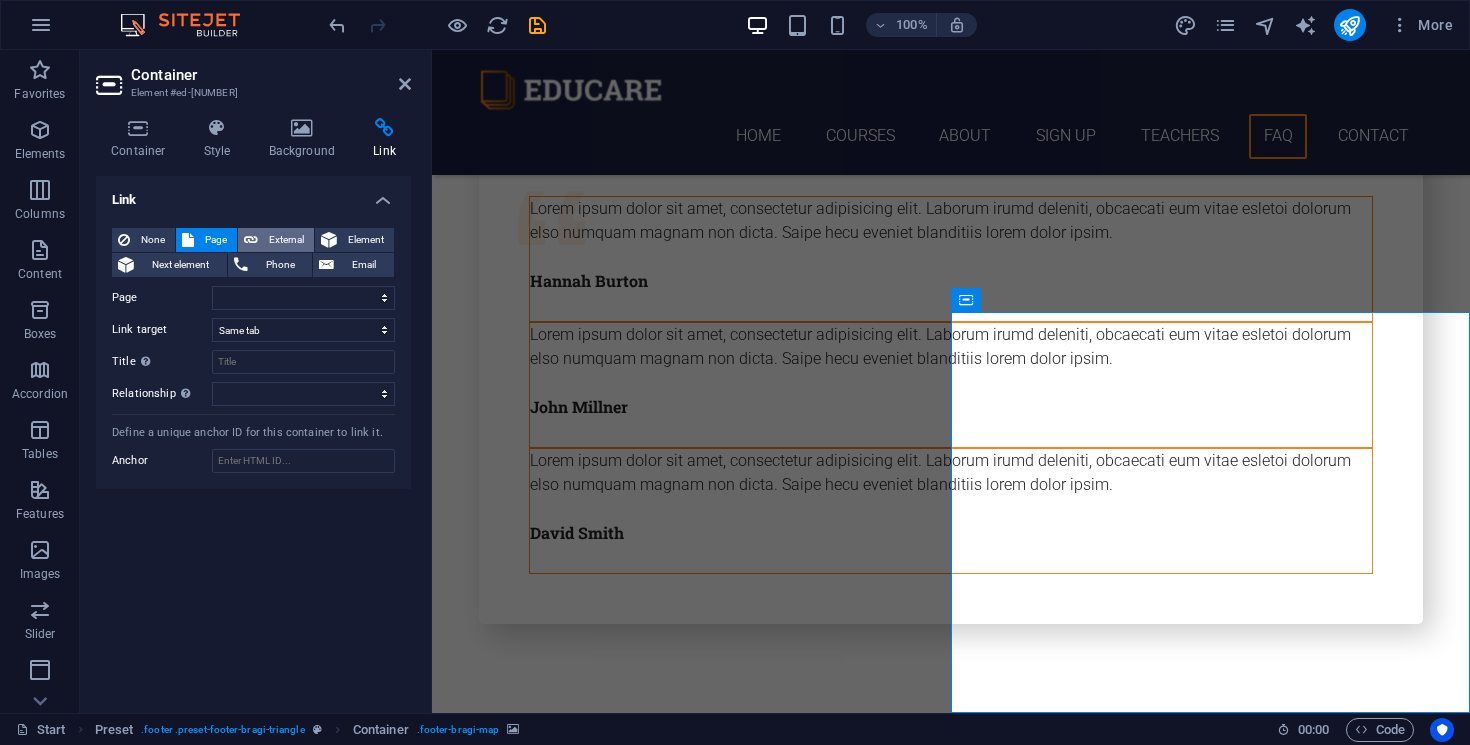 click on "External" at bounding box center (276, 240) 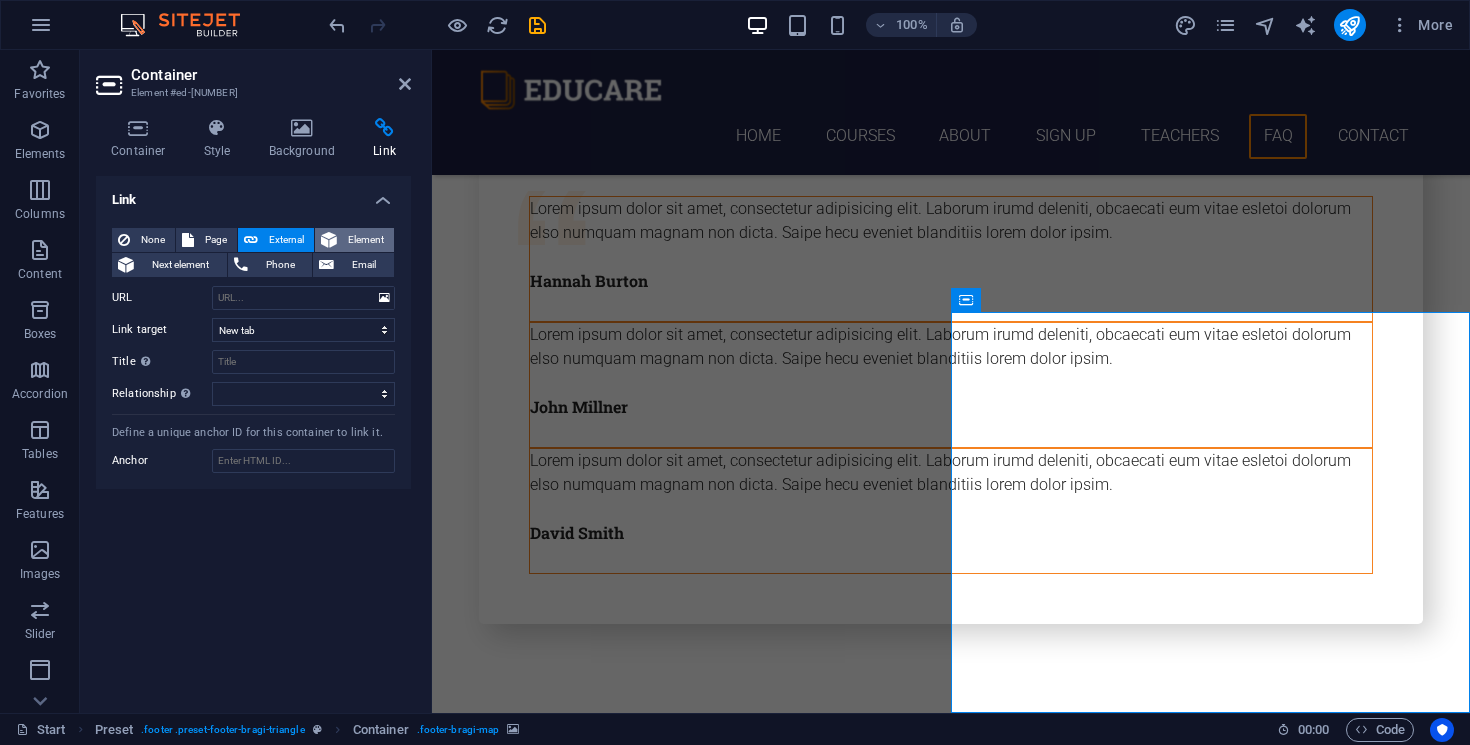click at bounding box center (329, 240) 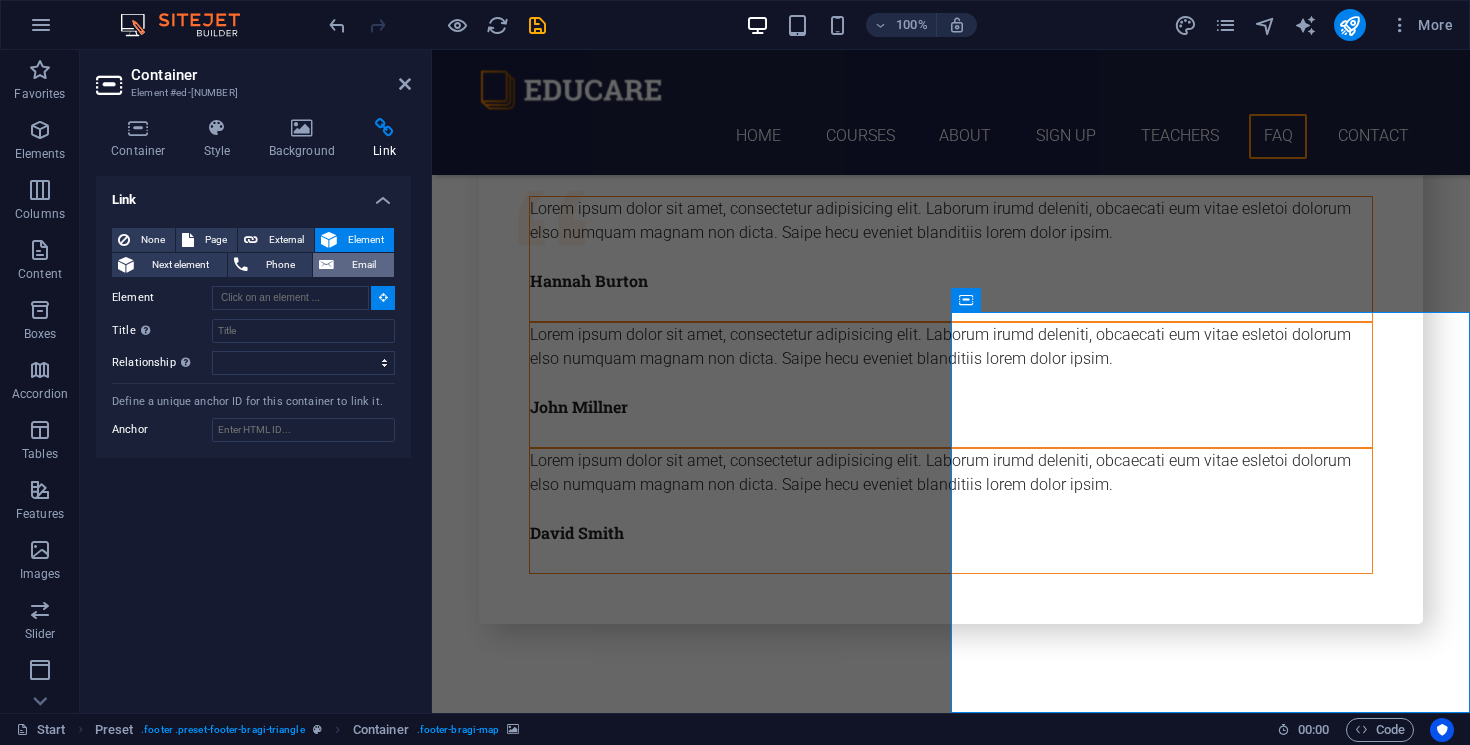 click on "Email" at bounding box center [353, 265] 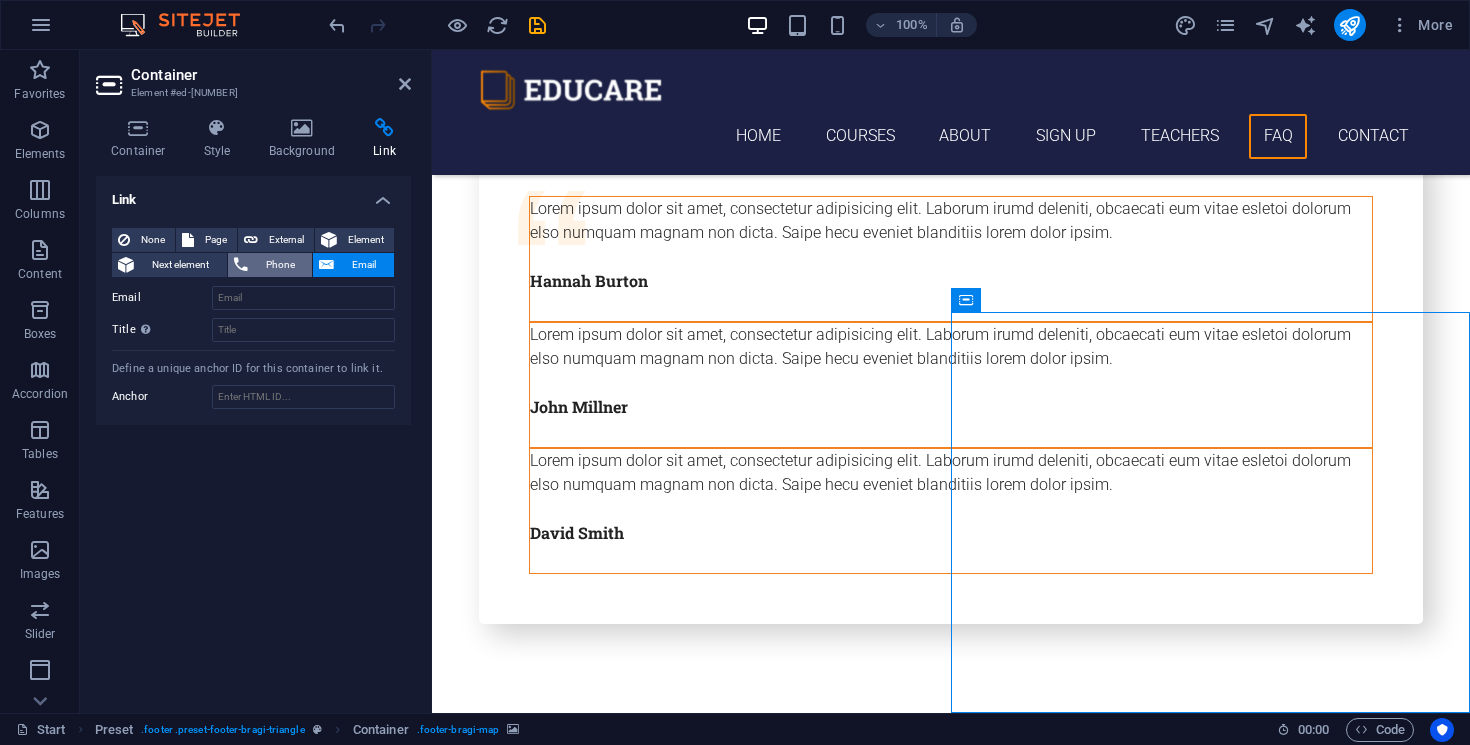 click on "Phone" at bounding box center (280, 265) 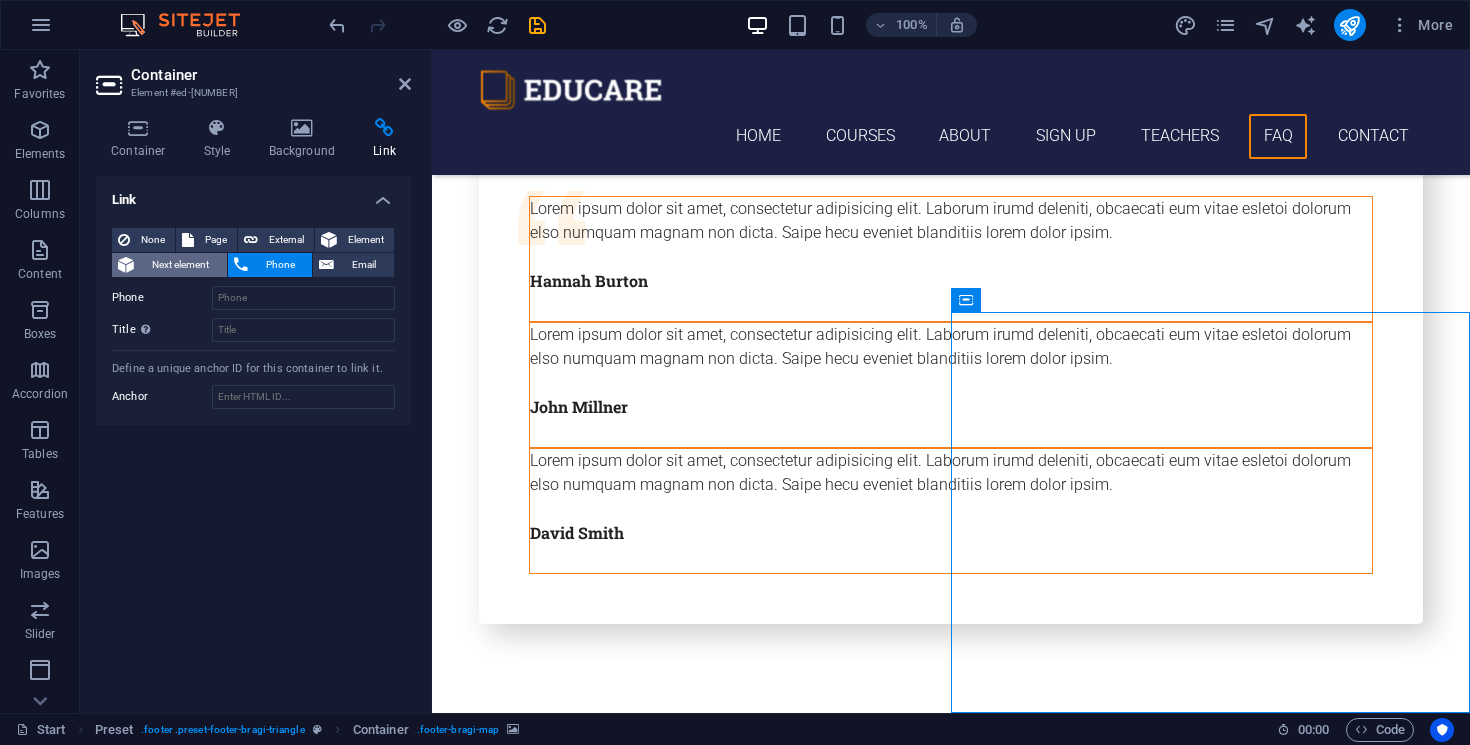 click on "Next element" at bounding box center (180, 265) 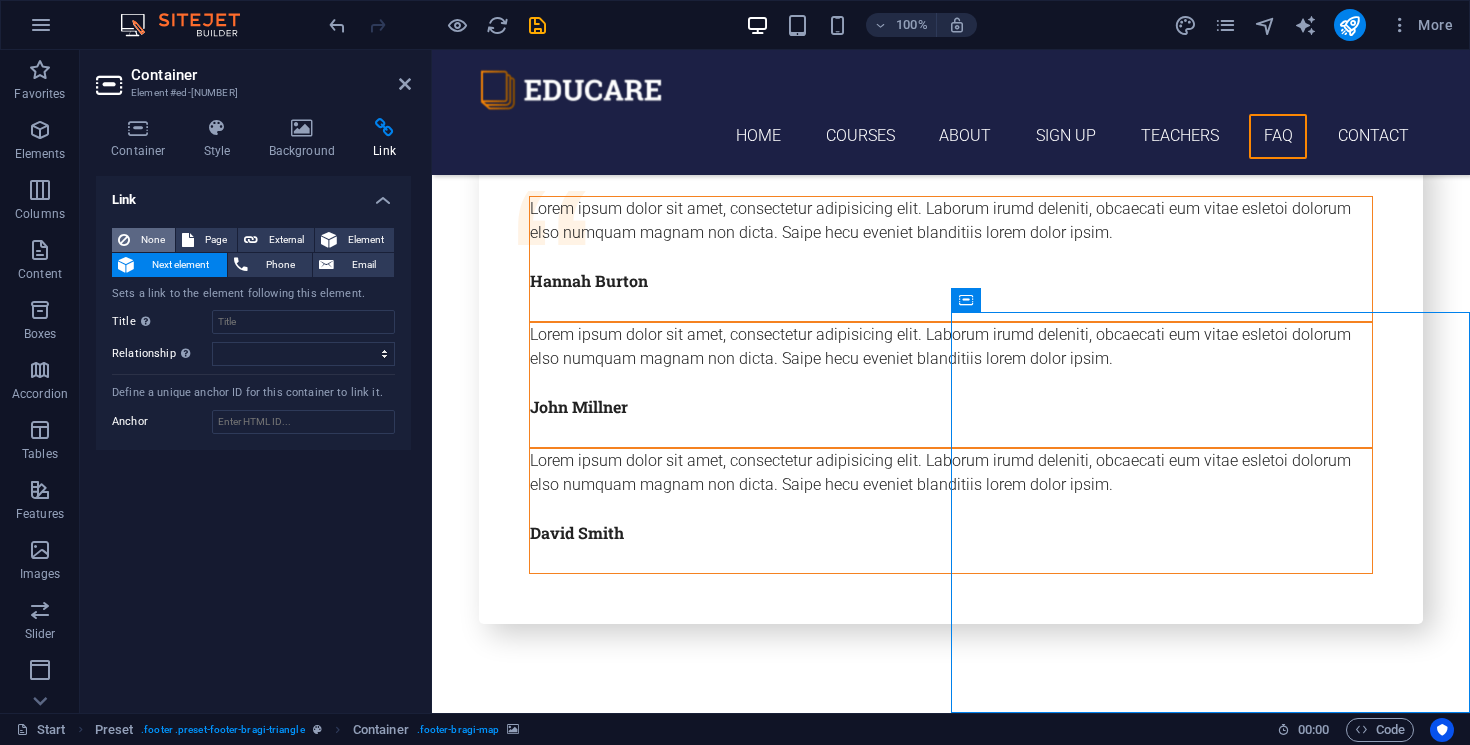 click on "None" at bounding box center [152, 240] 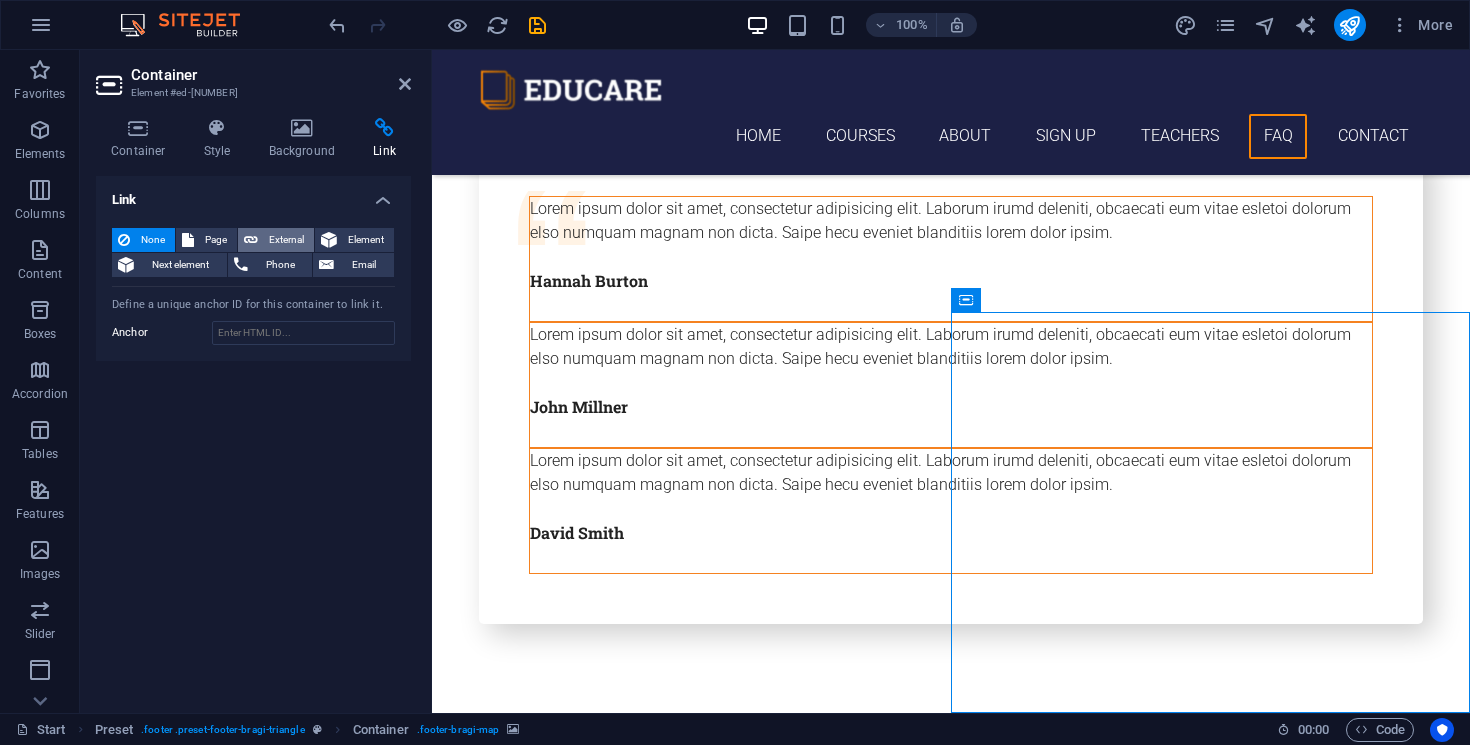 click on "External" at bounding box center (276, 240) 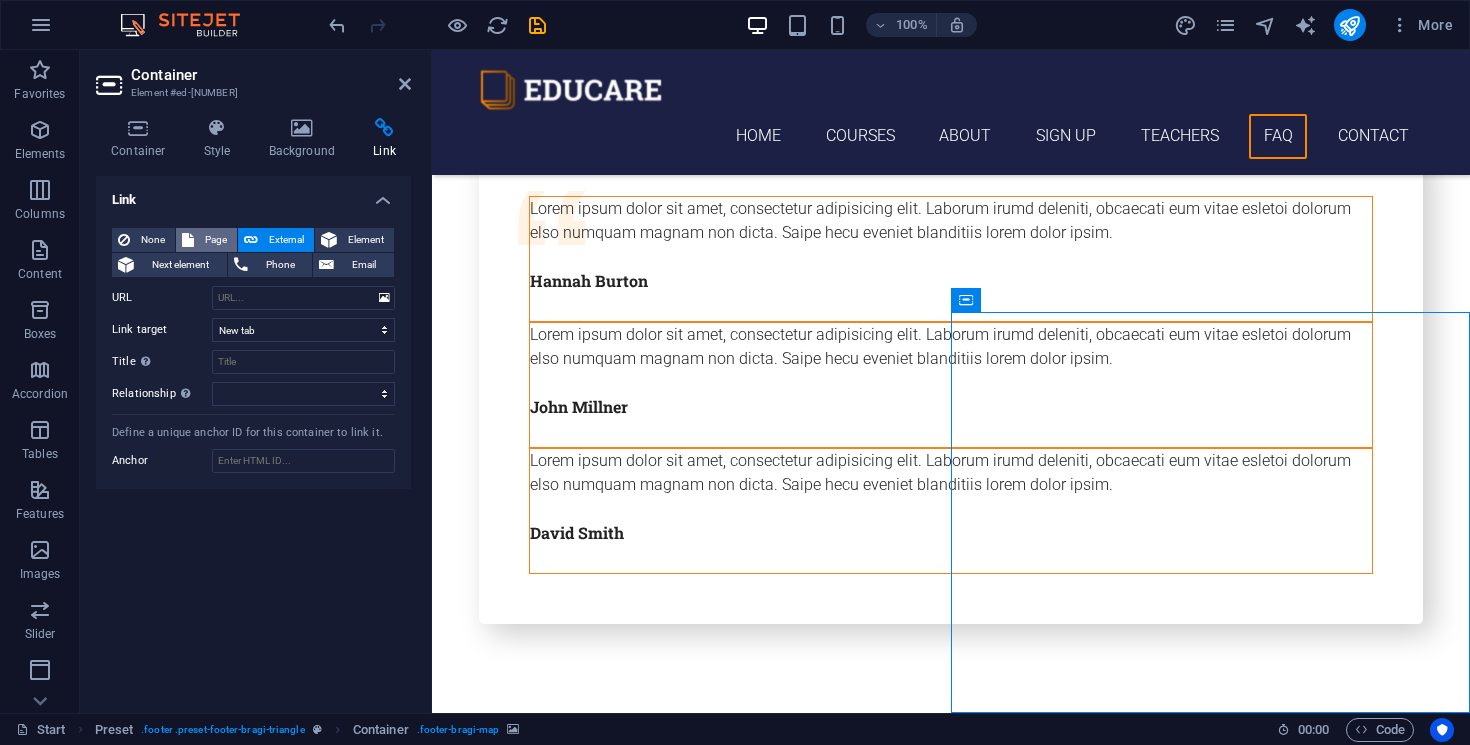 click on "Page" at bounding box center [215, 240] 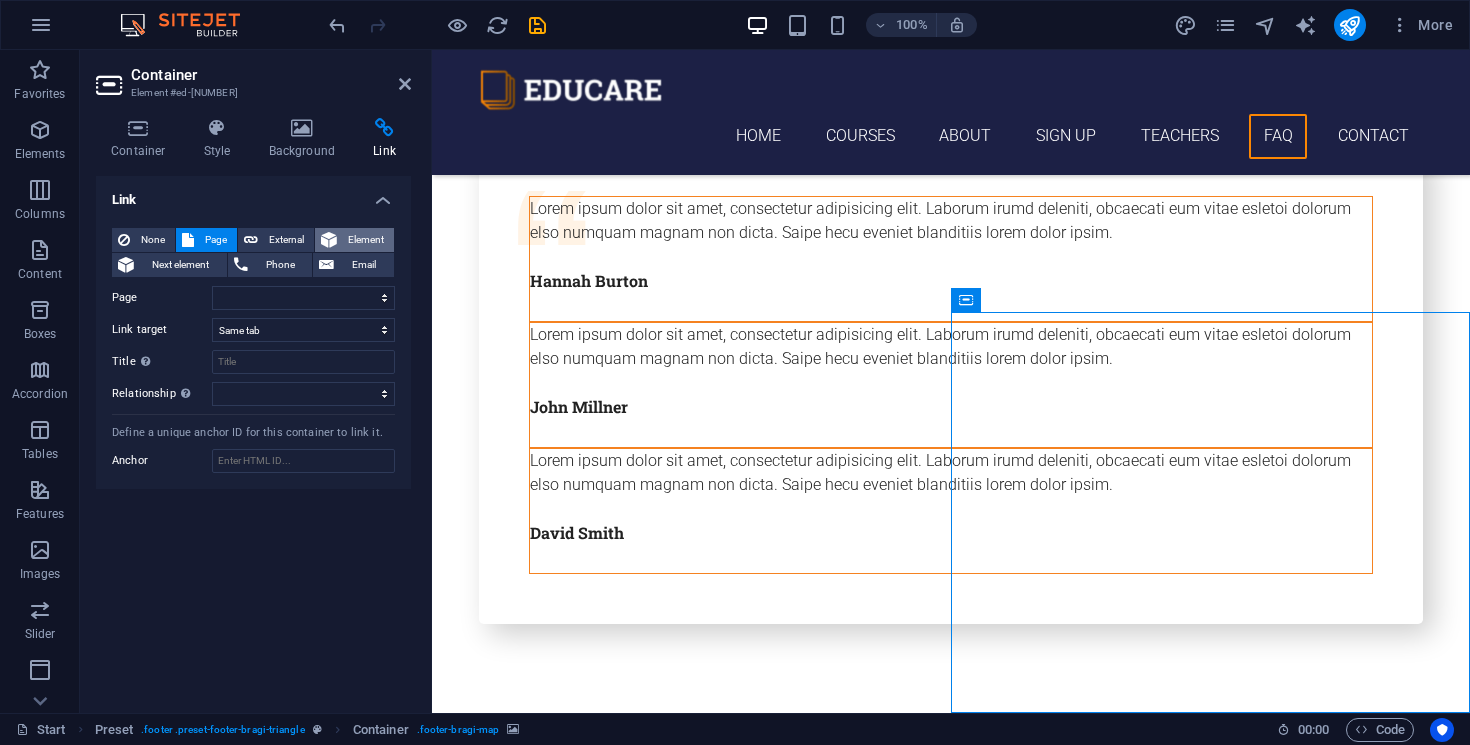 click on "Element" at bounding box center [365, 240] 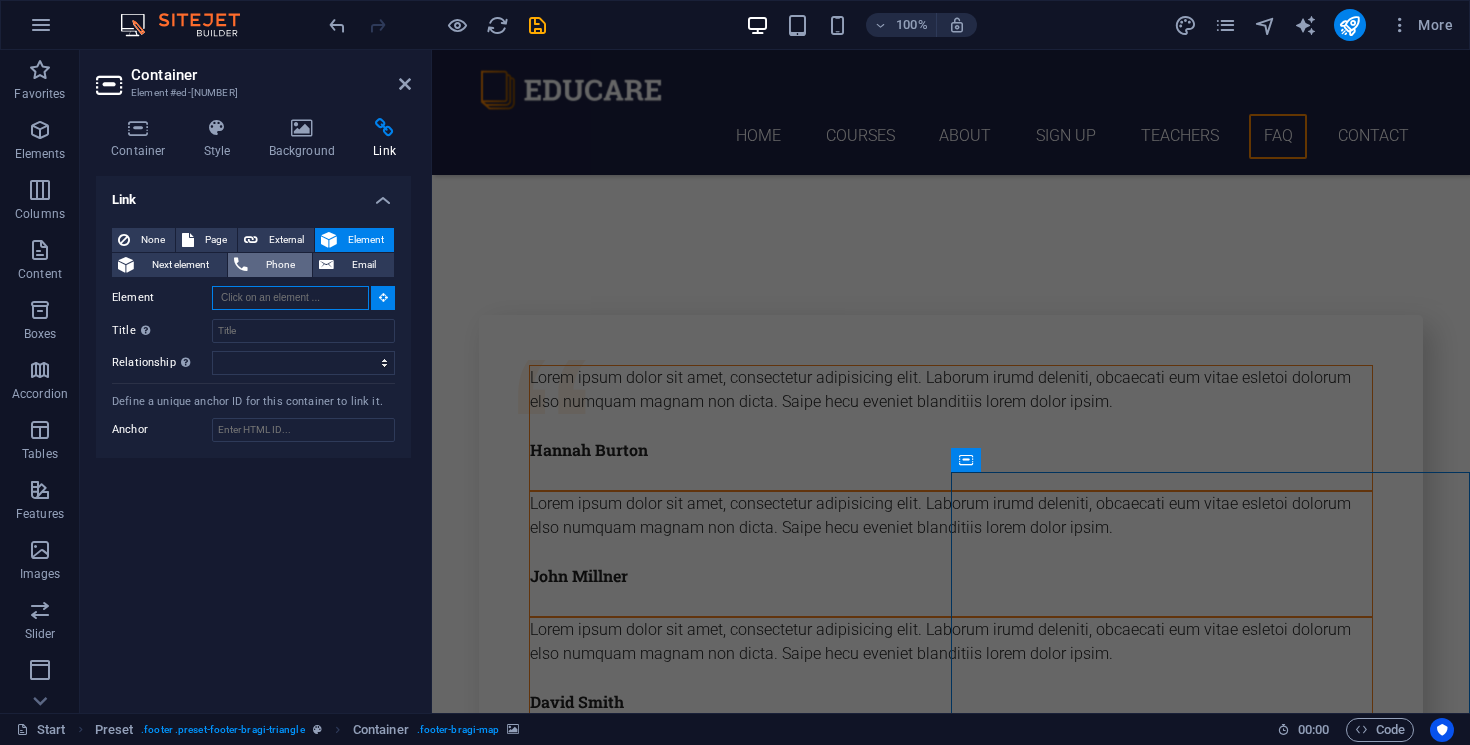 scroll, scrollTop: 7356, scrollLeft: 0, axis: vertical 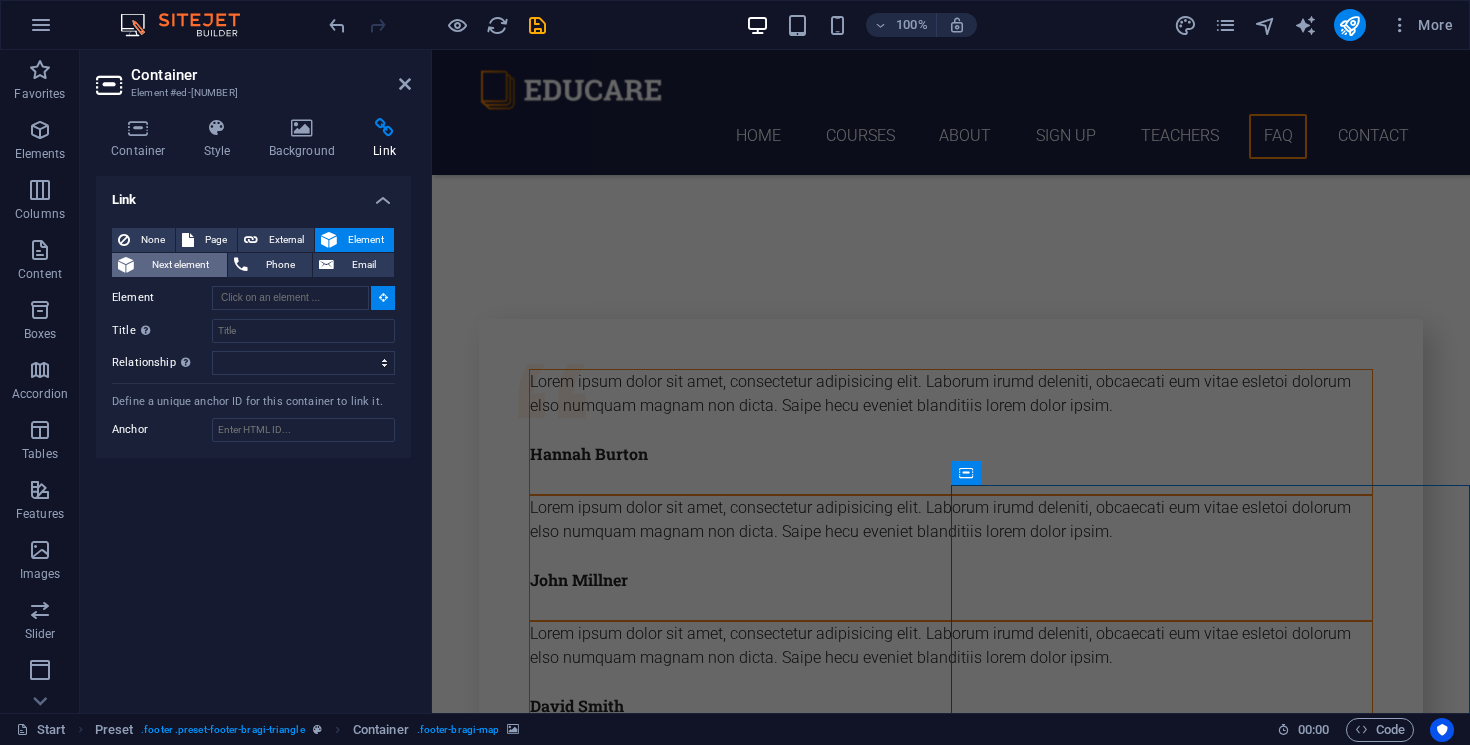click on "Next element" at bounding box center (180, 265) 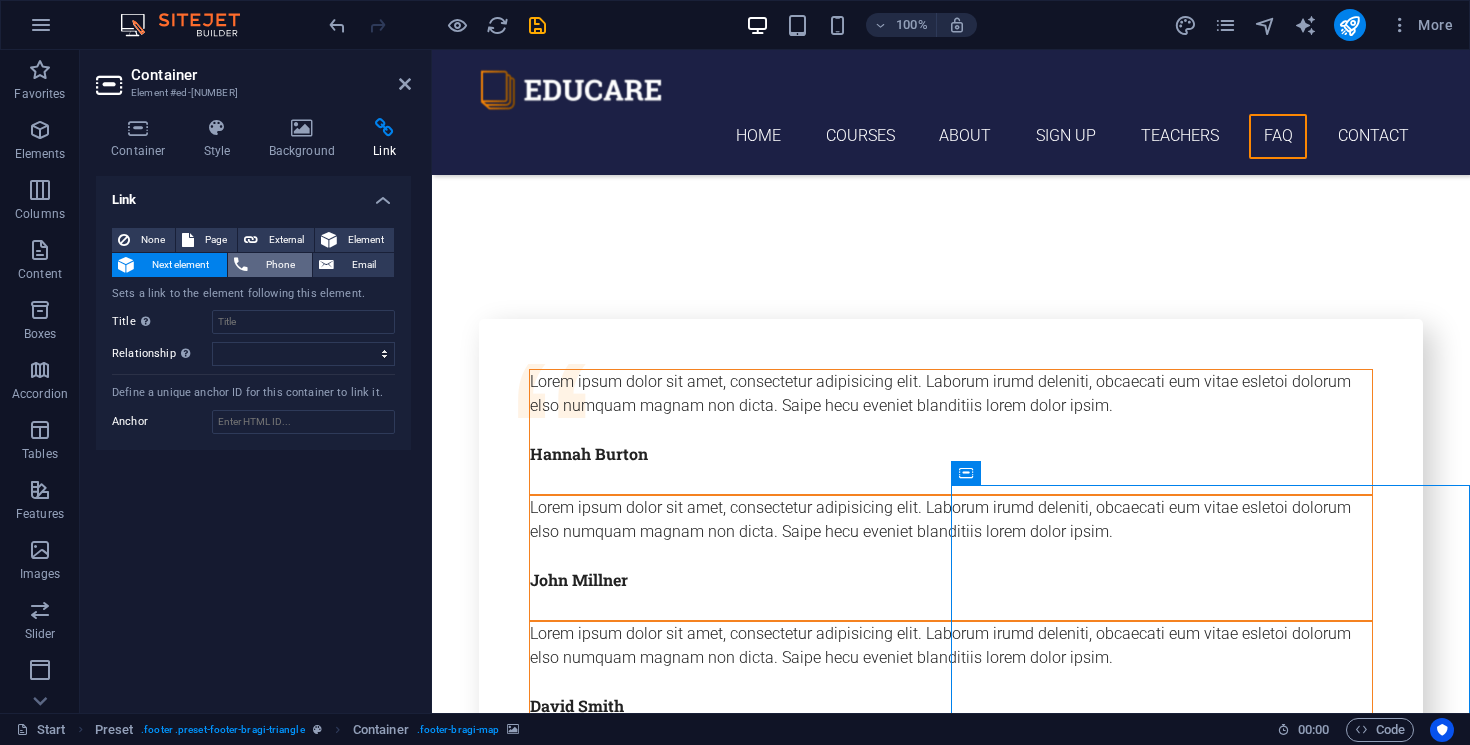 click at bounding box center [241, 265] 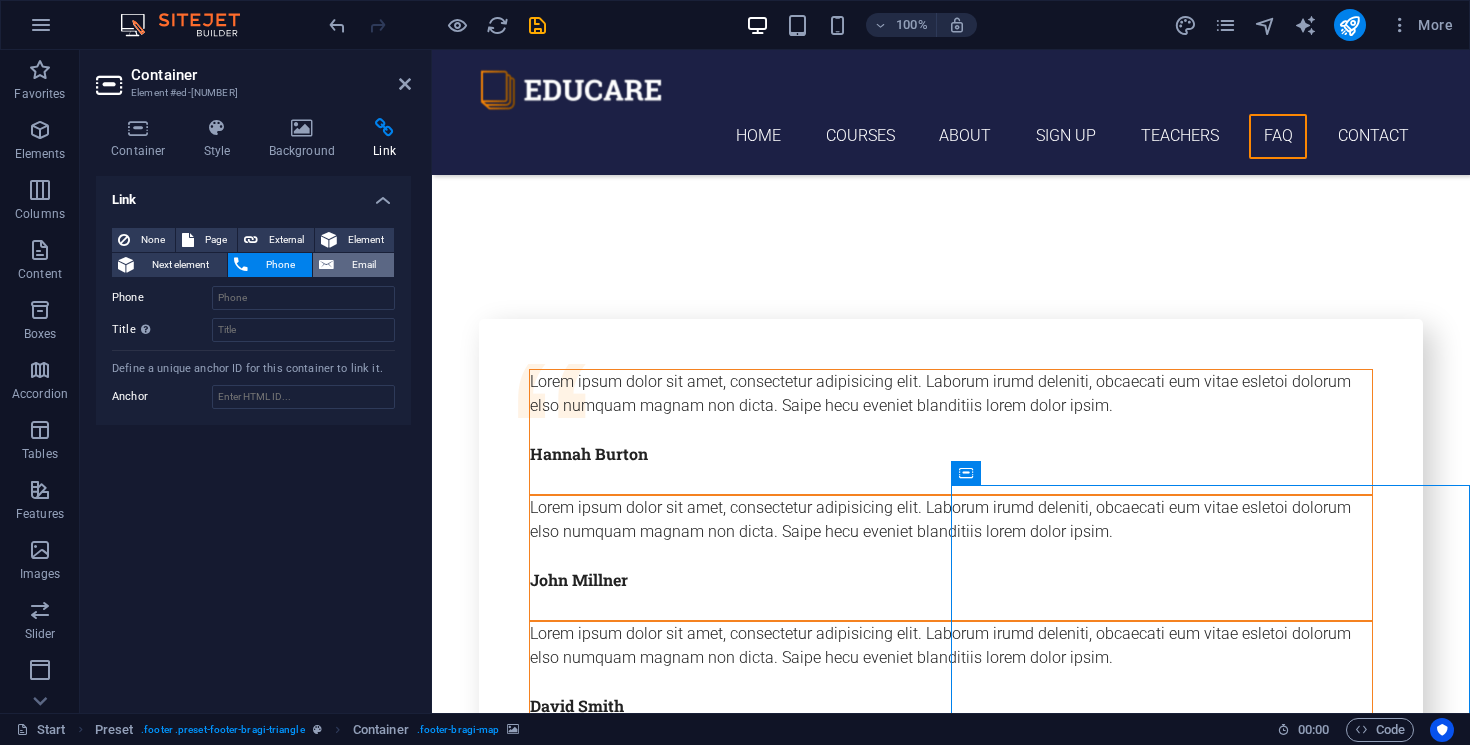 click at bounding box center (326, 265) 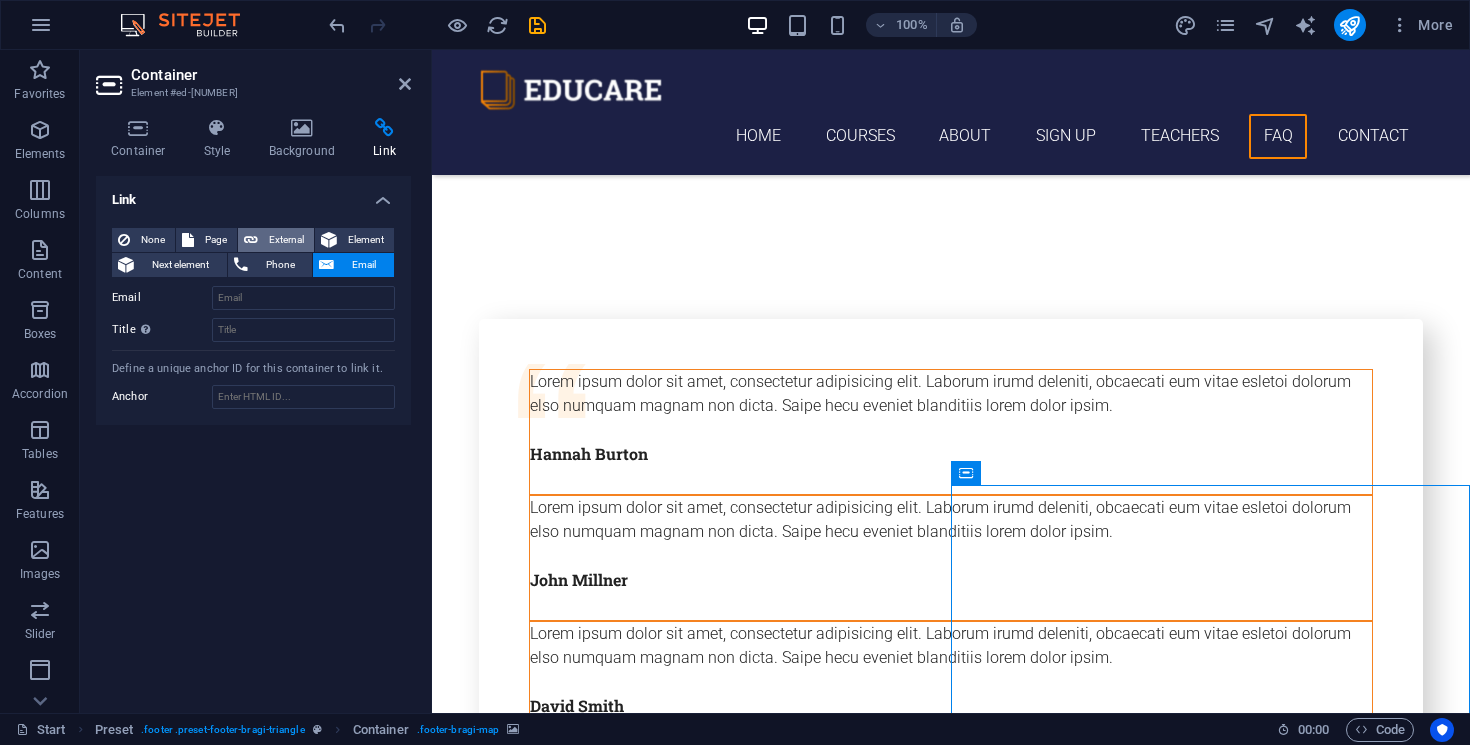 click on "External" at bounding box center [286, 240] 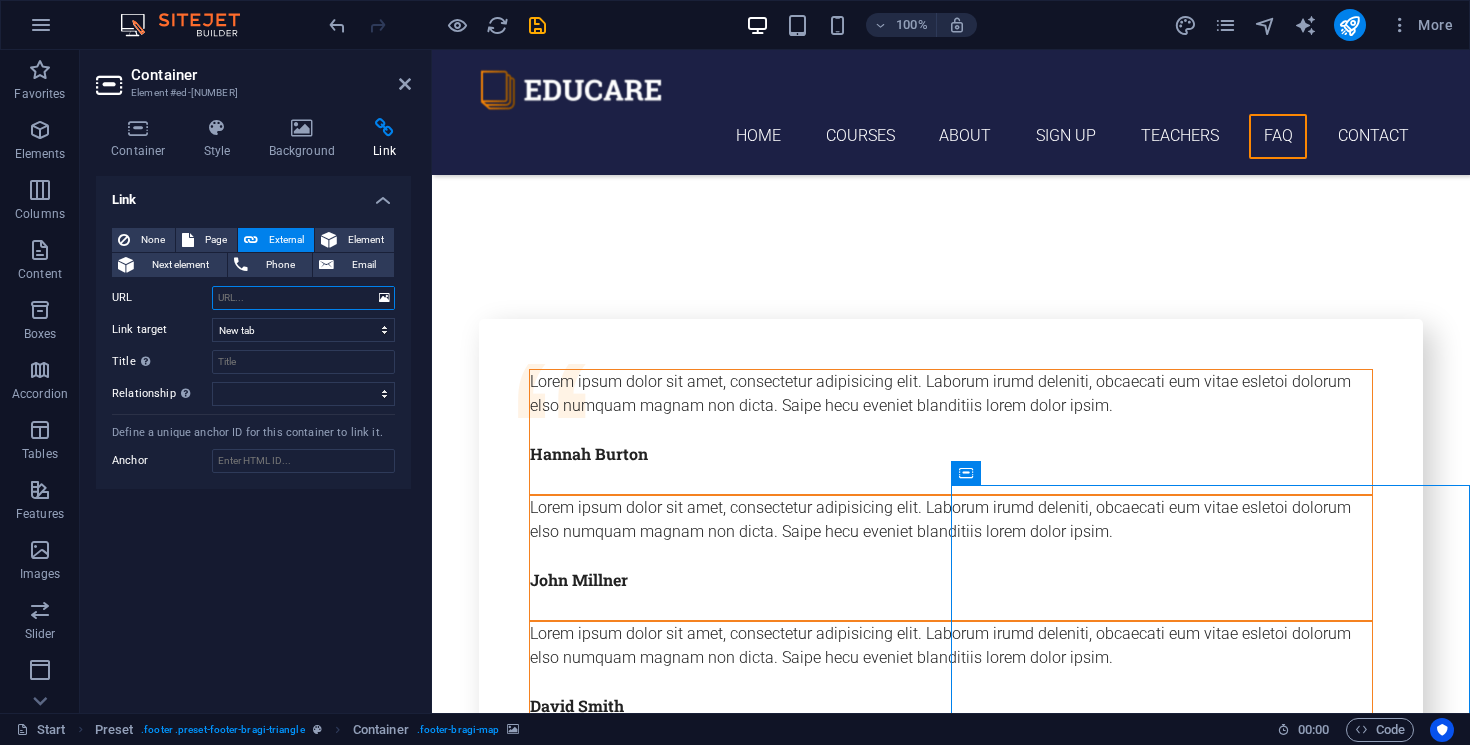 click on "URL" at bounding box center [303, 298] 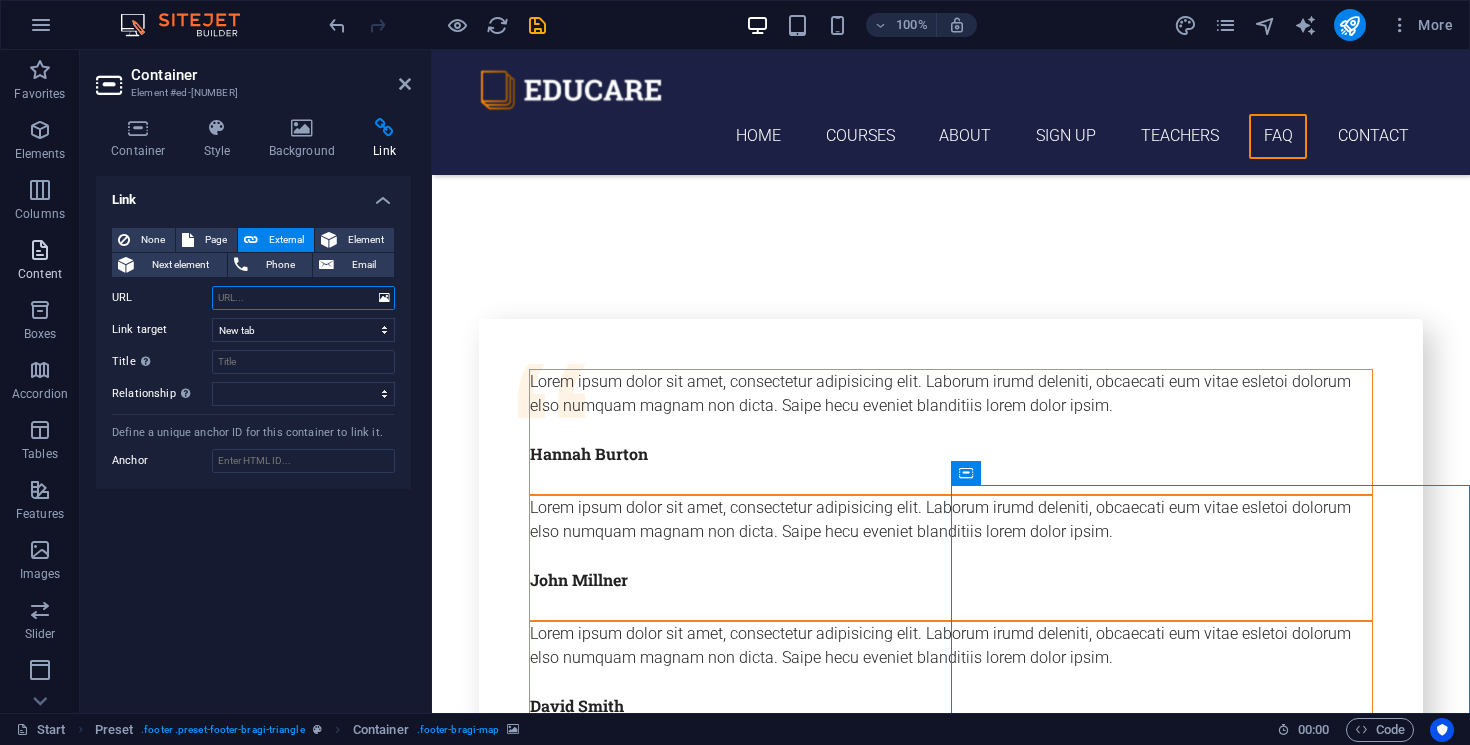 paste on "https://share.google/[ID]" 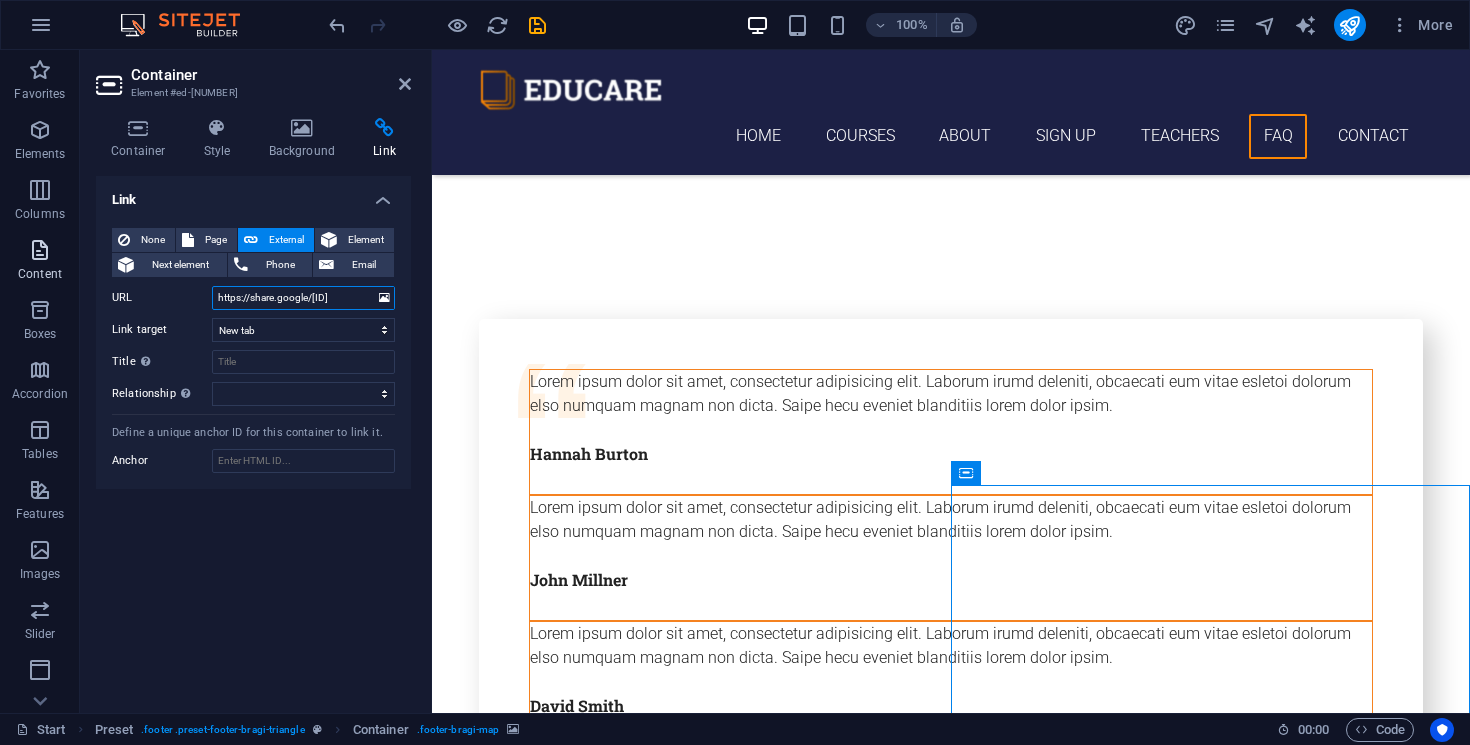 scroll, scrollTop: 0, scrollLeft: 40, axis: horizontal 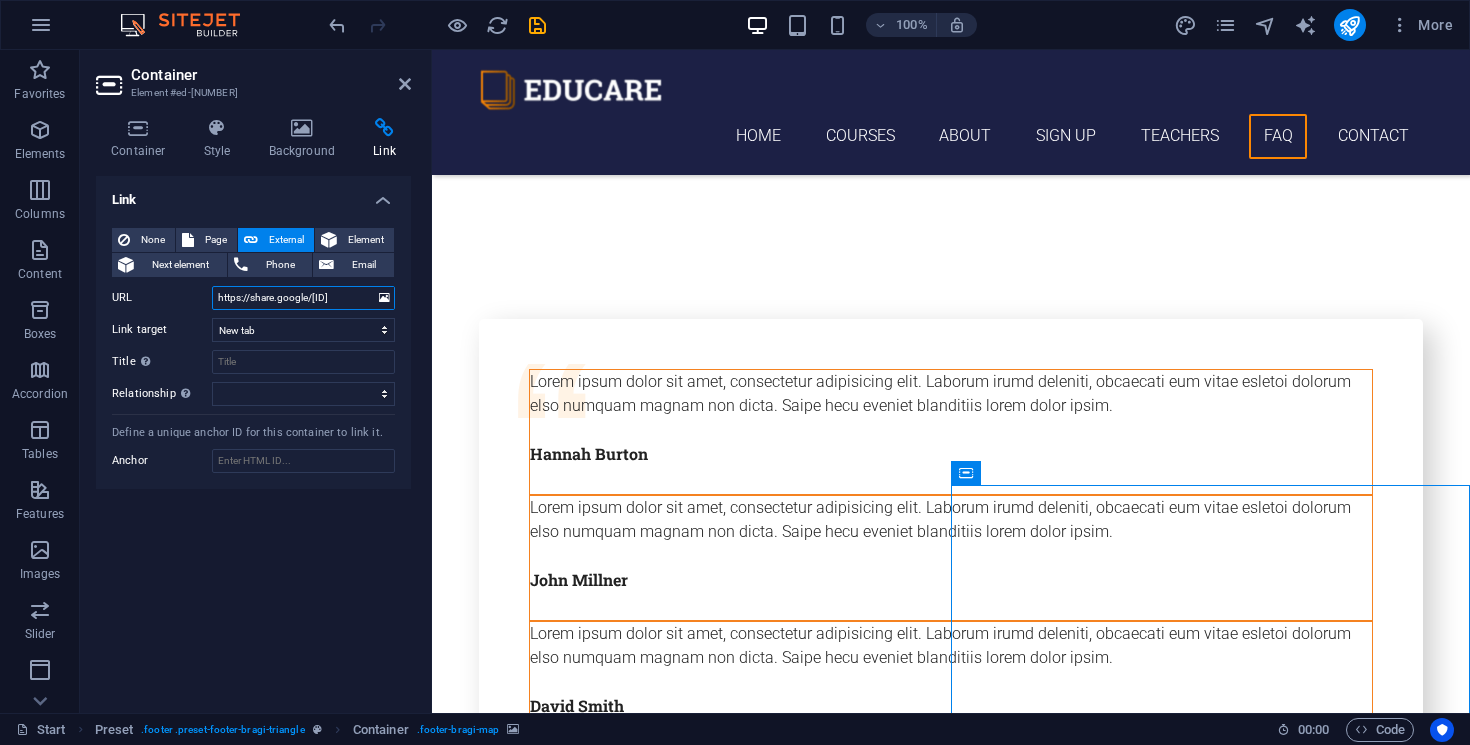 type on "https://share.google/[ID]" 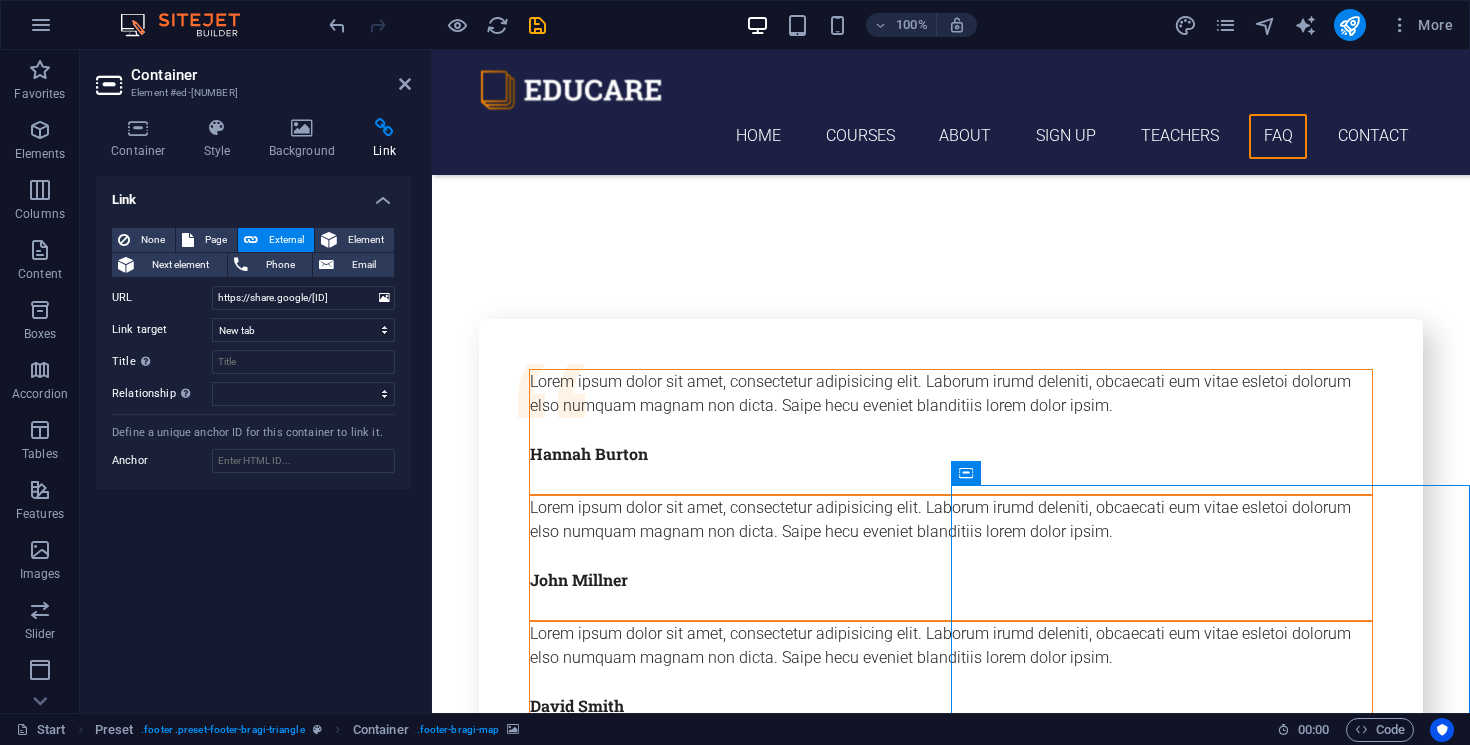 click on "Link None Page External Element Next element Phone Email Page Start Subpage Legal notice Privacy Element
URL https://share.google/R9YfgcYaaePoUQTGb Phone Email Link target New tab Same tab Overlay Title Additional link description, should not be the same as the link text. The title is most often shown as a tooltip text when the mouse moves over the element. Leave empty if uncertain. Relationship Sets the  relationship of this link to the link target . For example, the value "nofollow" instructs search engines not to follow the link. Can be left empty. alternate author bookmark external help license next nofollow noreferrer noopener prev search tag Define a unique anchor ID for this container to link it. Anchor" at bounding box center (253, 436) 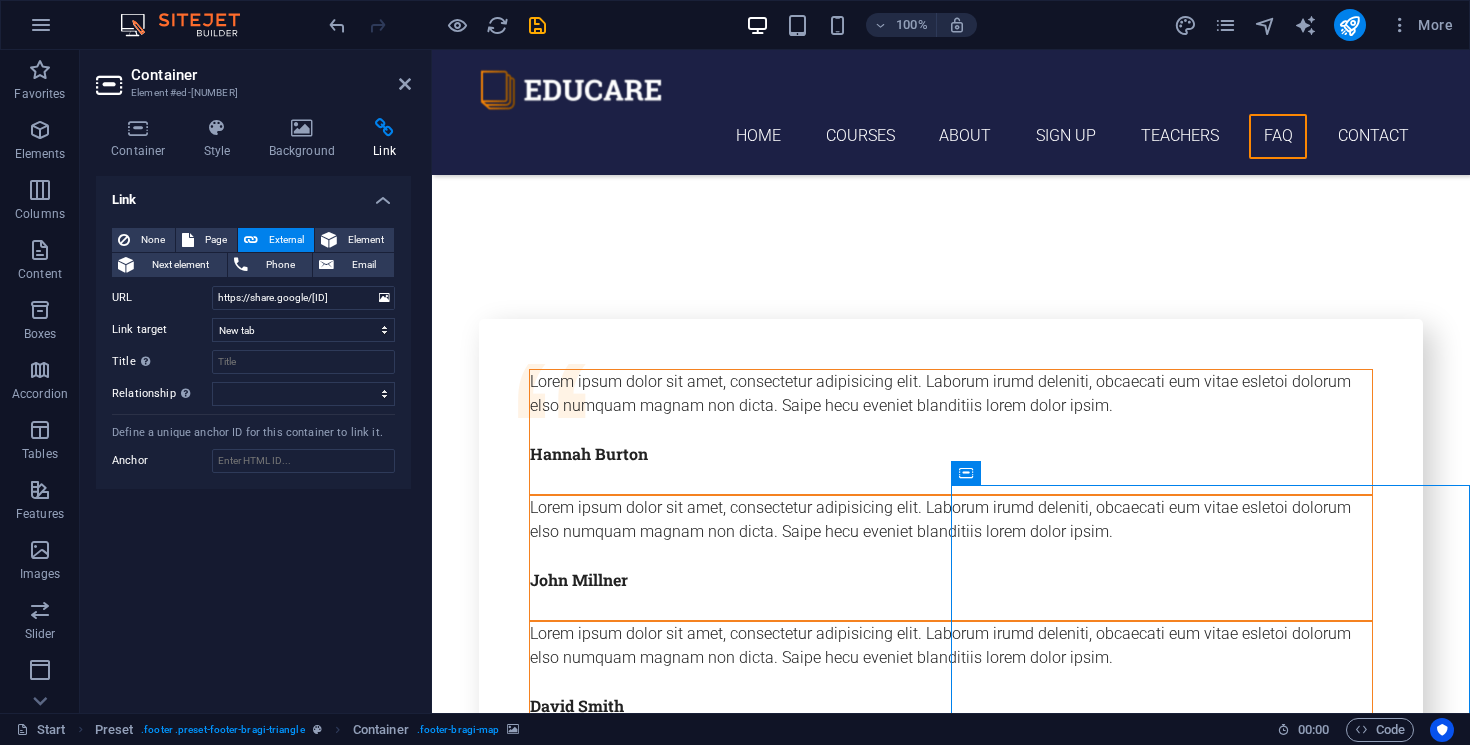 click on "Link" at bounding box center [253, 194] 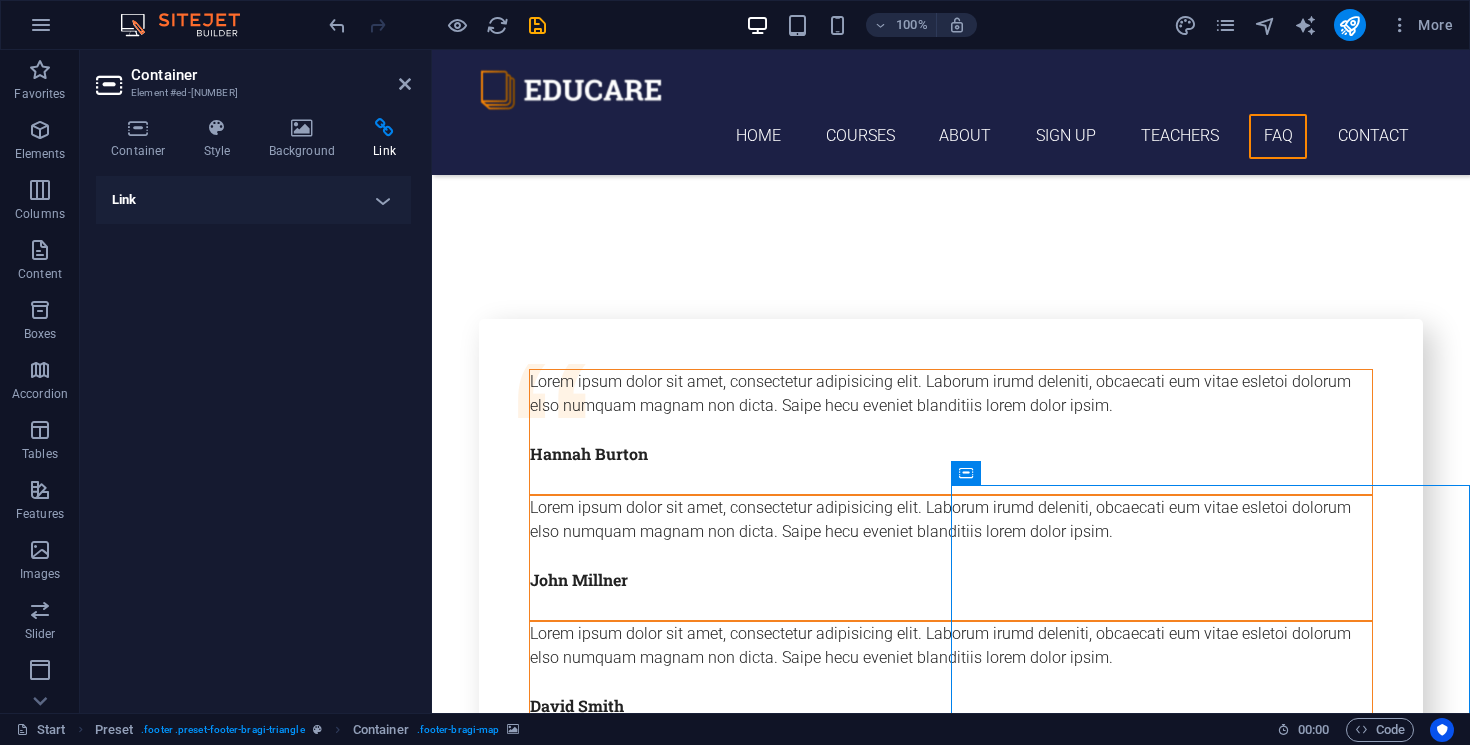 click on "Link" at bounding box center (253, 200) 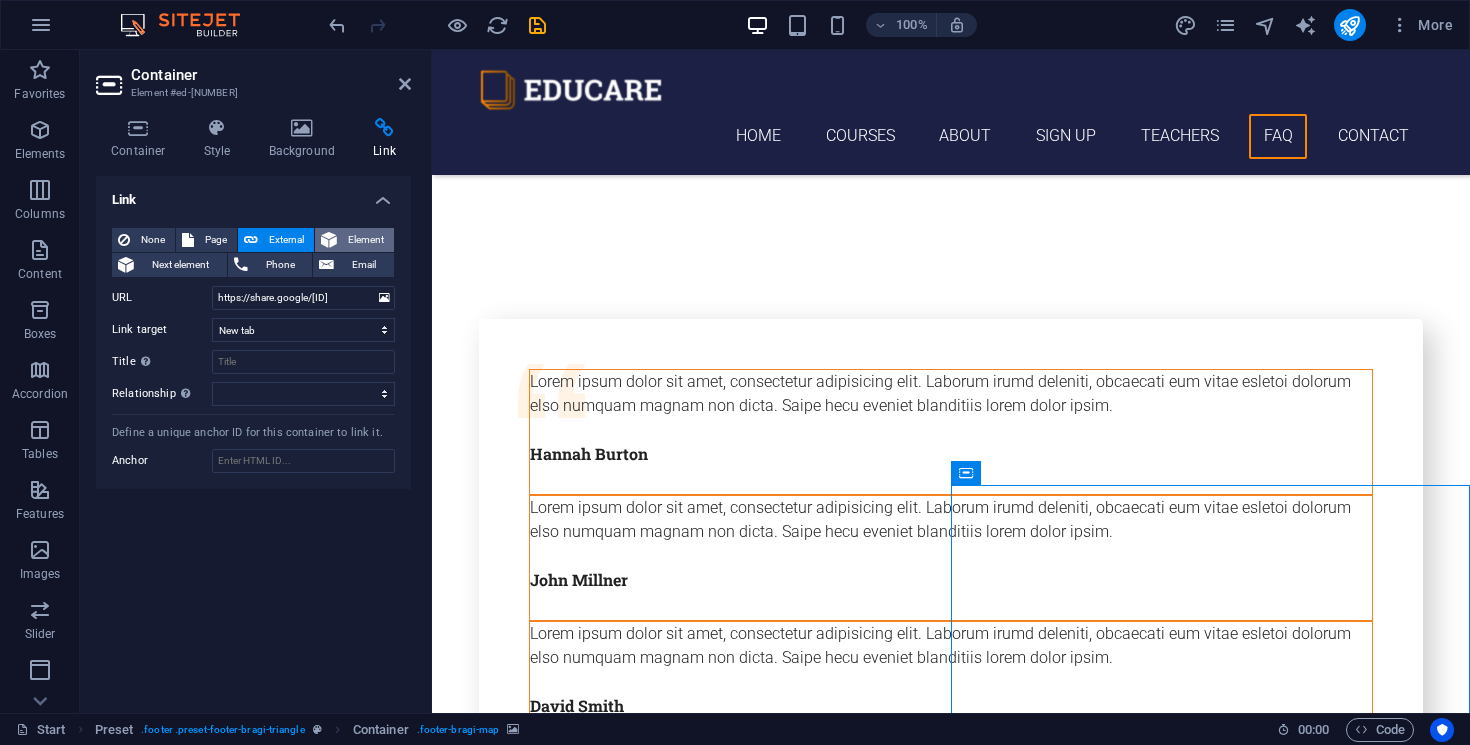 click on "Element" at bounding box center [354, 240] 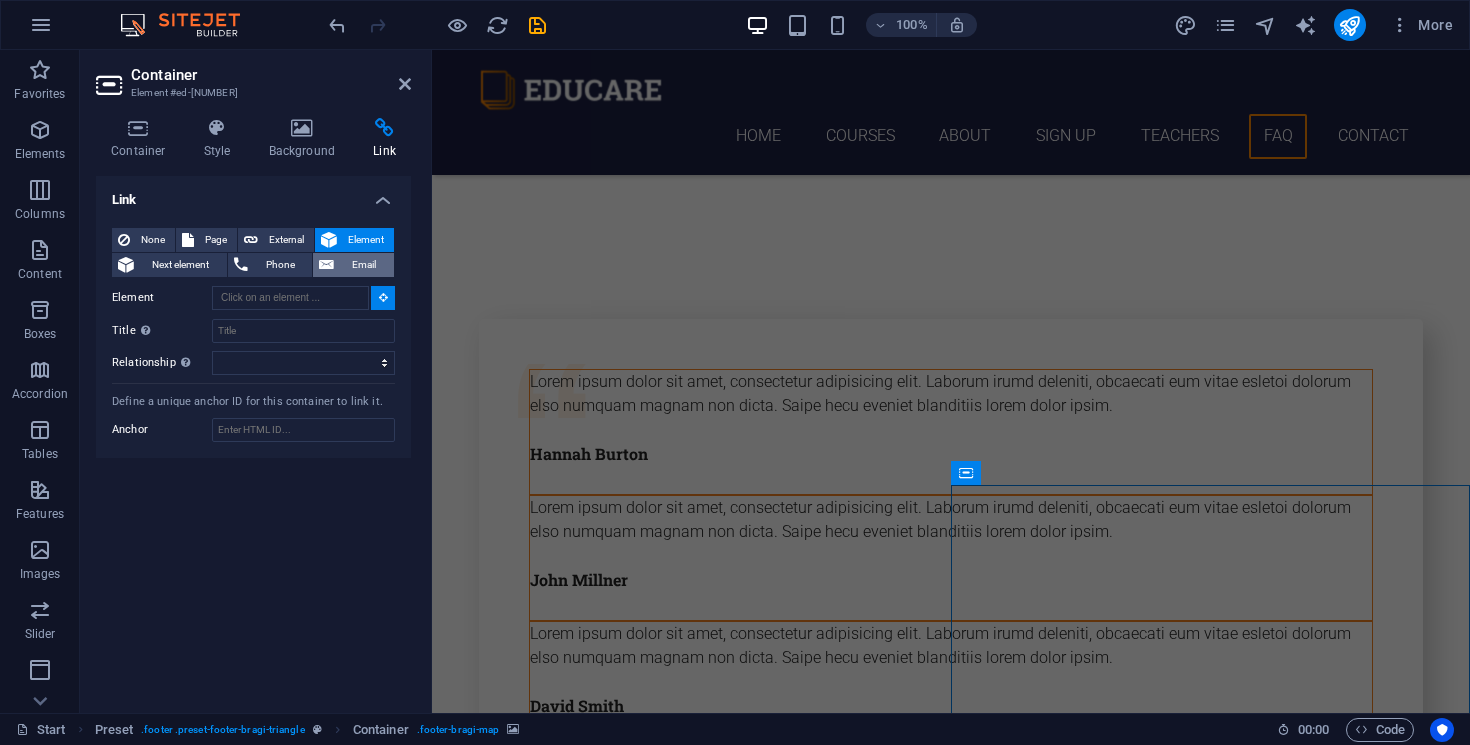 click on "Email" at bounding box center (364, 265) 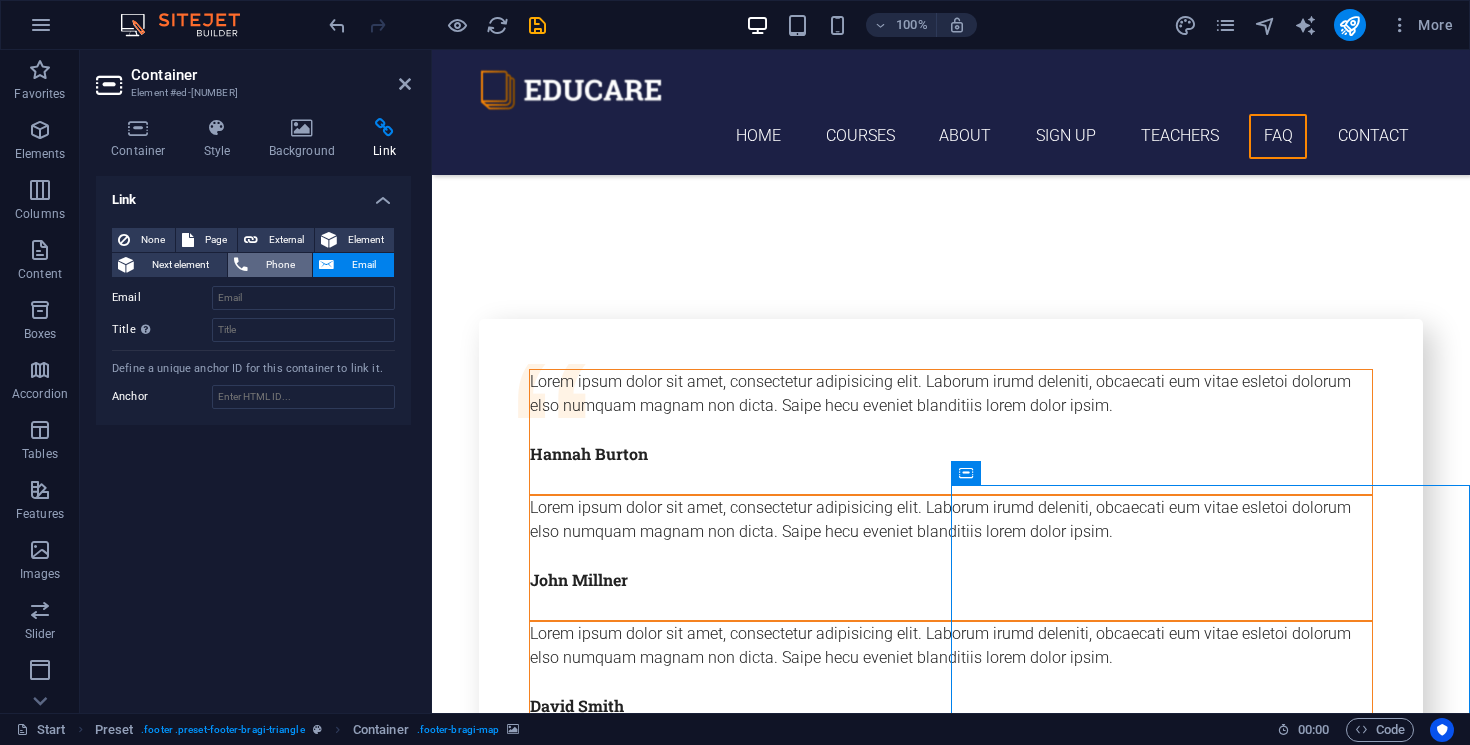 click on "Phone" at bounding box center (280, 265) 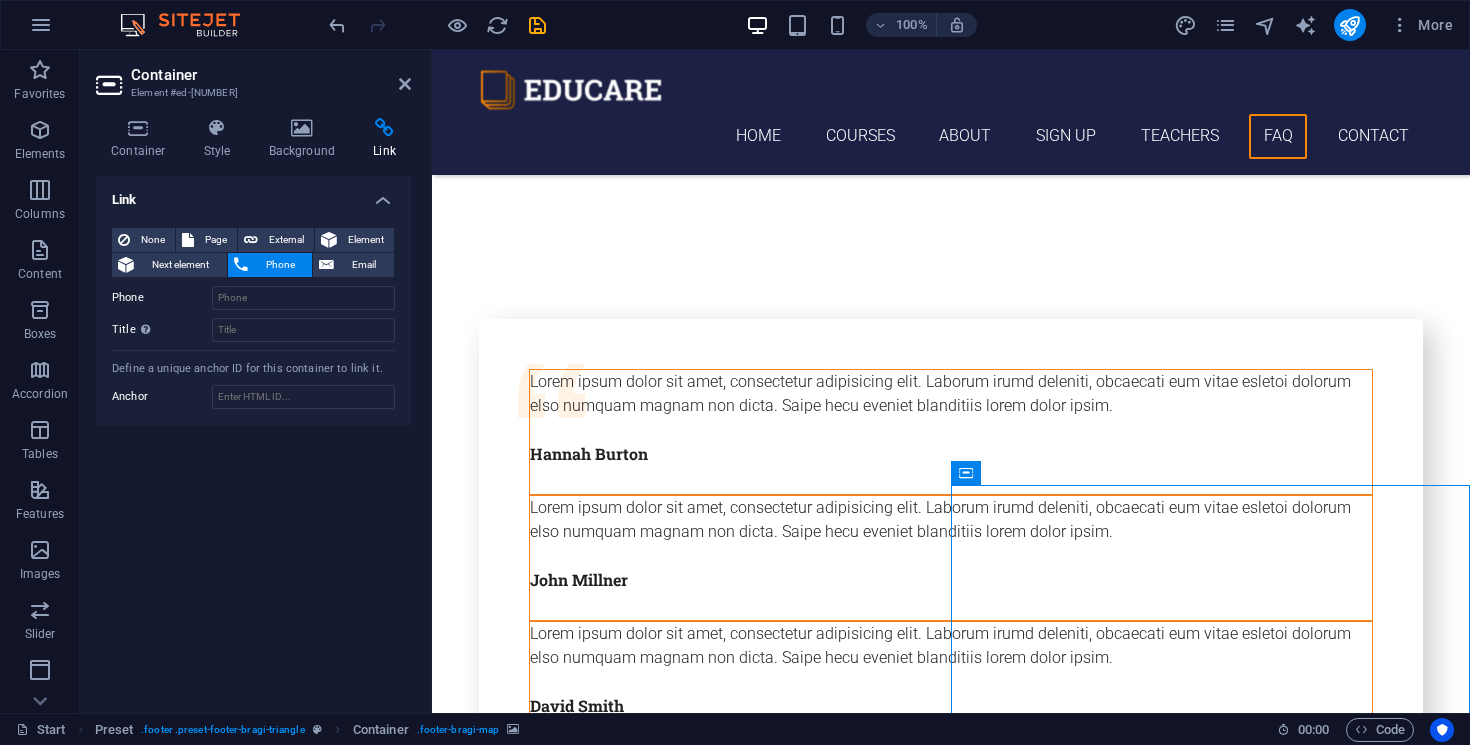 click on "None Page External Element Next element Phone Email Page Start Subpage Legal notice Privacy Element
URL https://share.google/R9YfgcYaaePoUQTGb Phone Email Link target New tab Same tab Overlay Title Additional link description, should not be the same as the link text. The title is most often shown as a tooltip text when the mouse moves over the element. Leave empty if uncertain. Relationship Sets the  relationship of this link to the link target . For example, the value "nofollow" instructs search engines not to follow the link. Can be left empty. alternate author bookmark external help license next nofollow noreferrer noopener prev search tag" at bounding box center [253, 285] 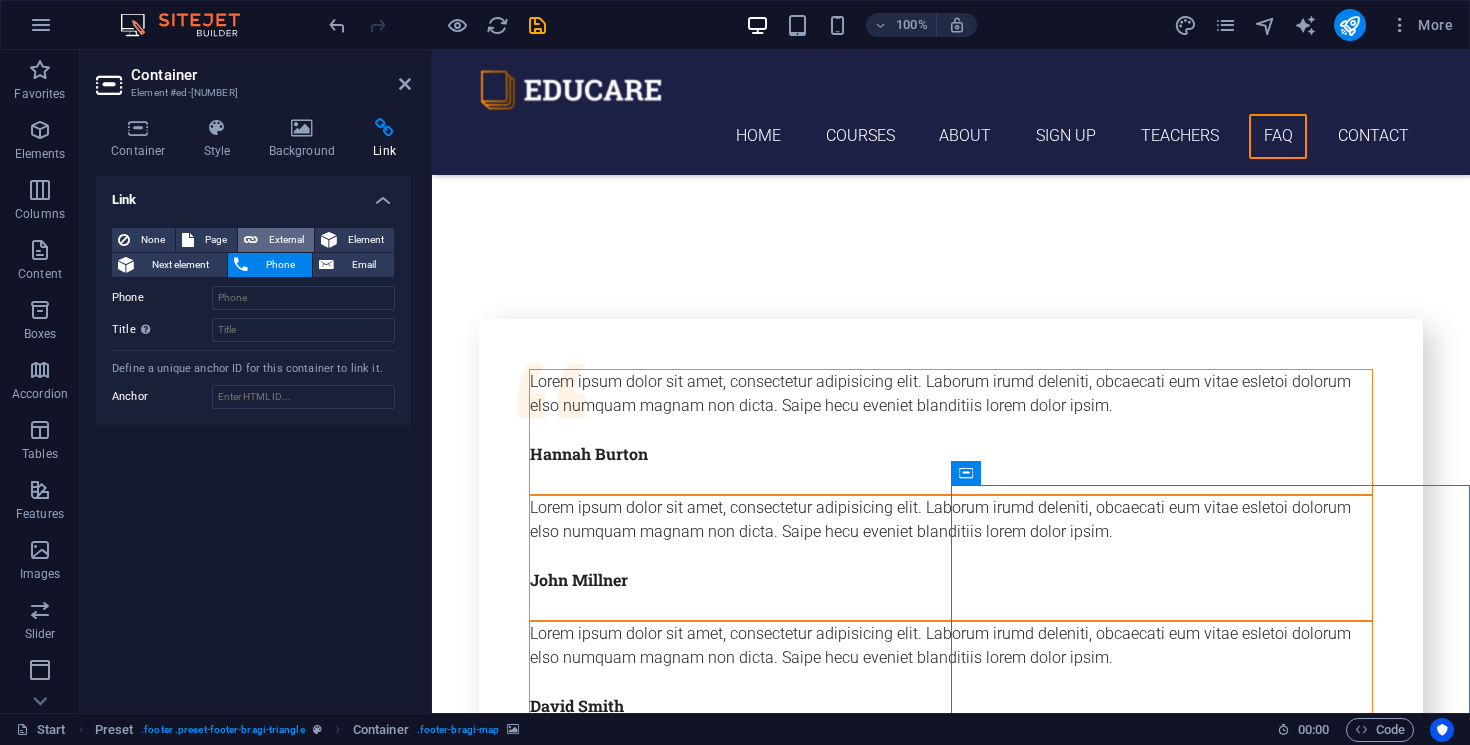 click on "External" at bounding box center [286, 240] 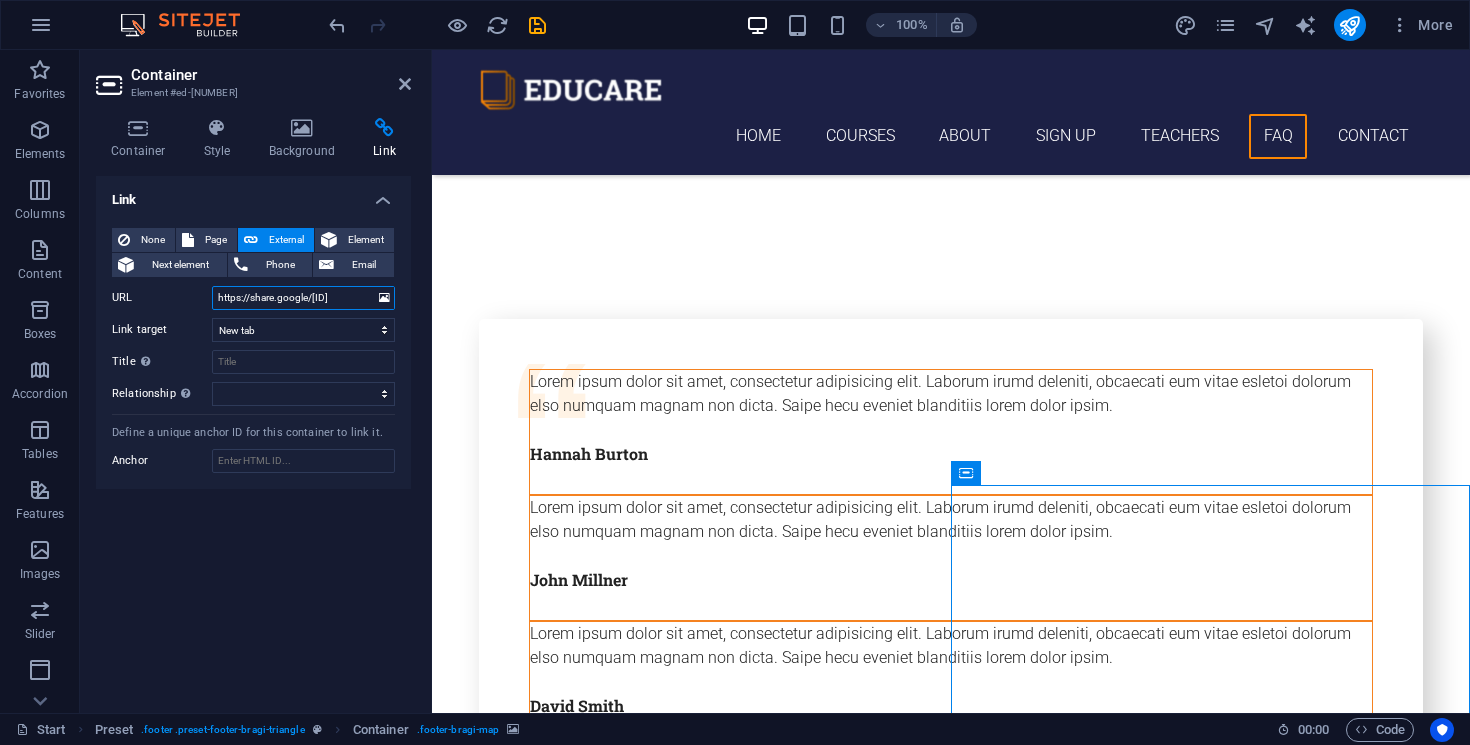 scroll, scrollTop: 0, scrollLeft: 40, axis: horizontal 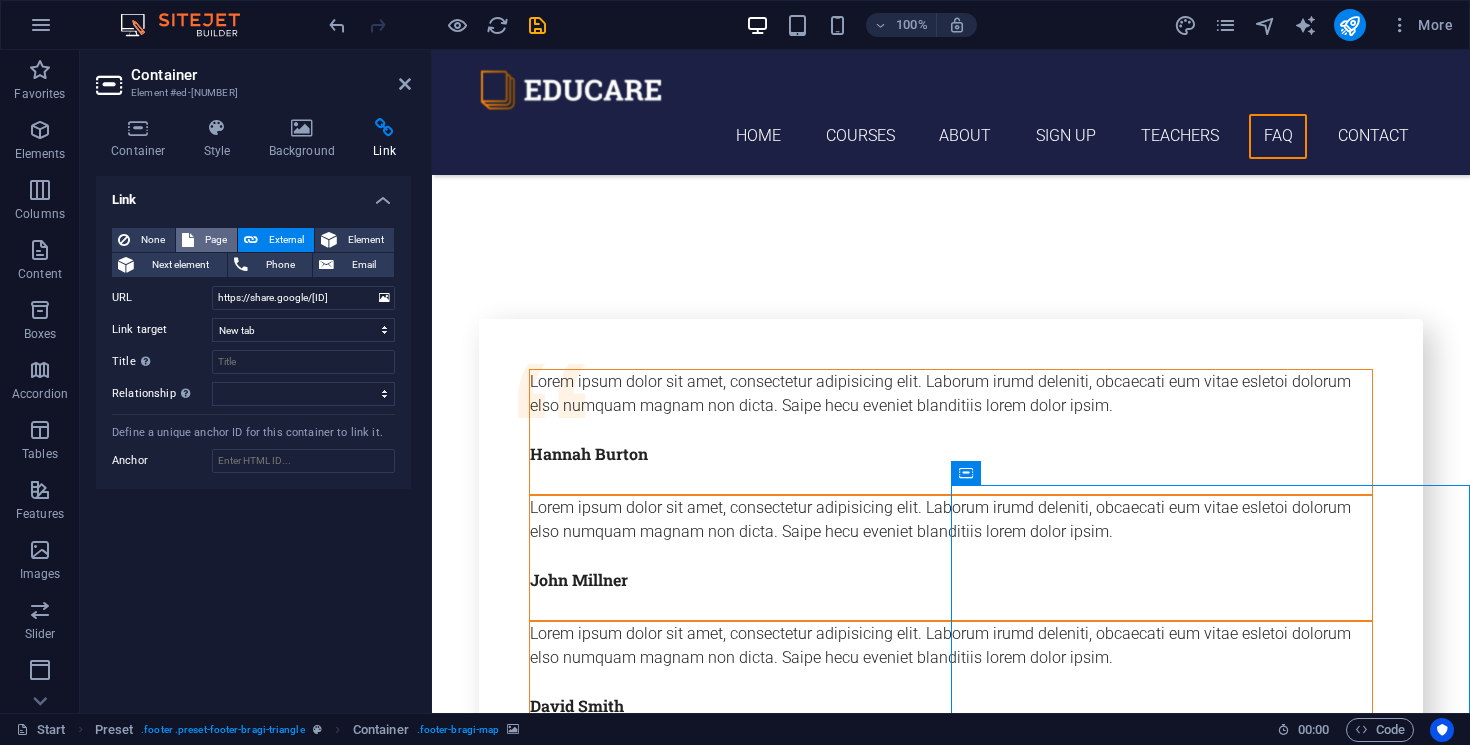 click on "Page" at bounding box center (215, 240) 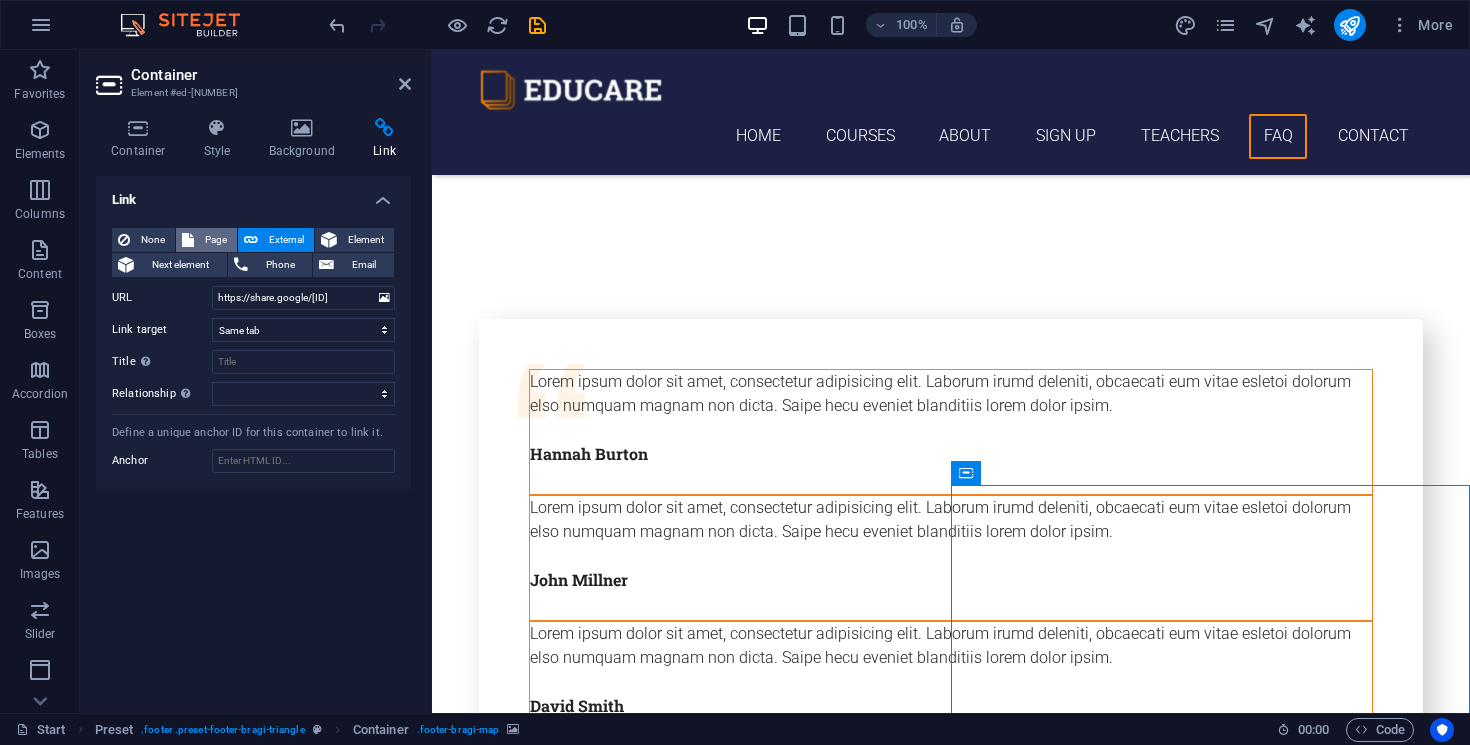 scroll, scrollTop: 0, scrollLeft: 0, axis: both 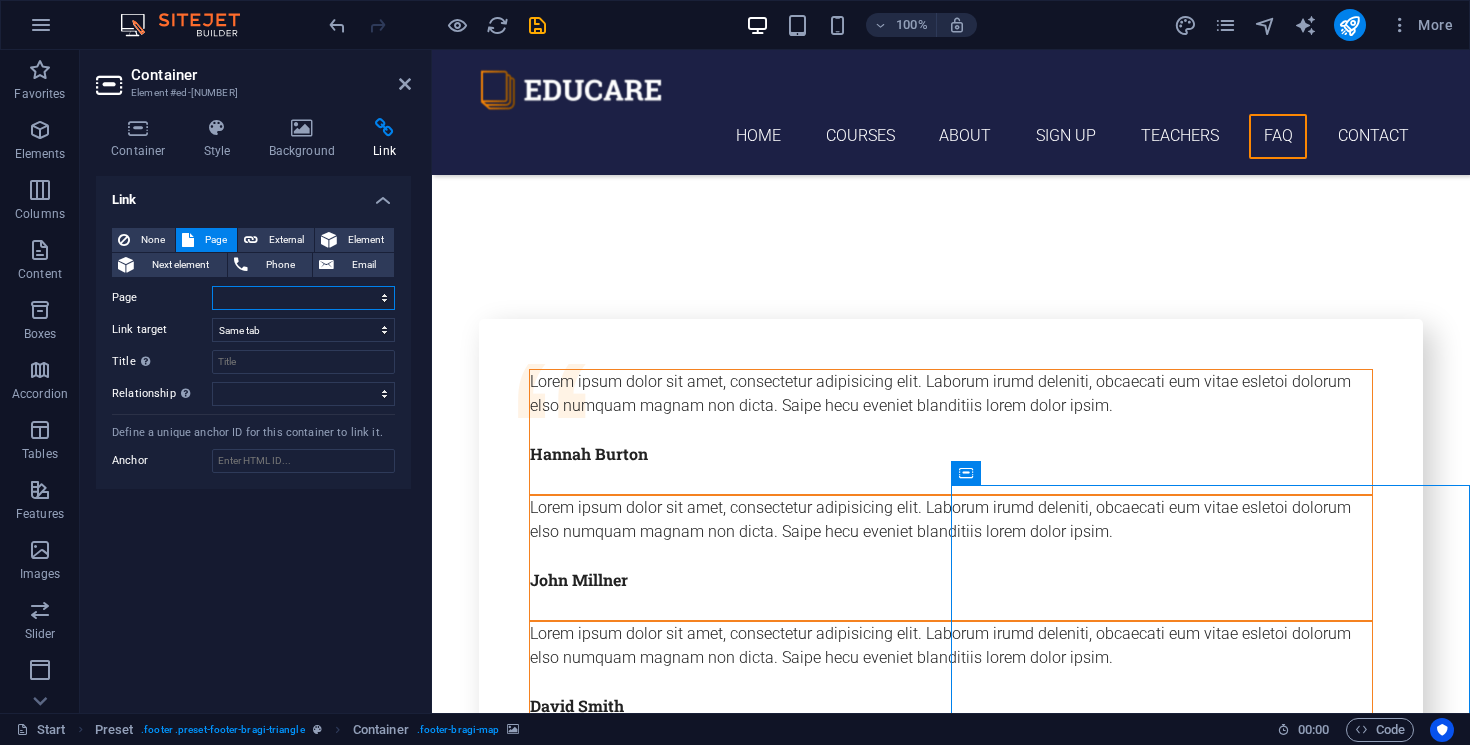 click on "Start Subpage Legal notice Privacy" at bounding box center (303, 298) 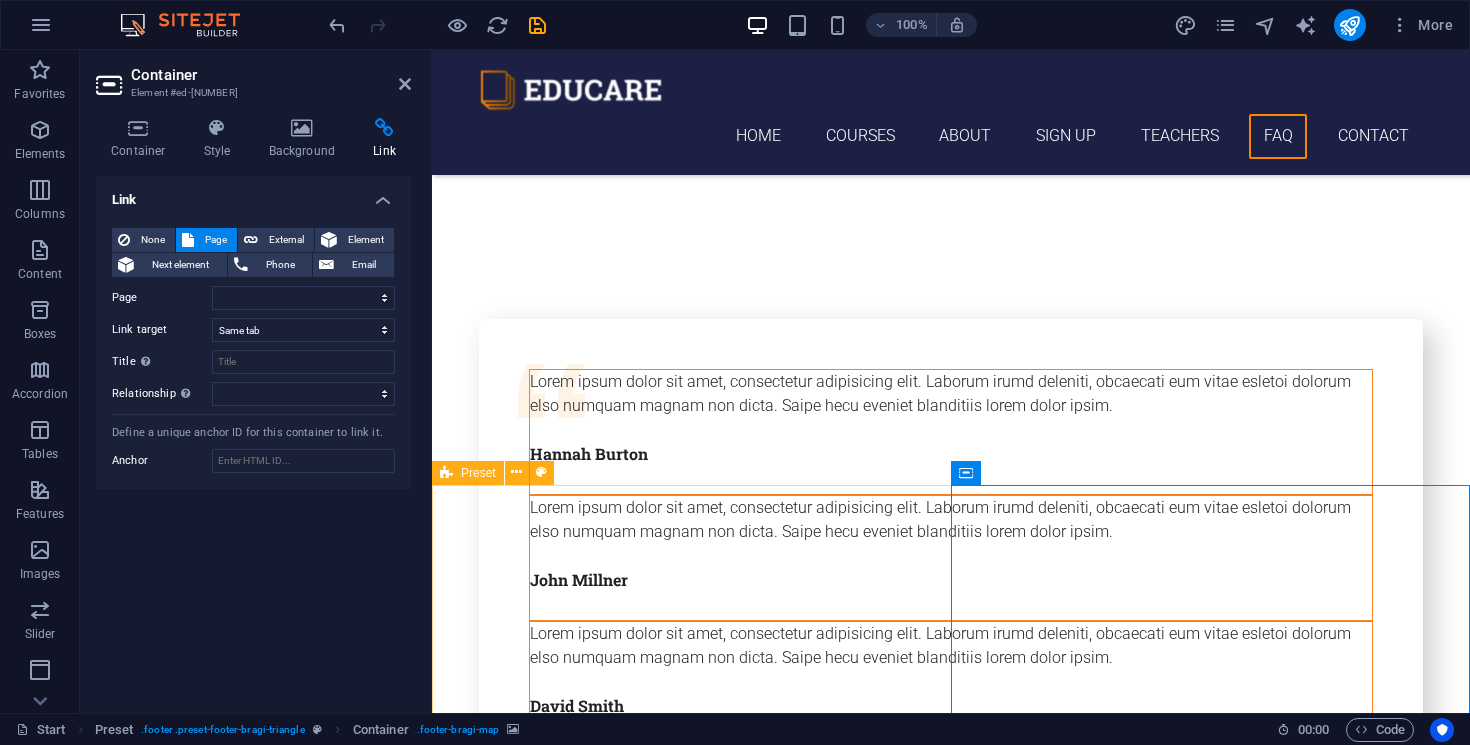 scroll, scrollTop: 7529, scrollLeft: 0, axis: vertical 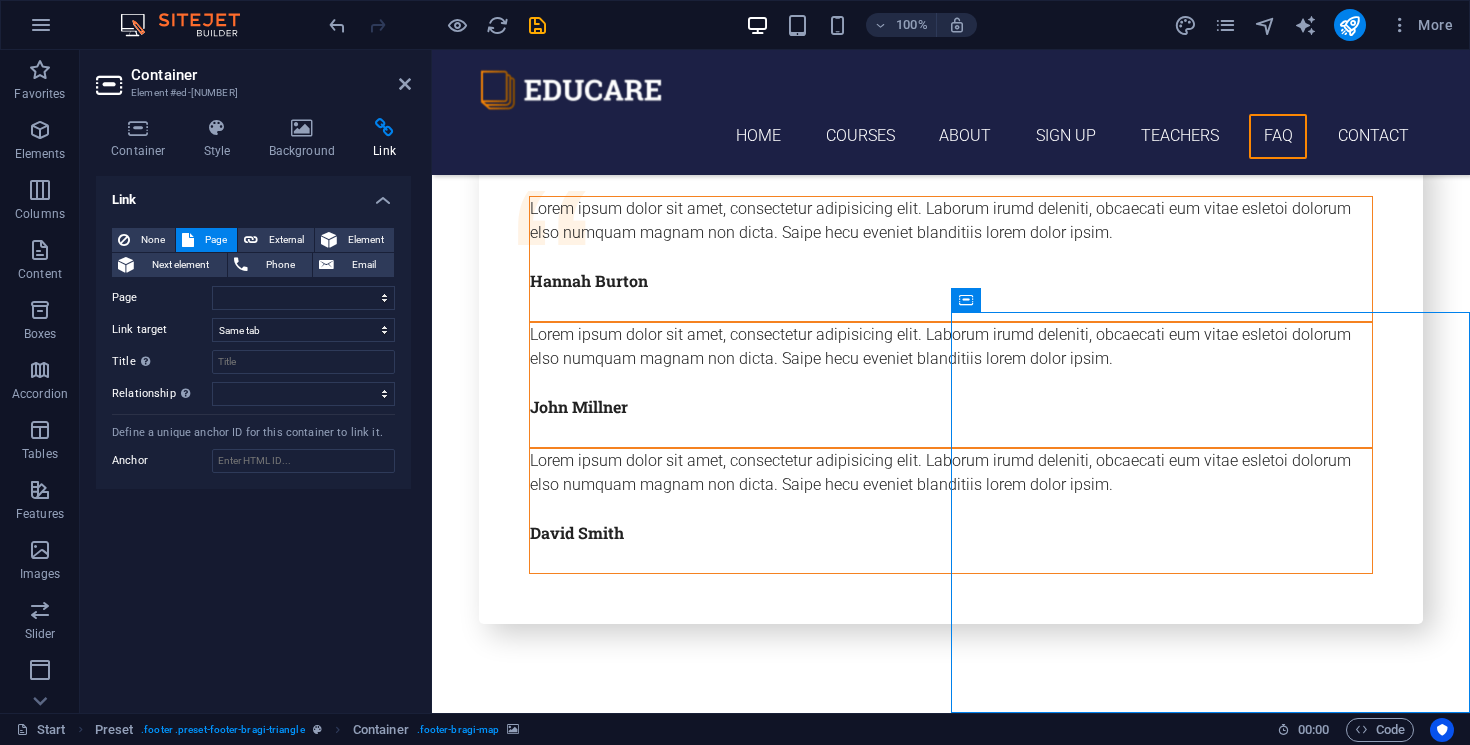 click on "Page" at bounding box center (215, 240) 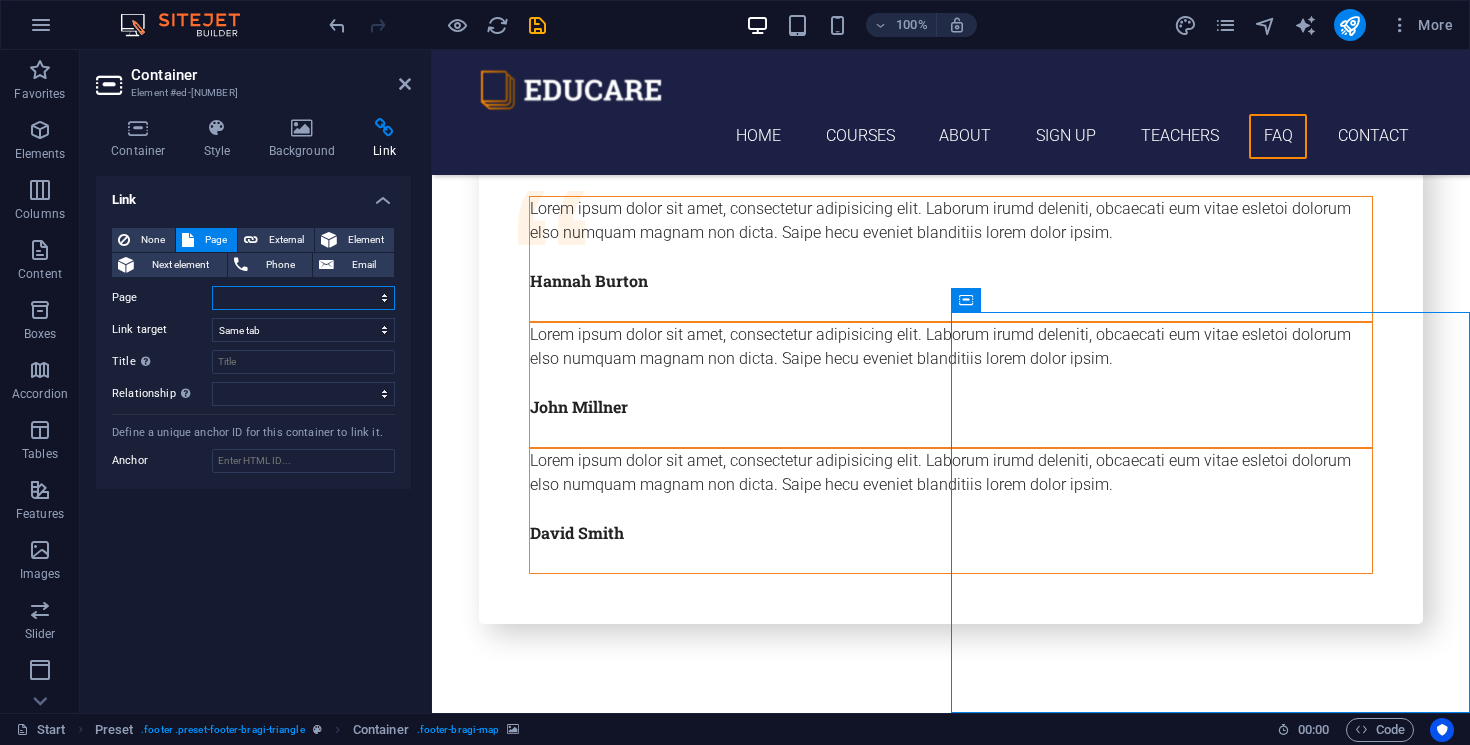 click on "Start Subpage Legal notice Privacy" at bounding box center (303, 298) 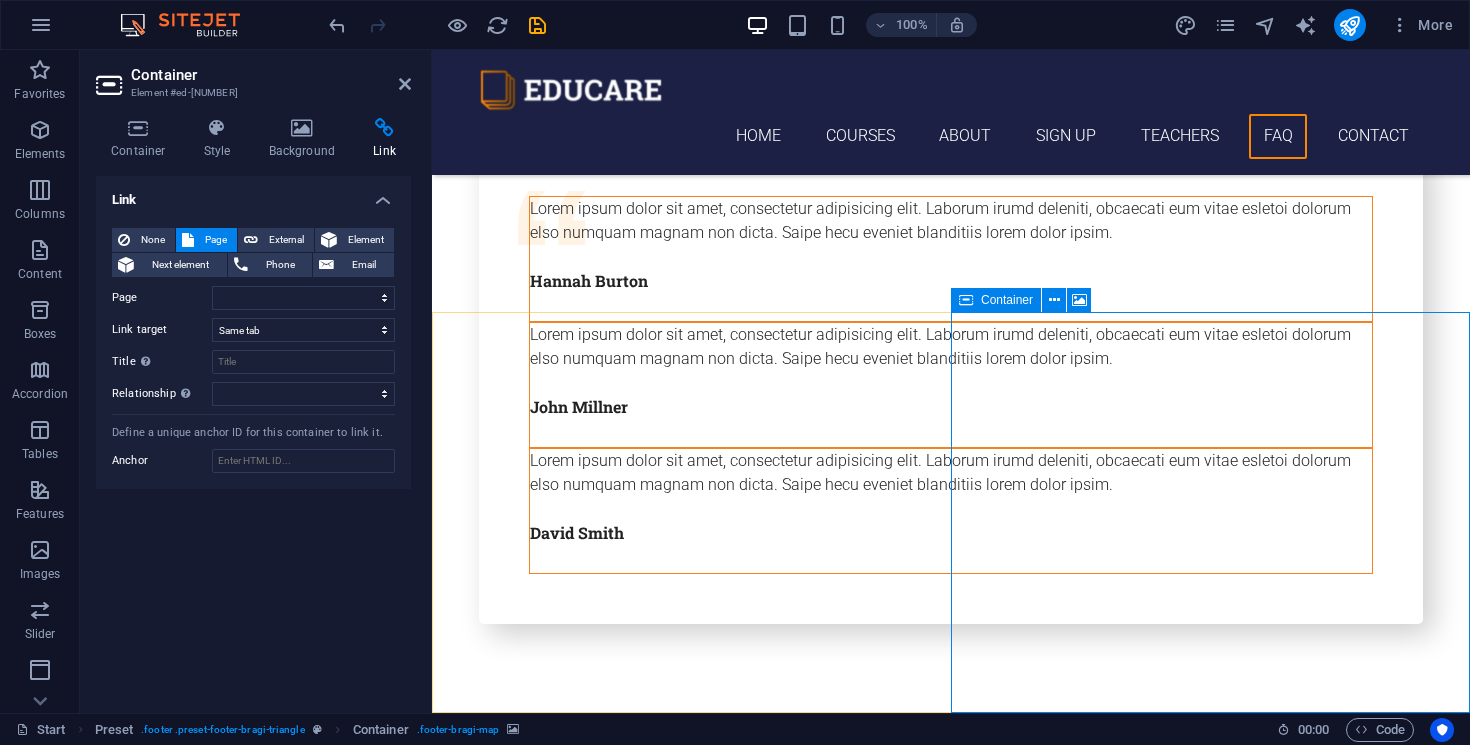 click on "Drop content here or  Add elements  Paste clipboard" at bounding box center [1210, -7007] 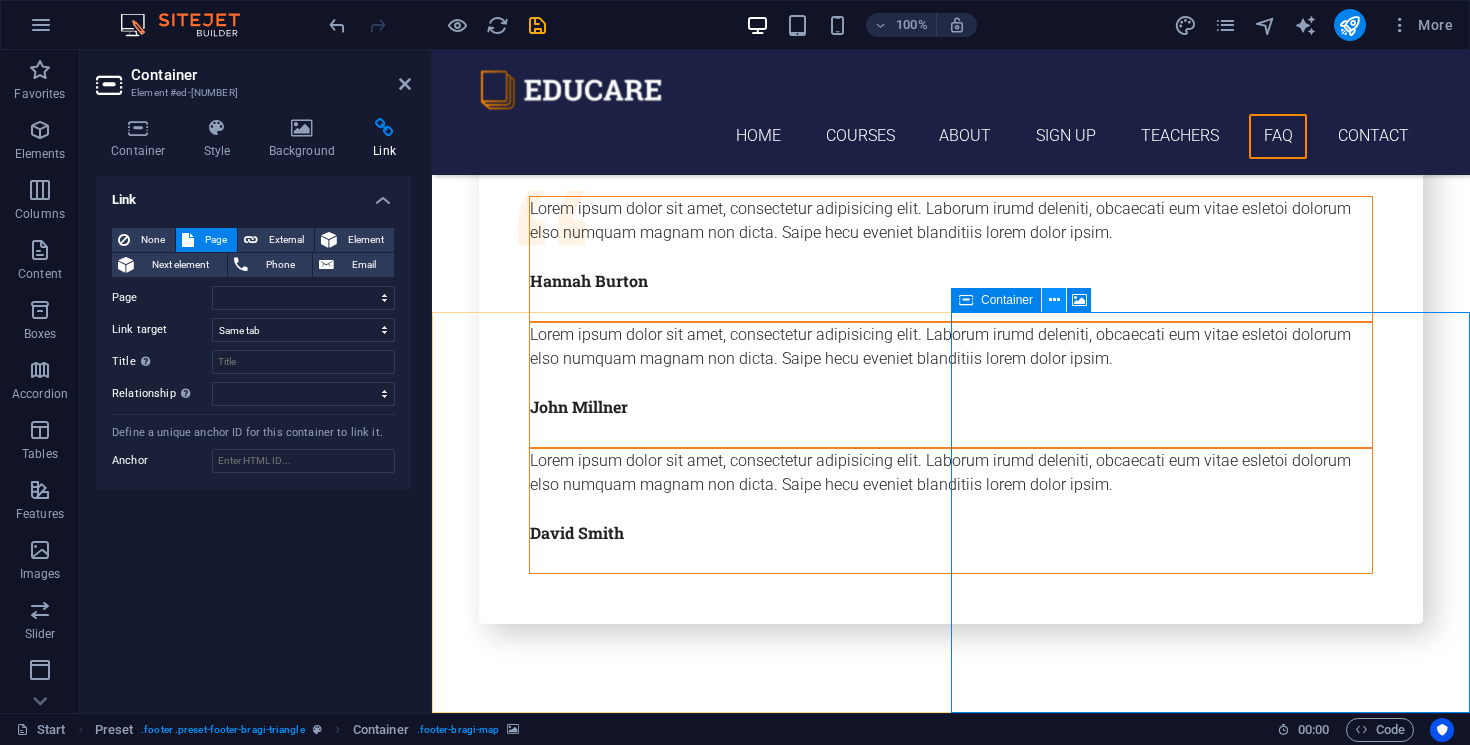 click at bounding box center [1054, 300] 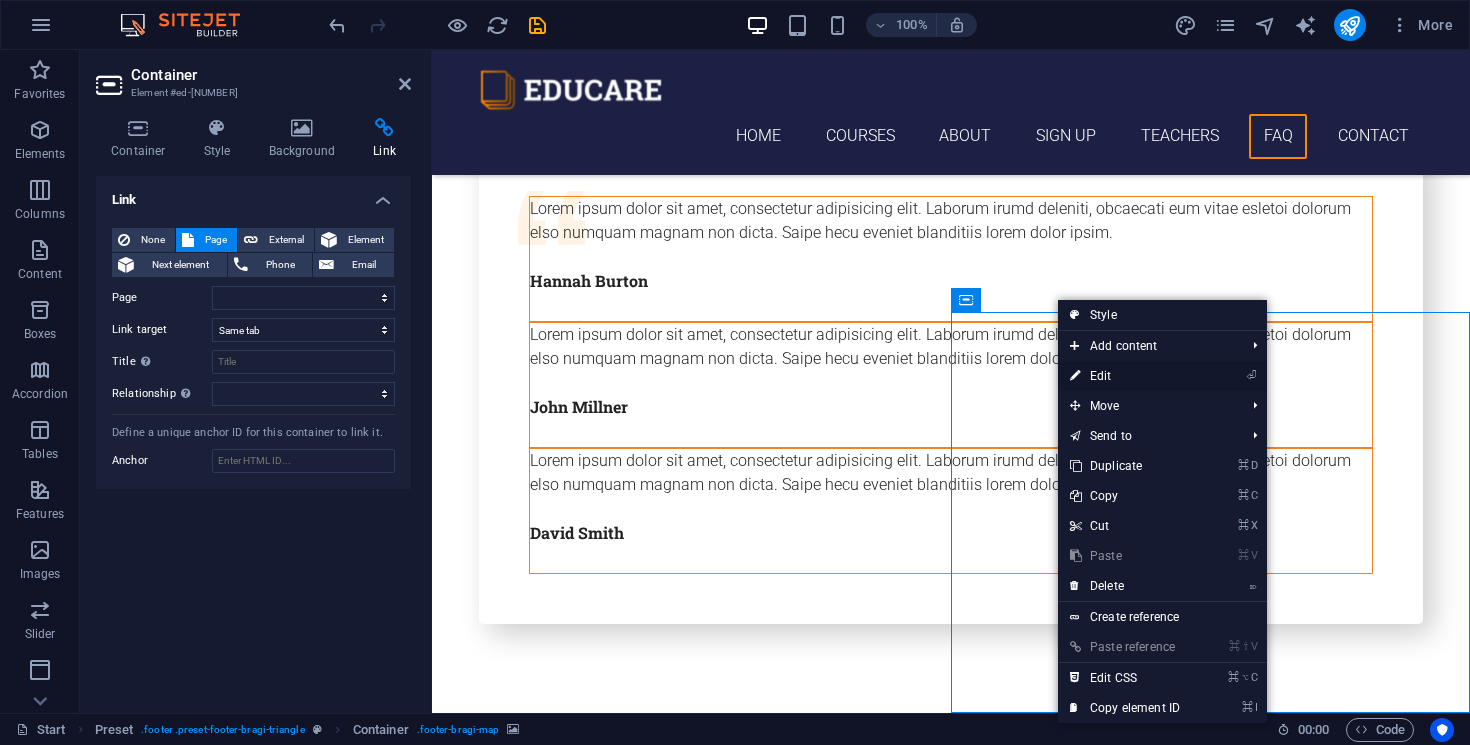 click on "⏎  Edit" at bounding box center [1125, 376] 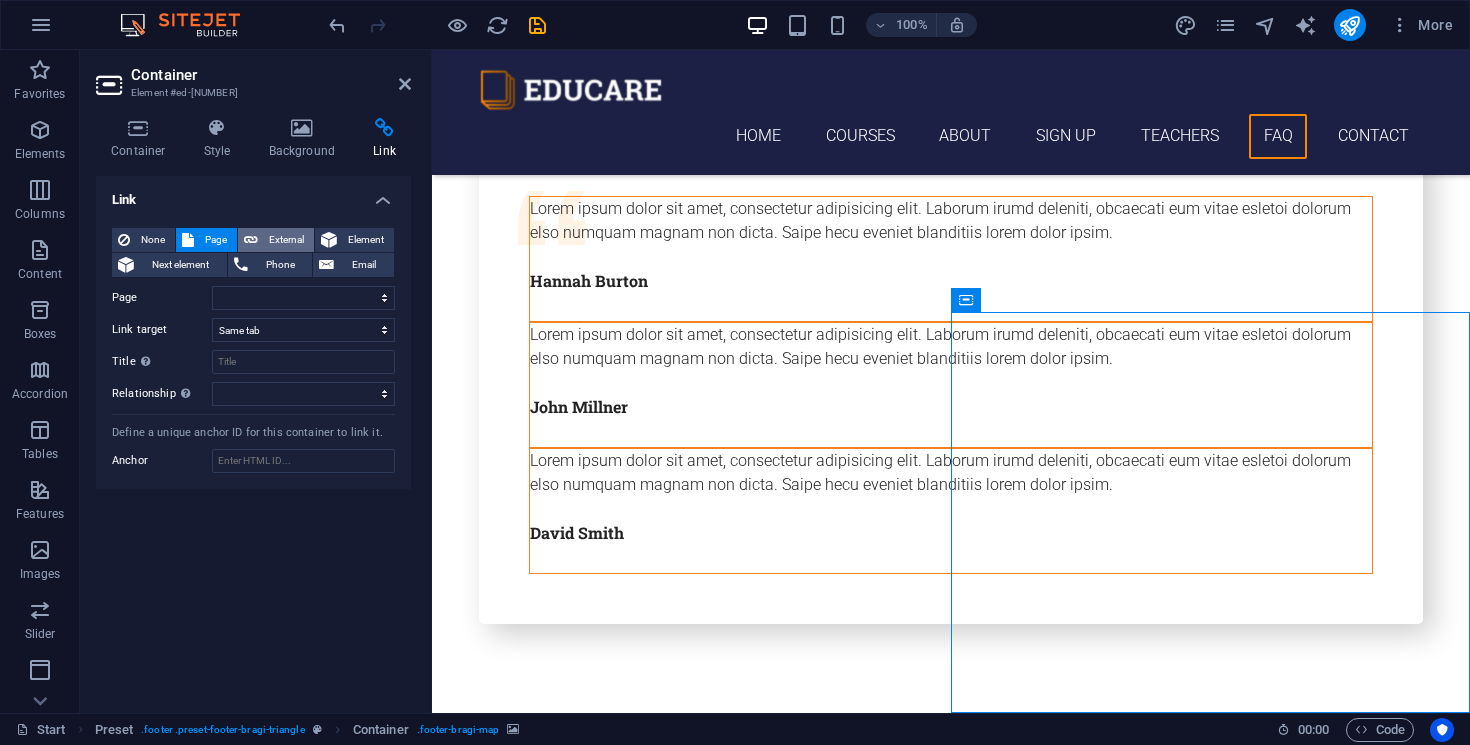 click on "External" at bounding box center [286, 240] 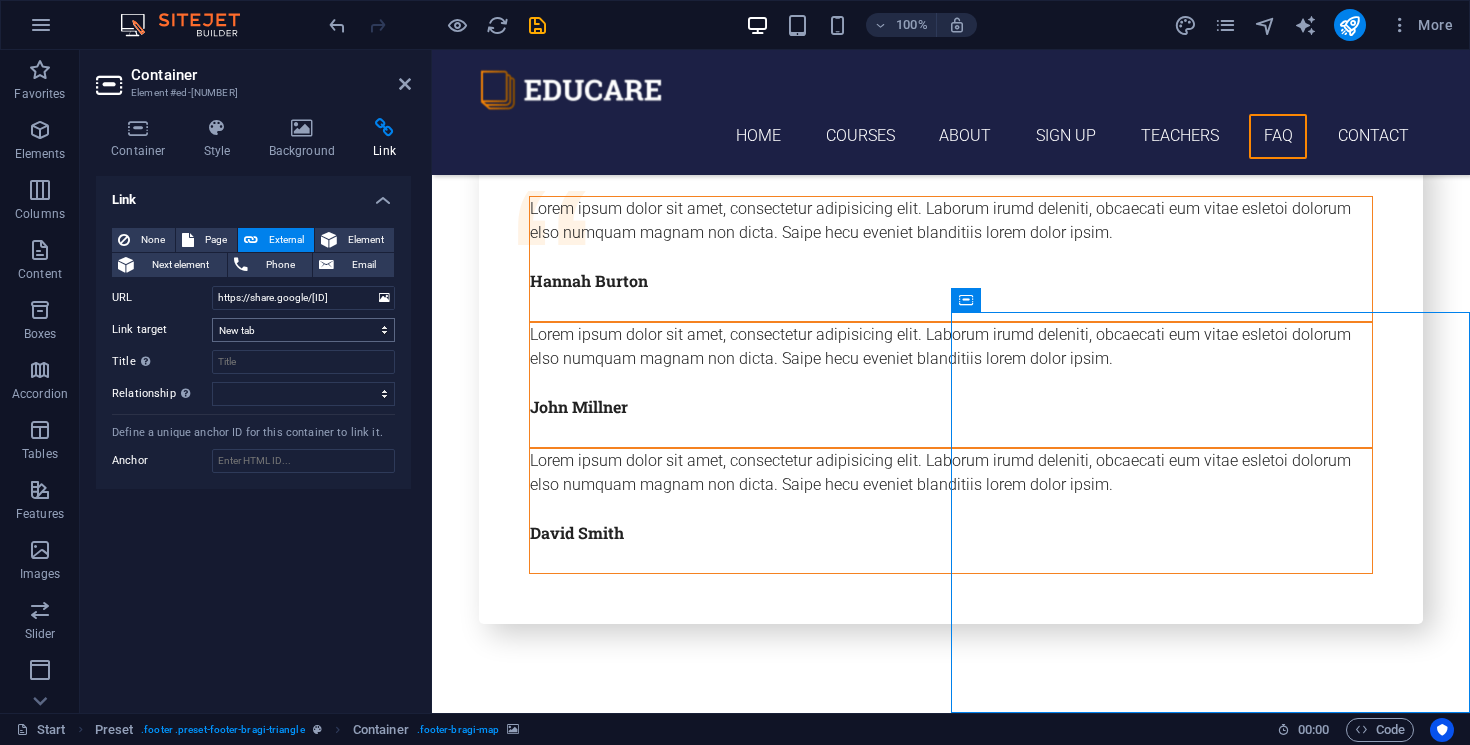 scroll, scrollTop: 0, scrollLeft: 0, axis: both 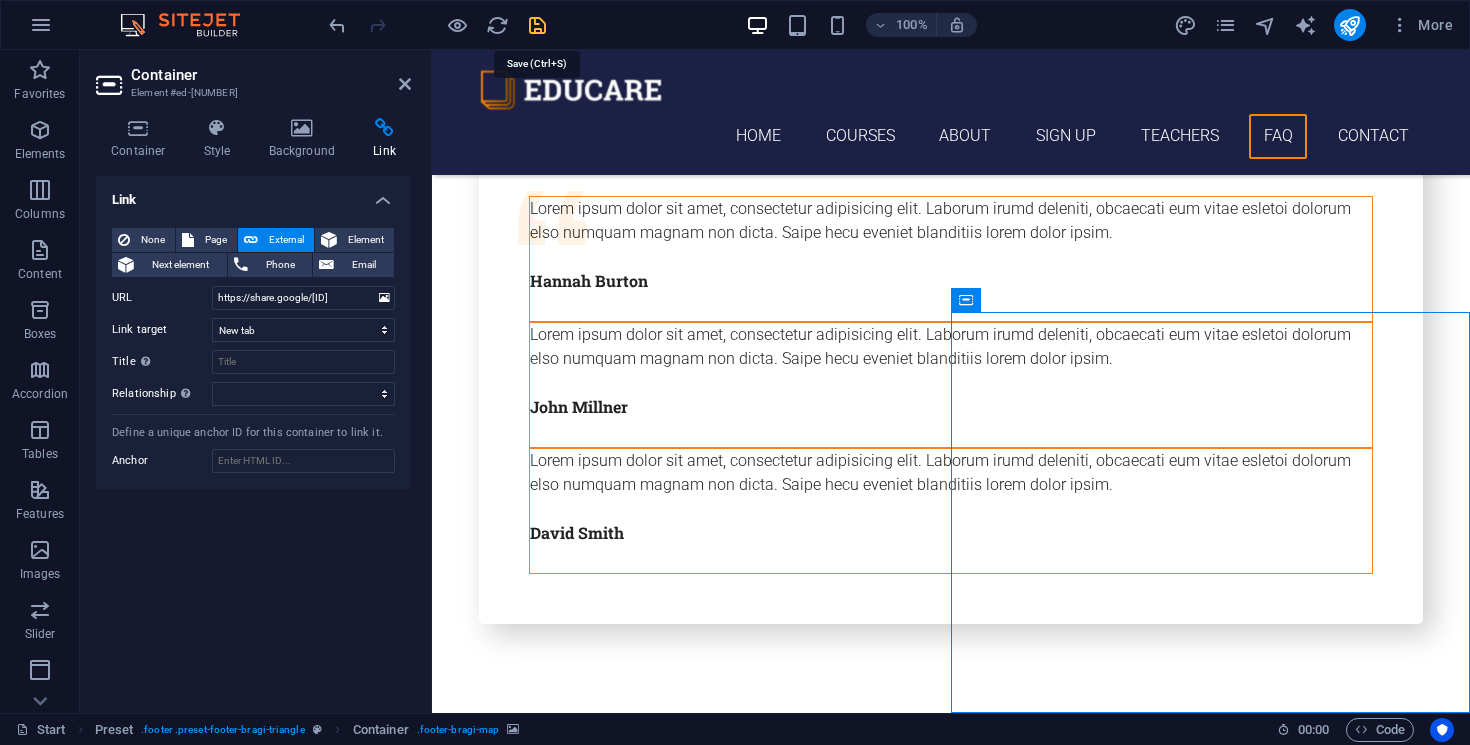 click at bounding box center (537, 25) 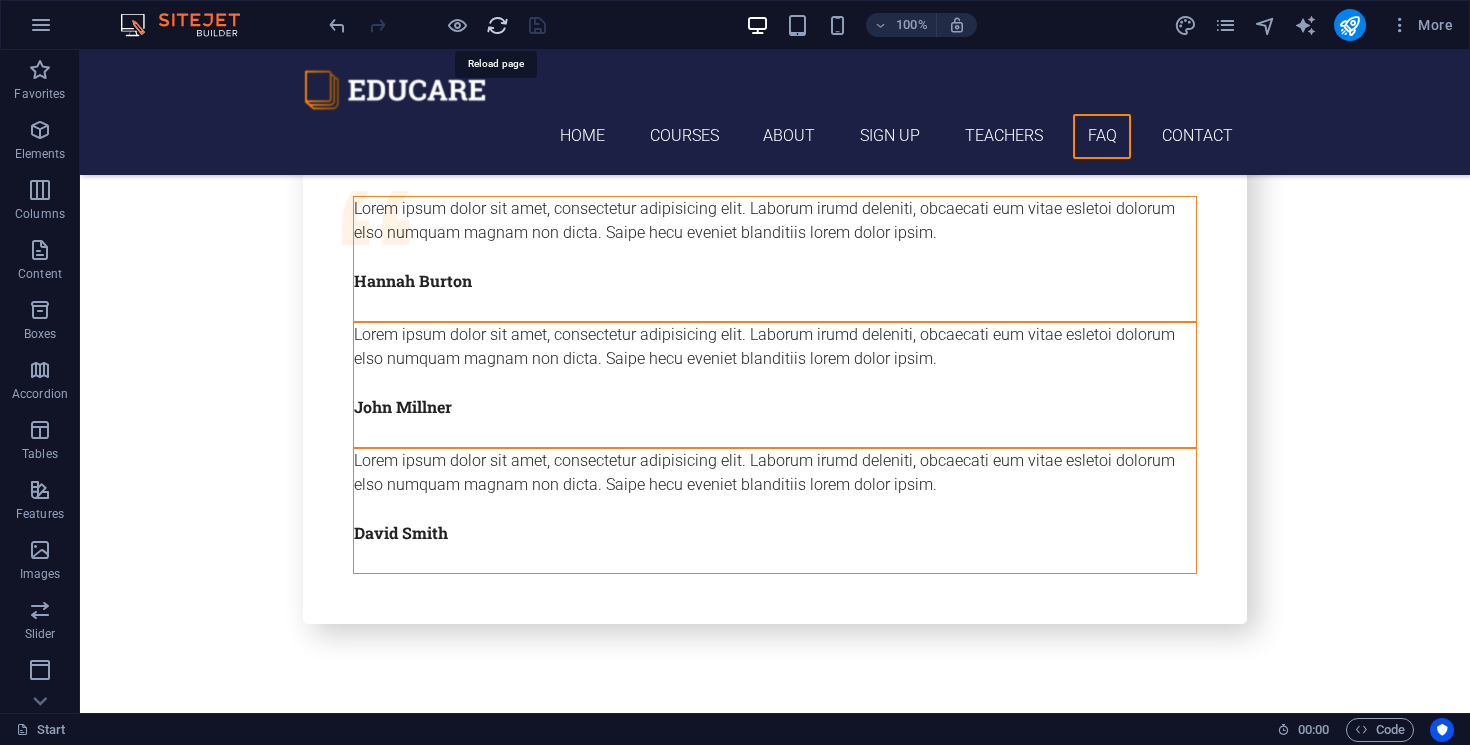 click at bounding box center [497, 25] 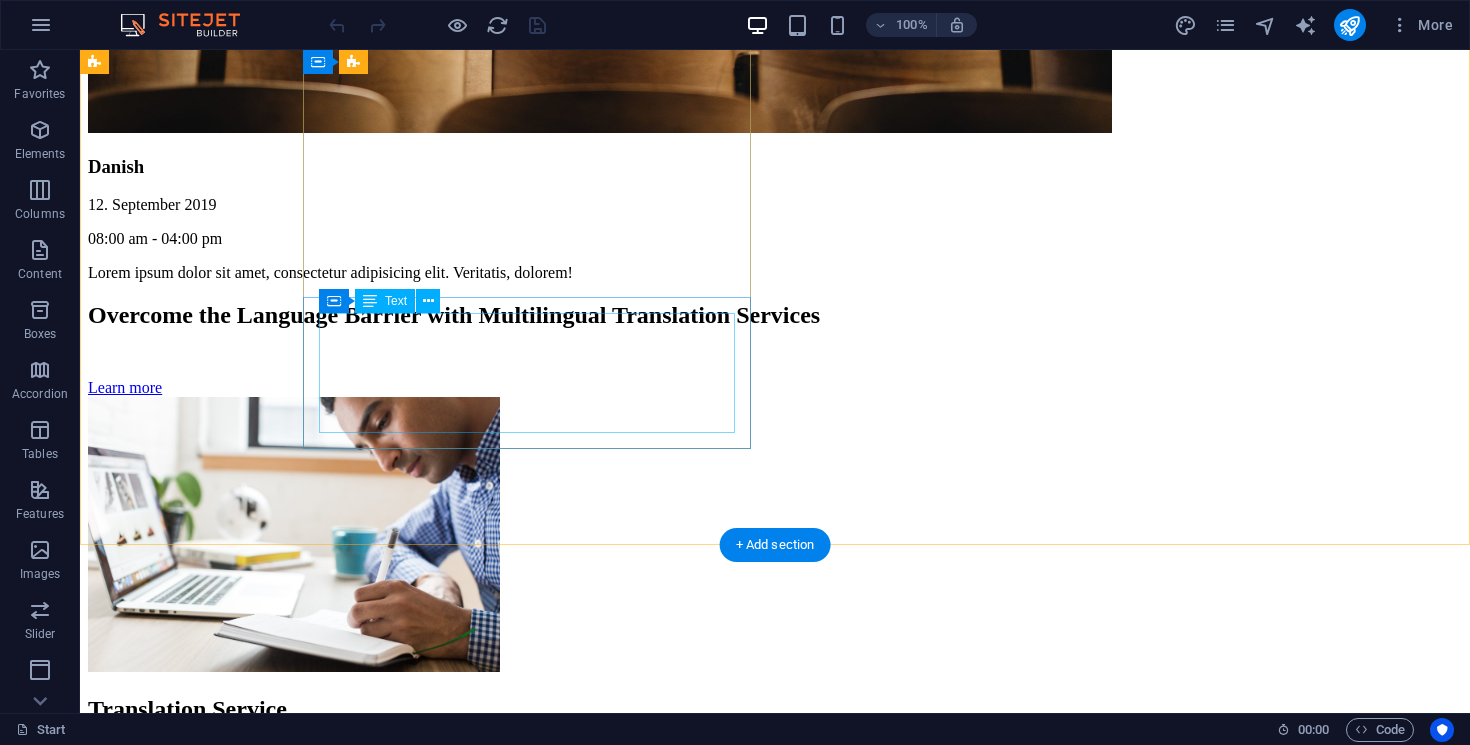 scroll, scrollTop: 7529, scrollLeft: 0, axis: vertical 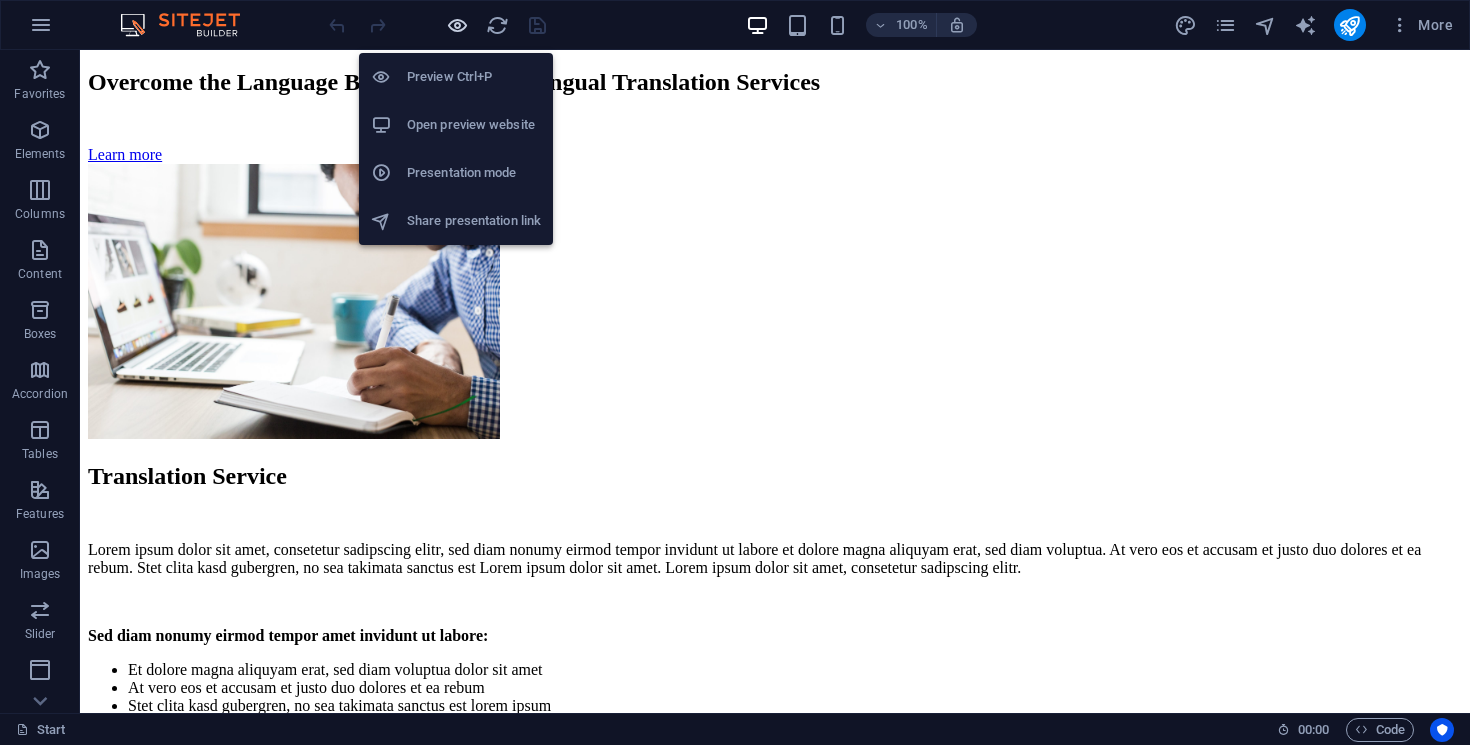 click at bounding box center [457, 25] 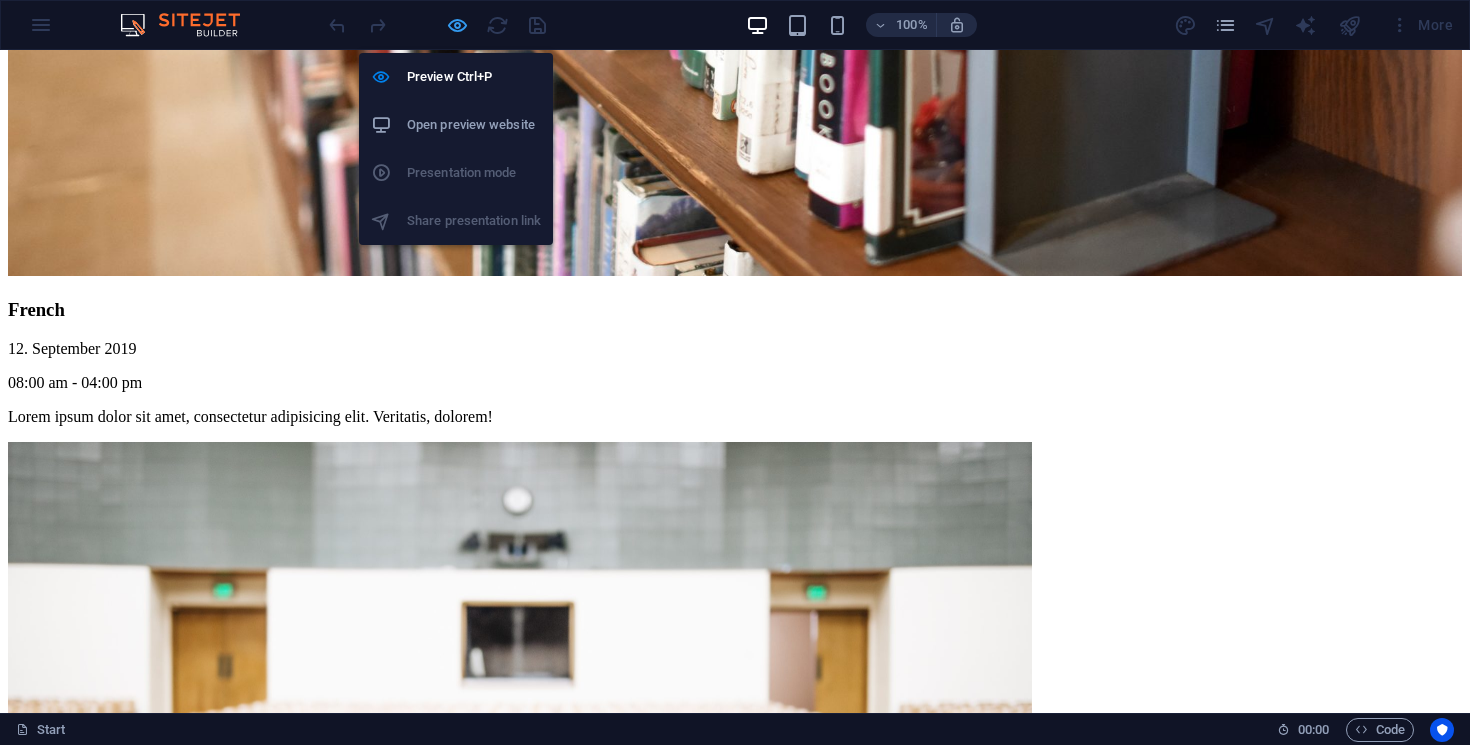 scroll, scrollTop: 6581, scrollLeft: 0, axis: vertical 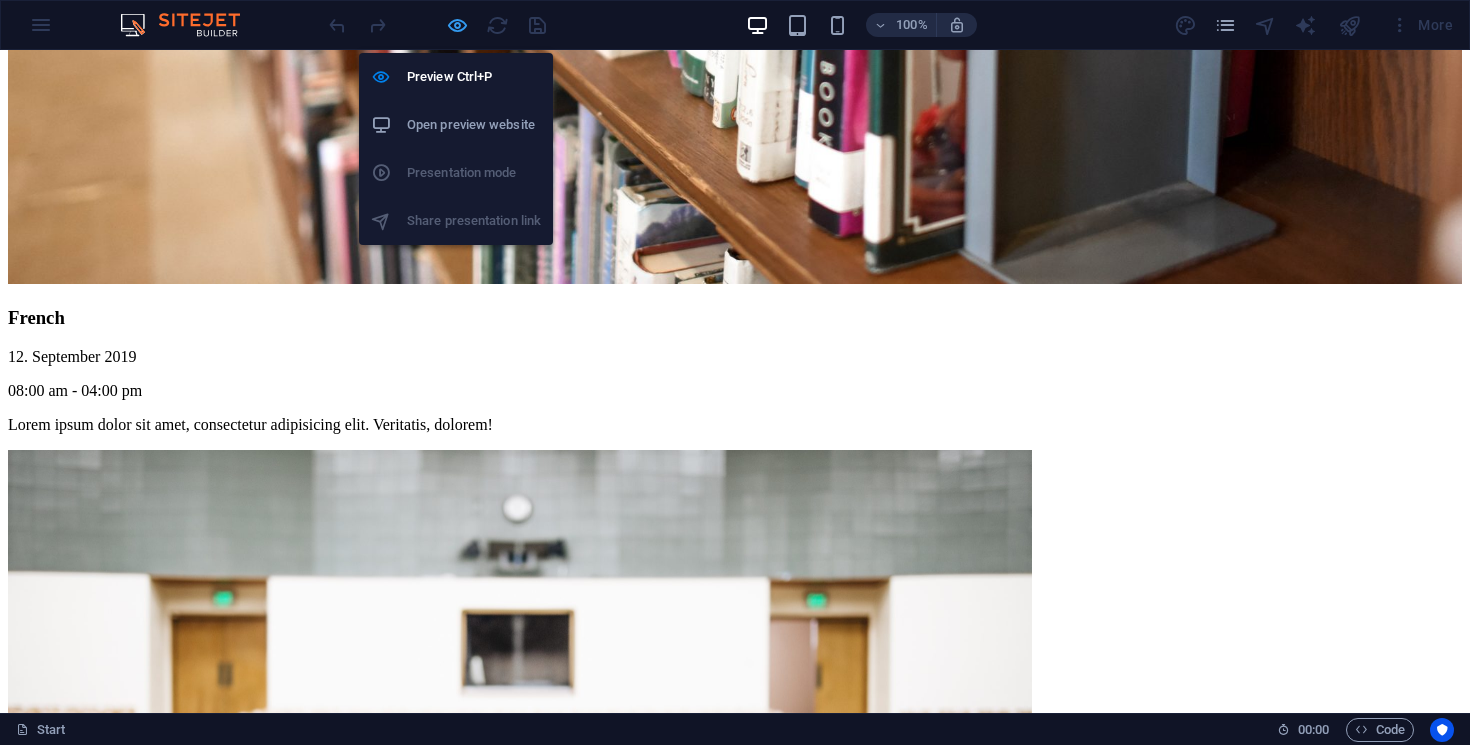 click at bounding box center [457, 25] 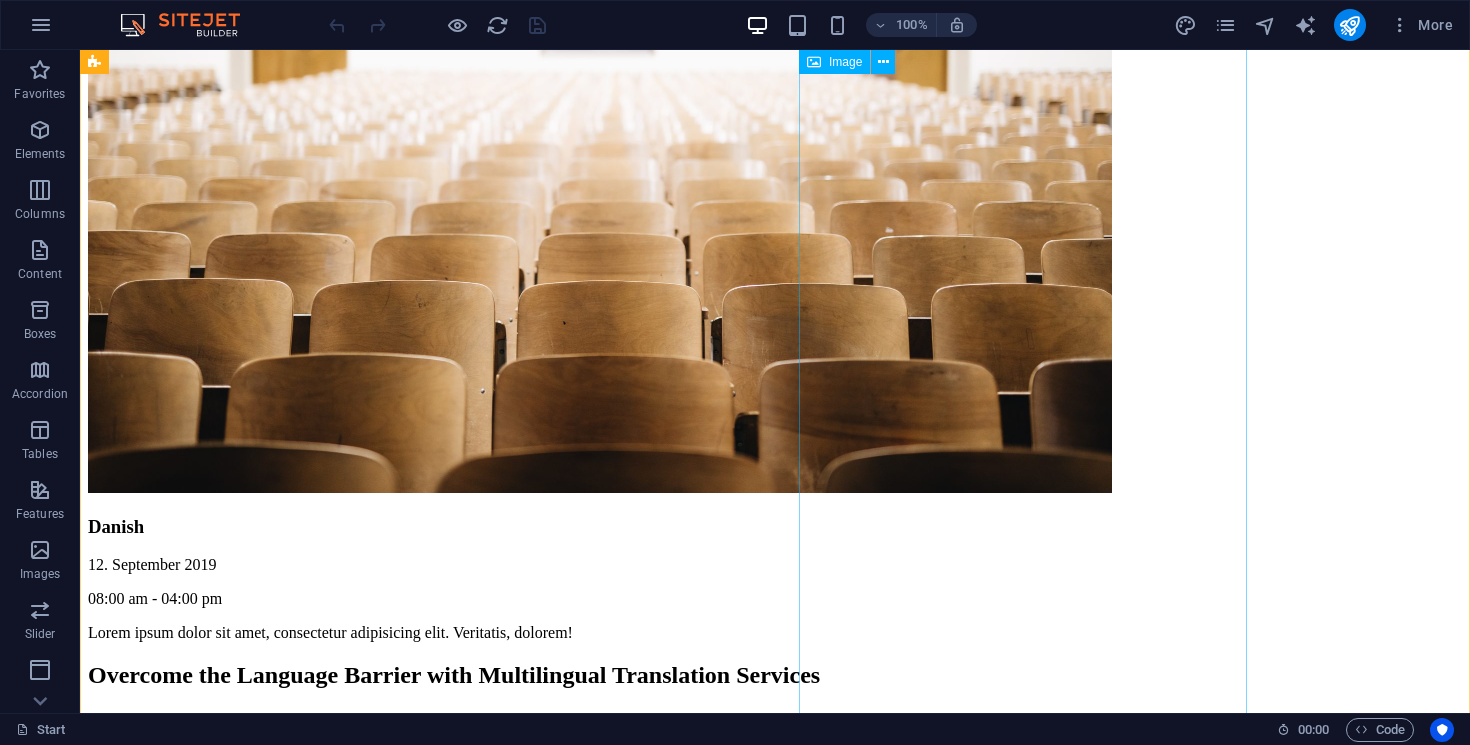 scroll, scrollTop: 7529, scrollLeft: 0, axis: vertical 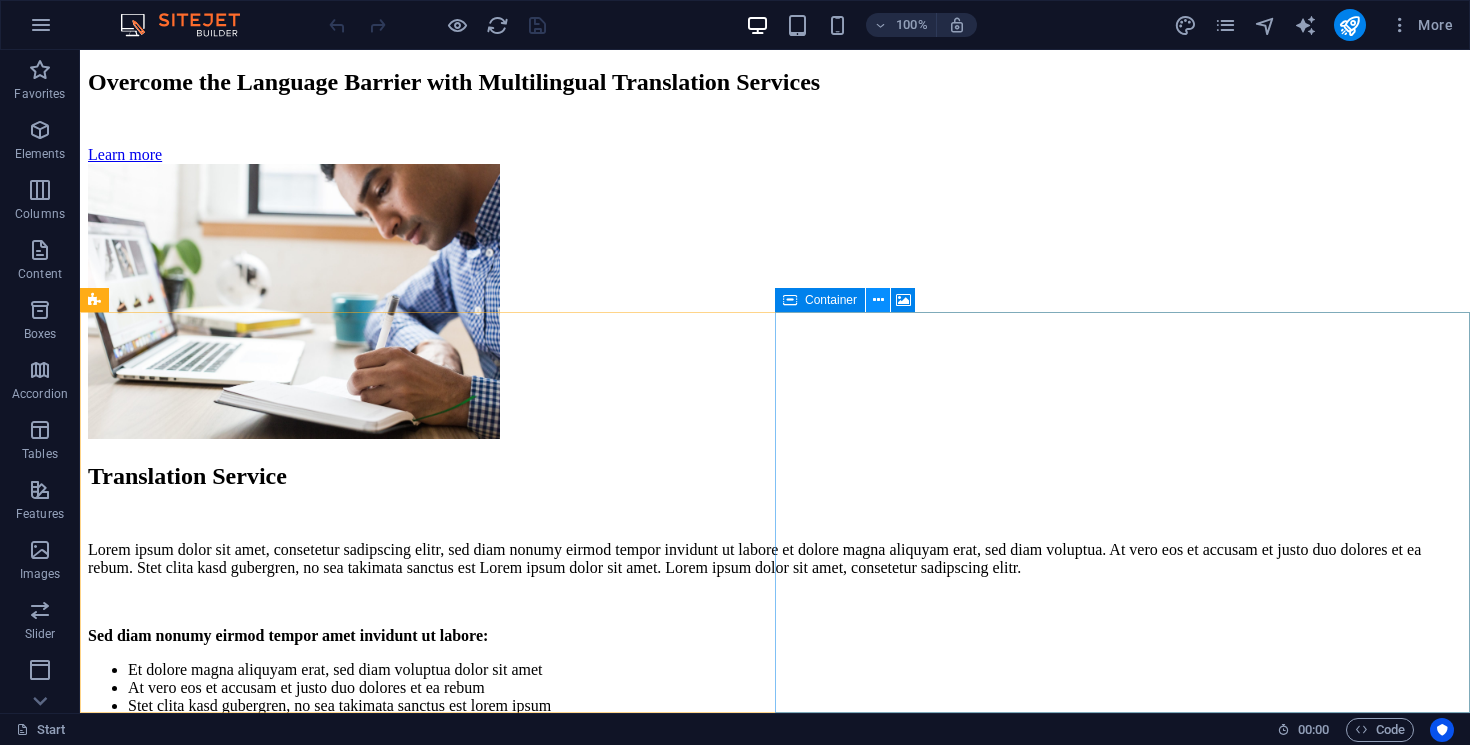 click at bounding box center [878, 300] 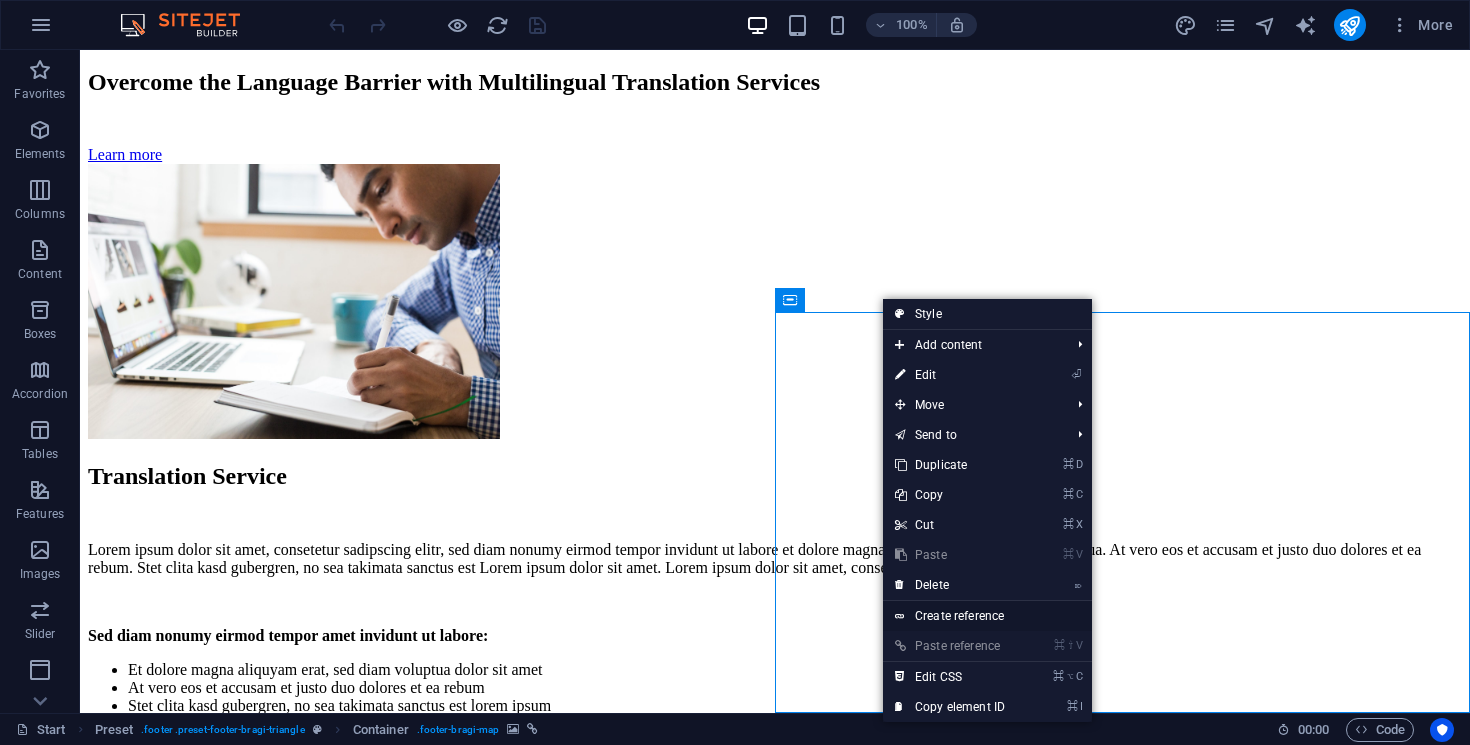 click on "Create reference" at bounding box center [987, 616] 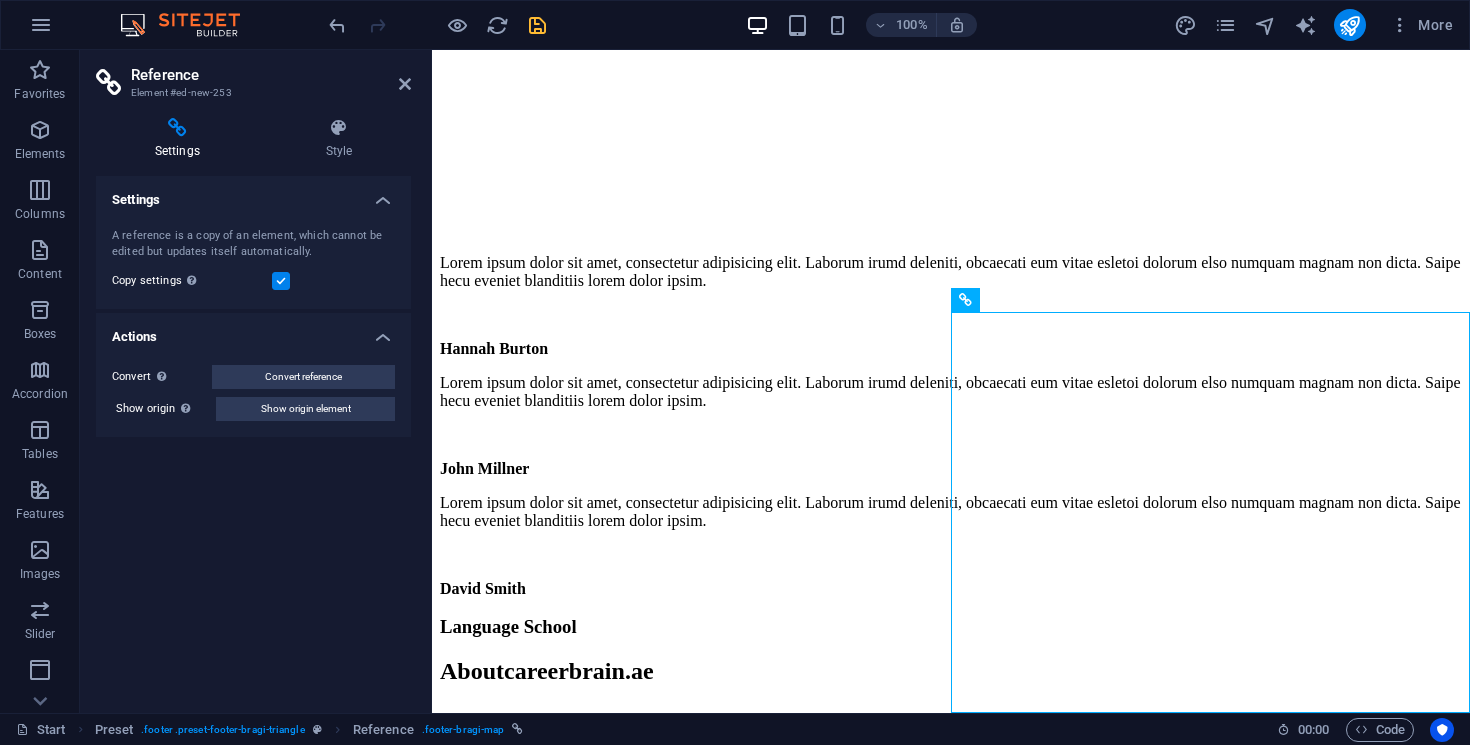 click on "Settings" at bounding box center [181, 139] 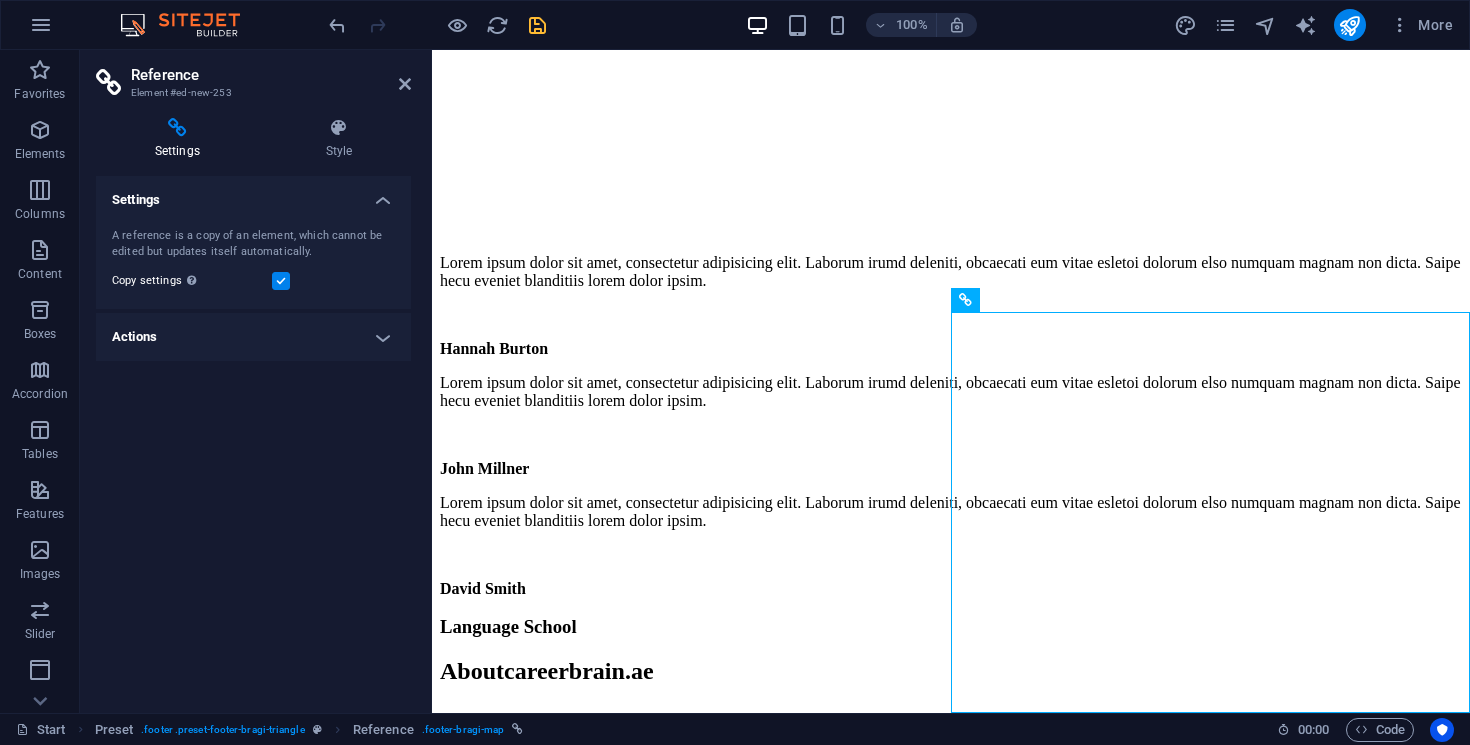 click on "Actions" at bounding box center (253, 337) 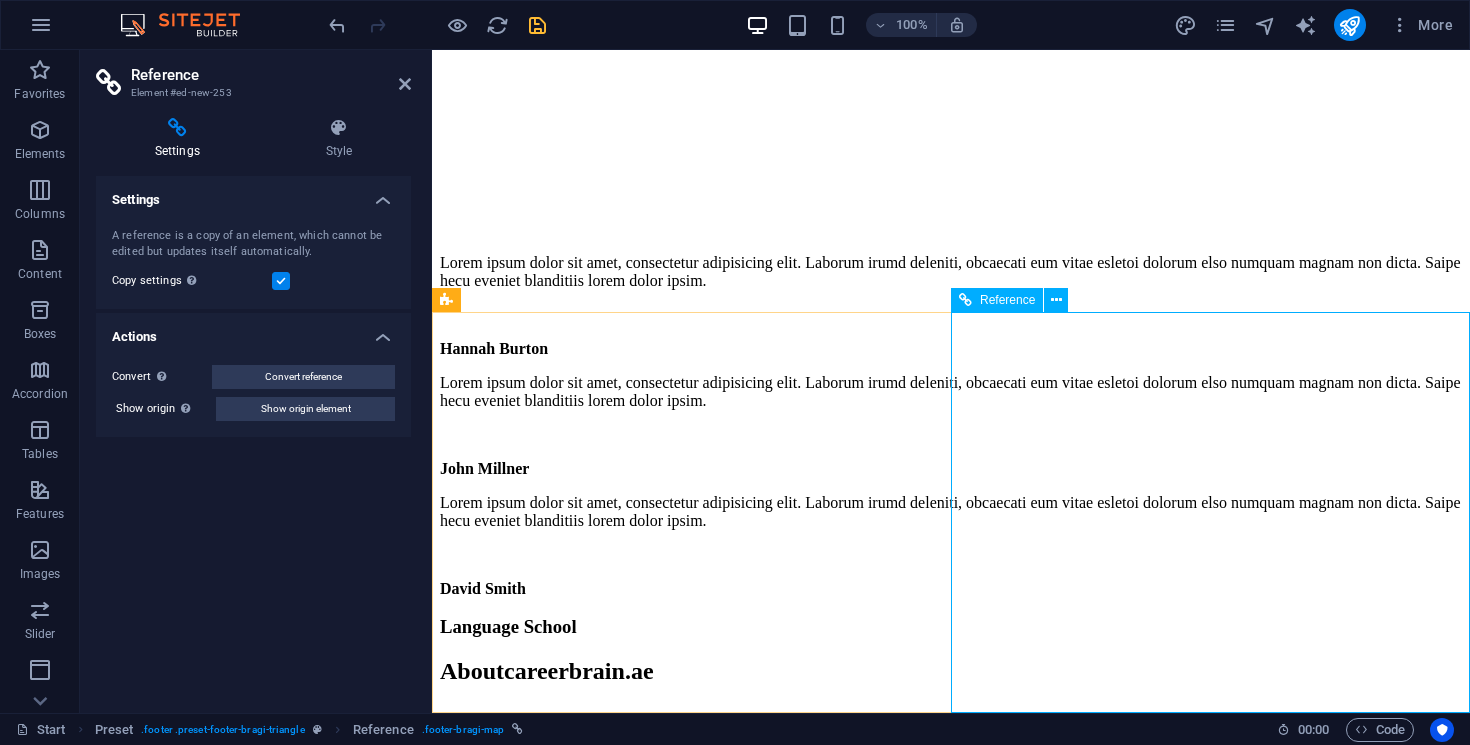 click at bounding box center (965, 300) 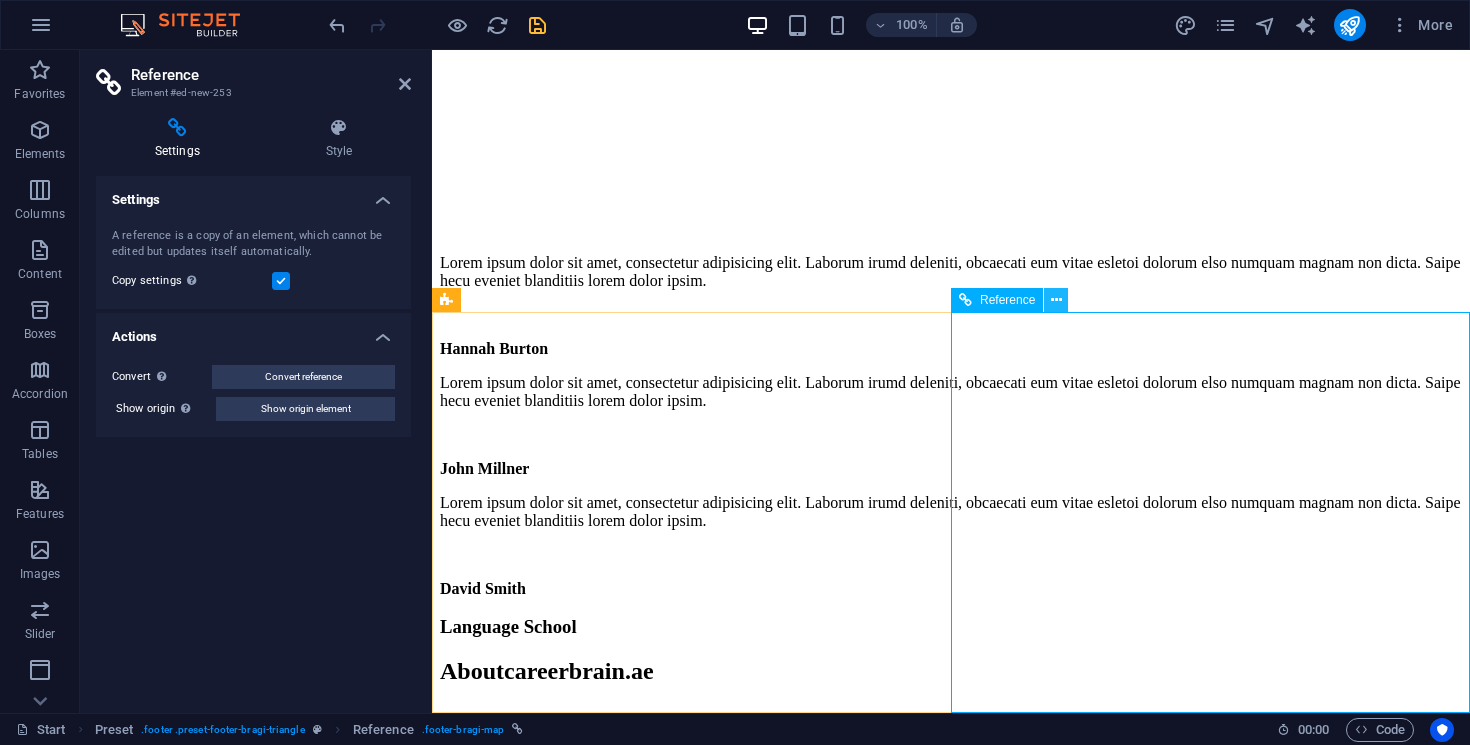 click at bounding box center [1056, 300] 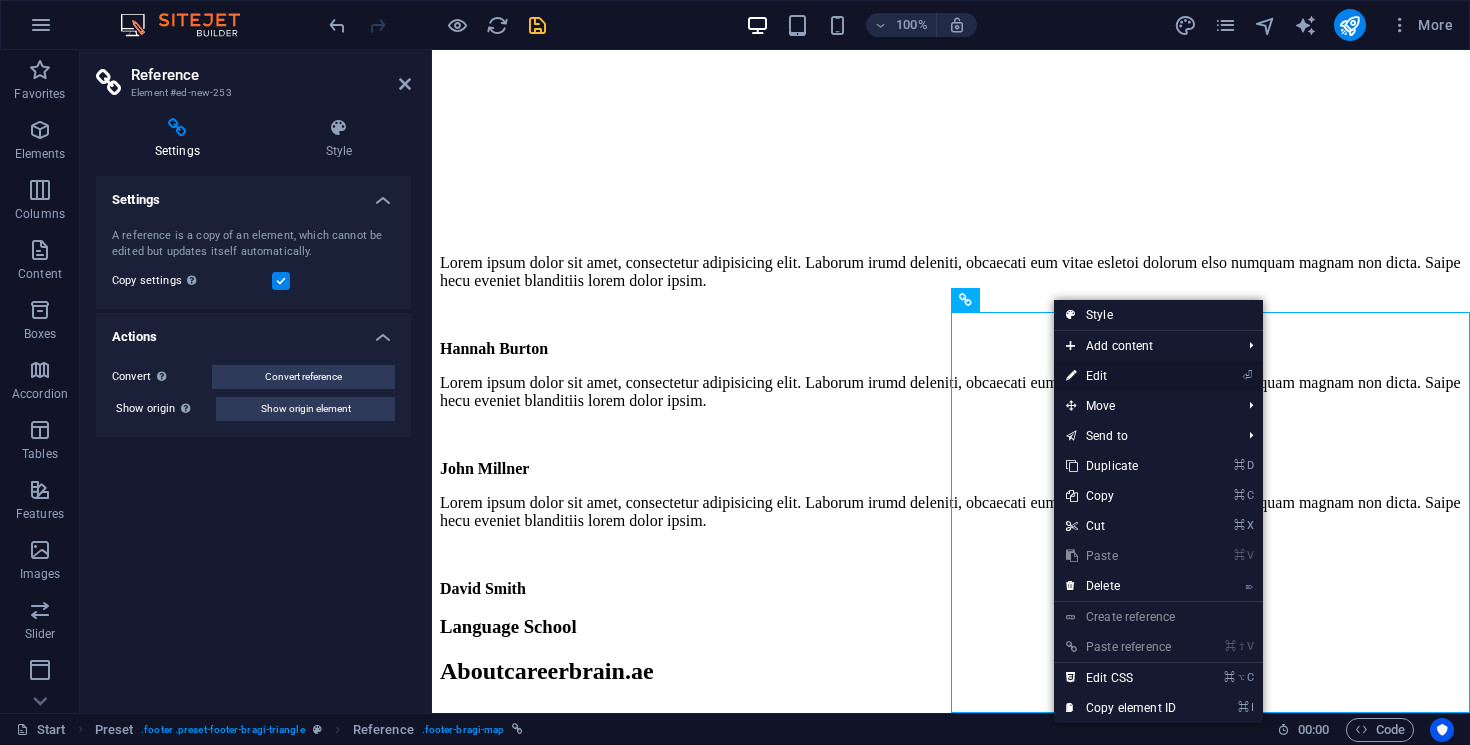 click on "⏎  Edit" at bounding box center [1121, 376] 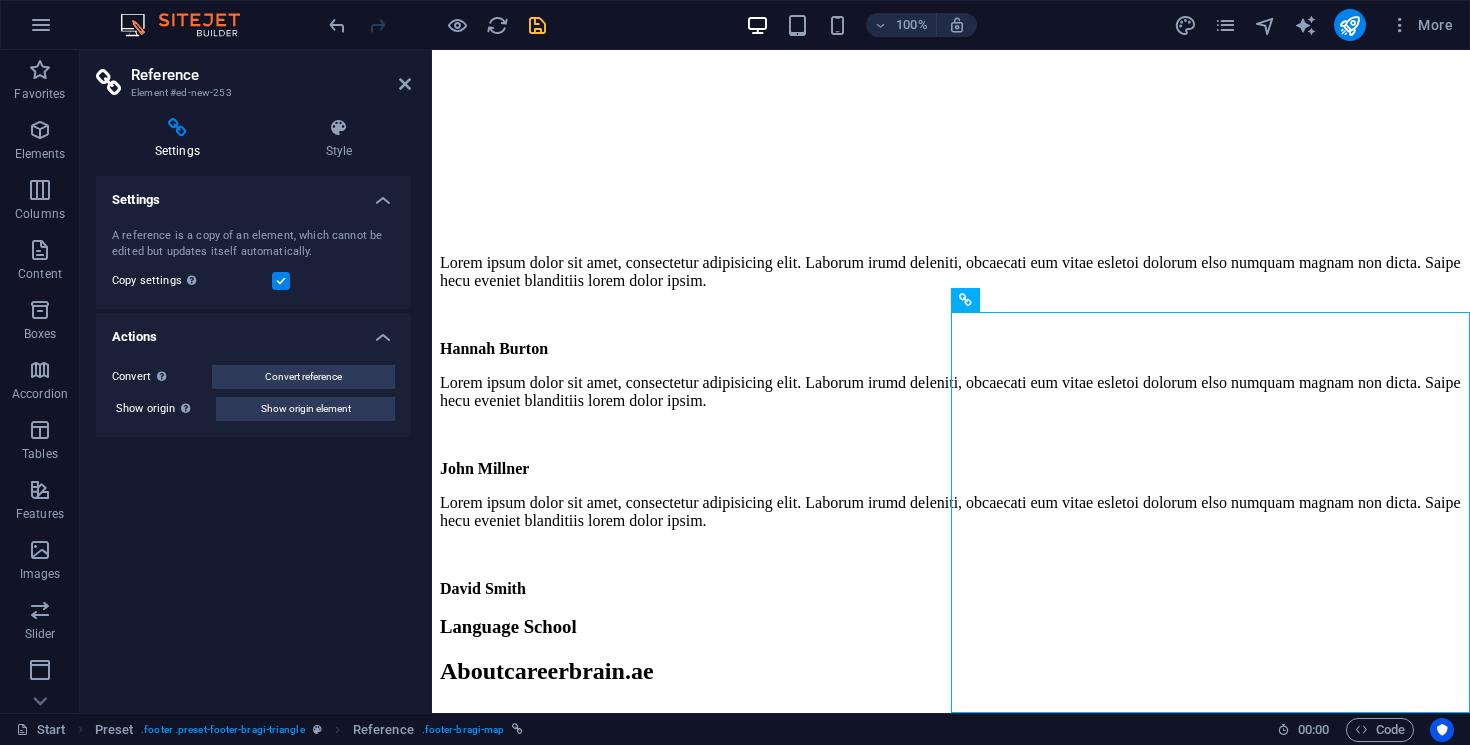 click on "Reference" at bounding box center [271, 75] 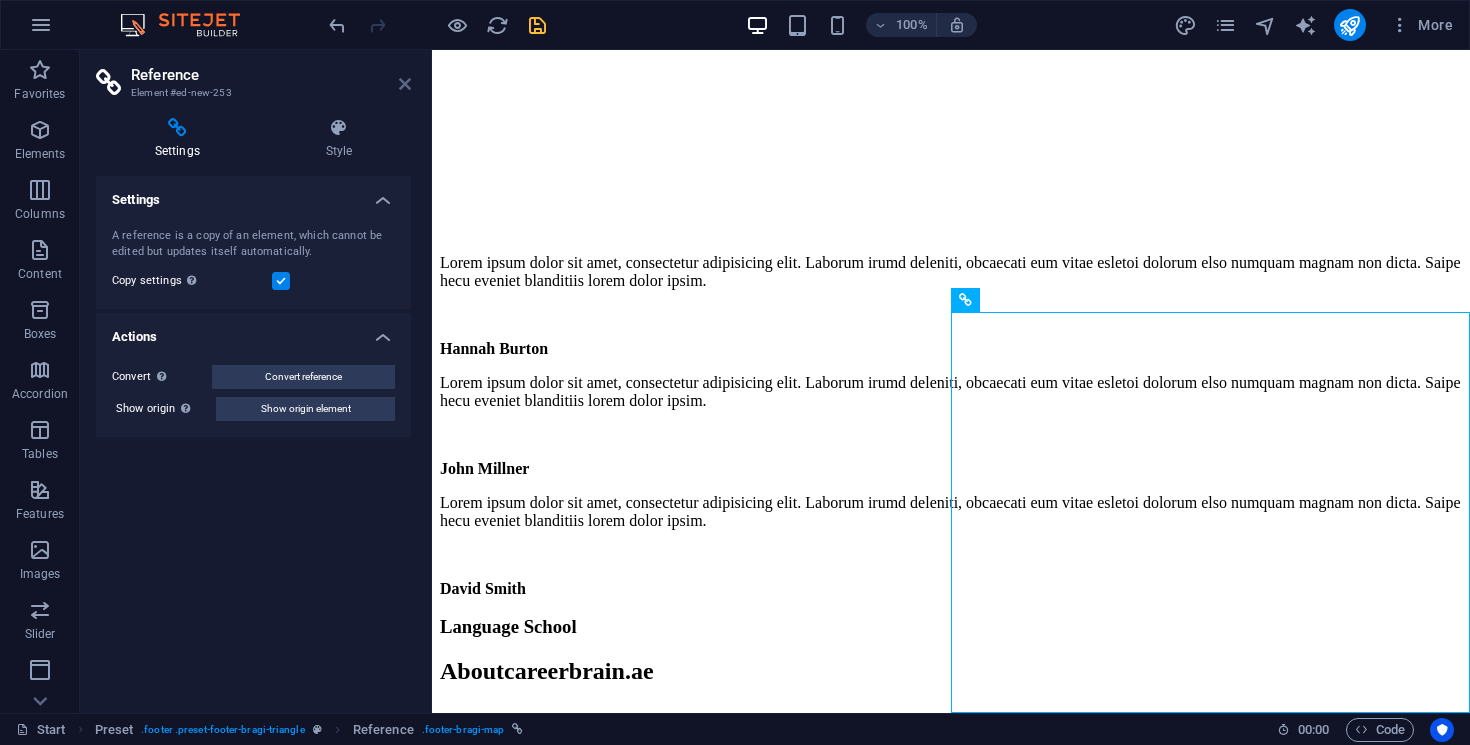 click at bounding box center (405, 84) 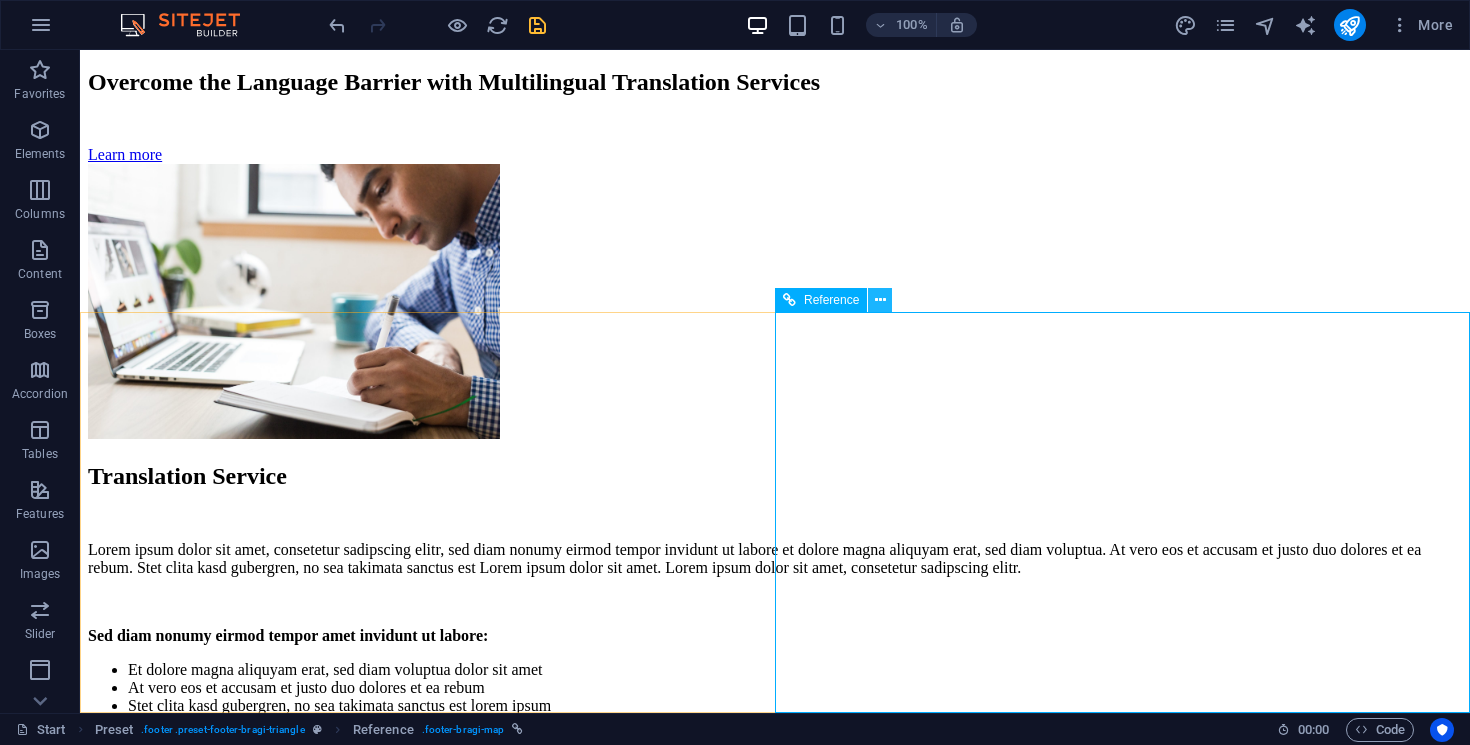 click at bounding box center (880, 300) 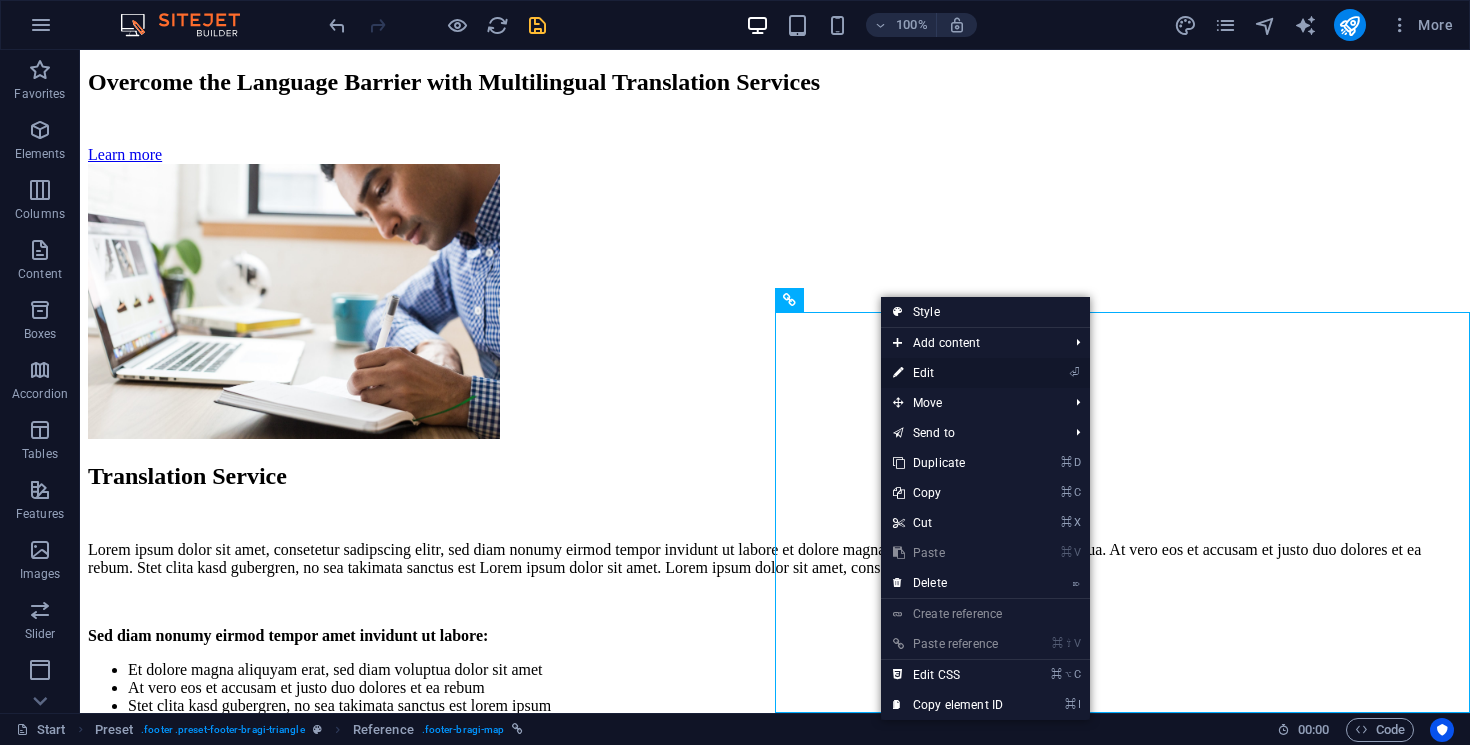 click on "⏎  Edit" at bounding box center (948, 373) 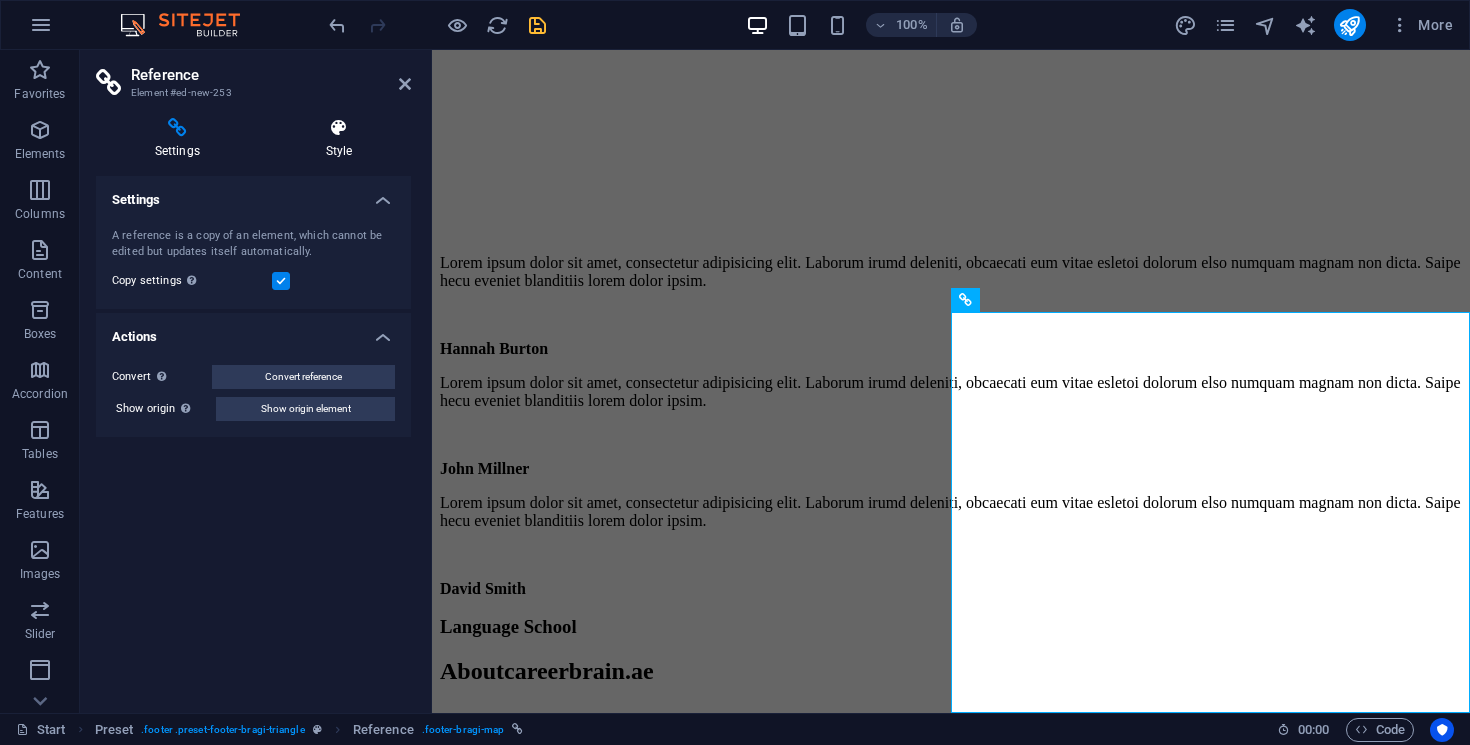 click on "Style" at bounding box center [339, 139] 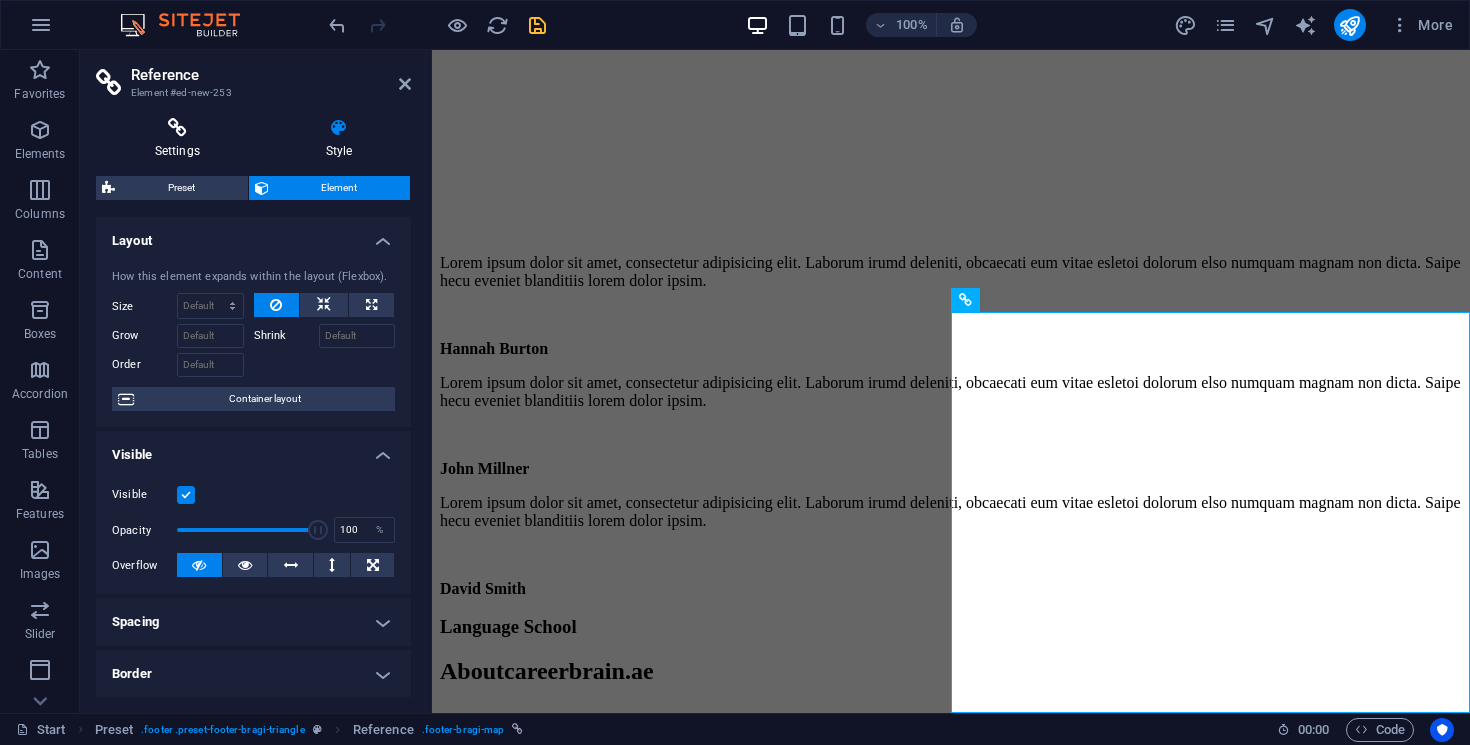 click on "Settings" at bounding box center (181, 139) 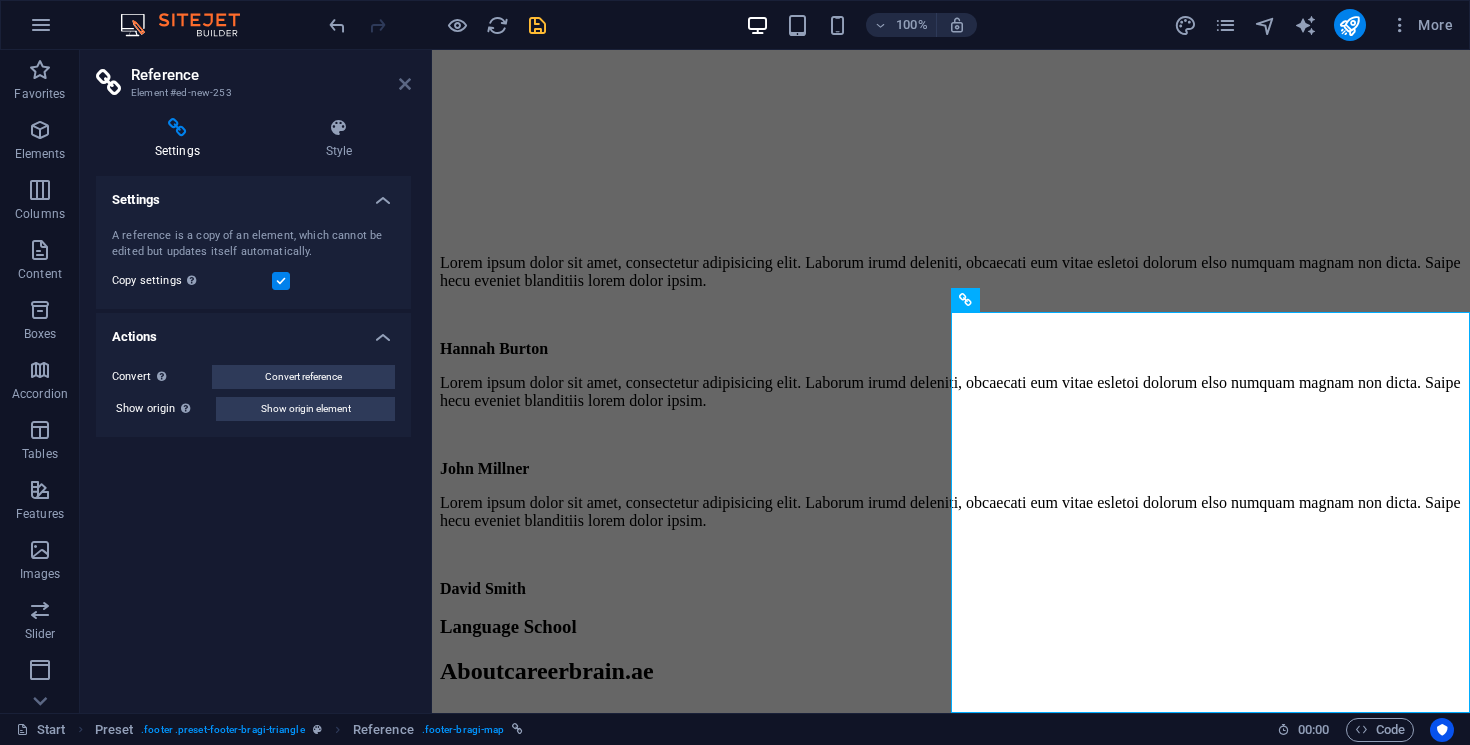click at bounding box center (405, 84) 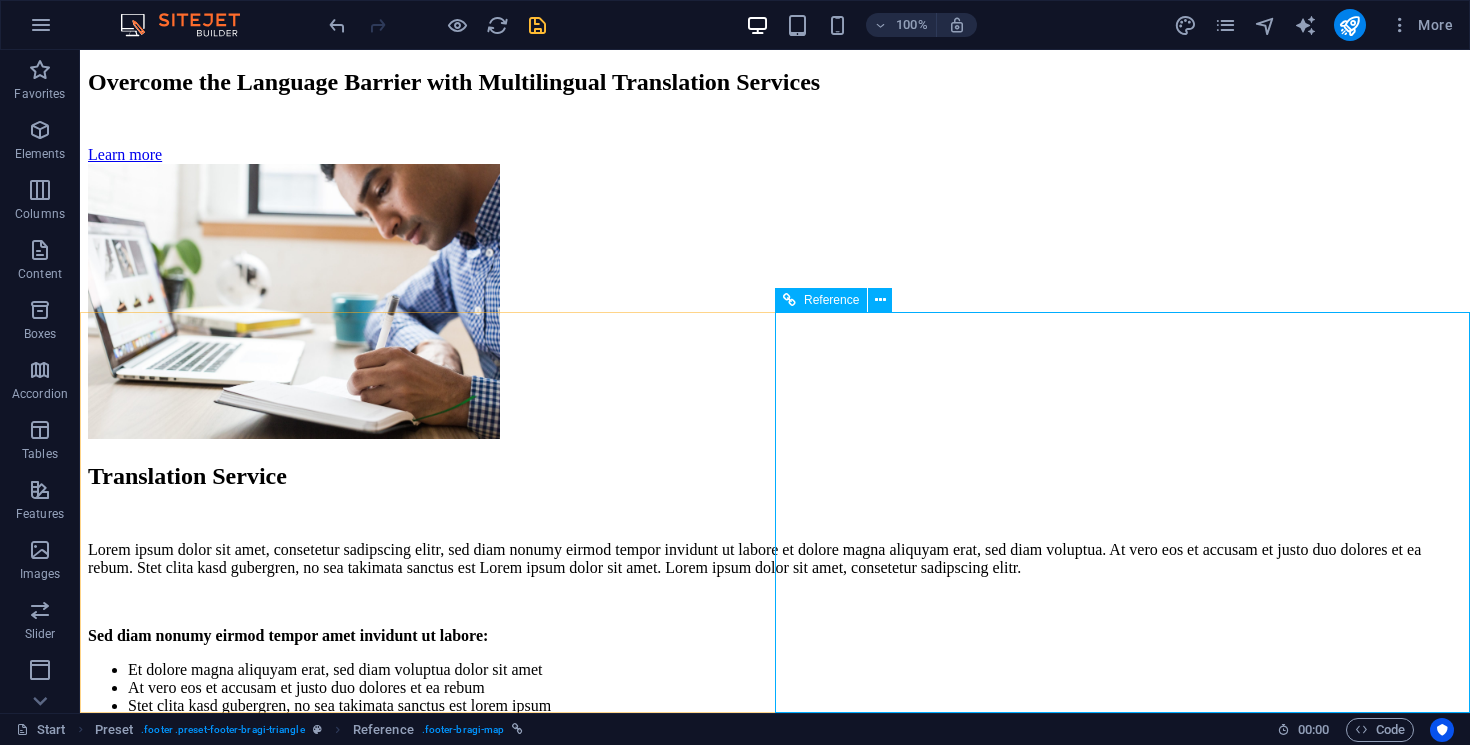 click at bounding box center (789, 300) 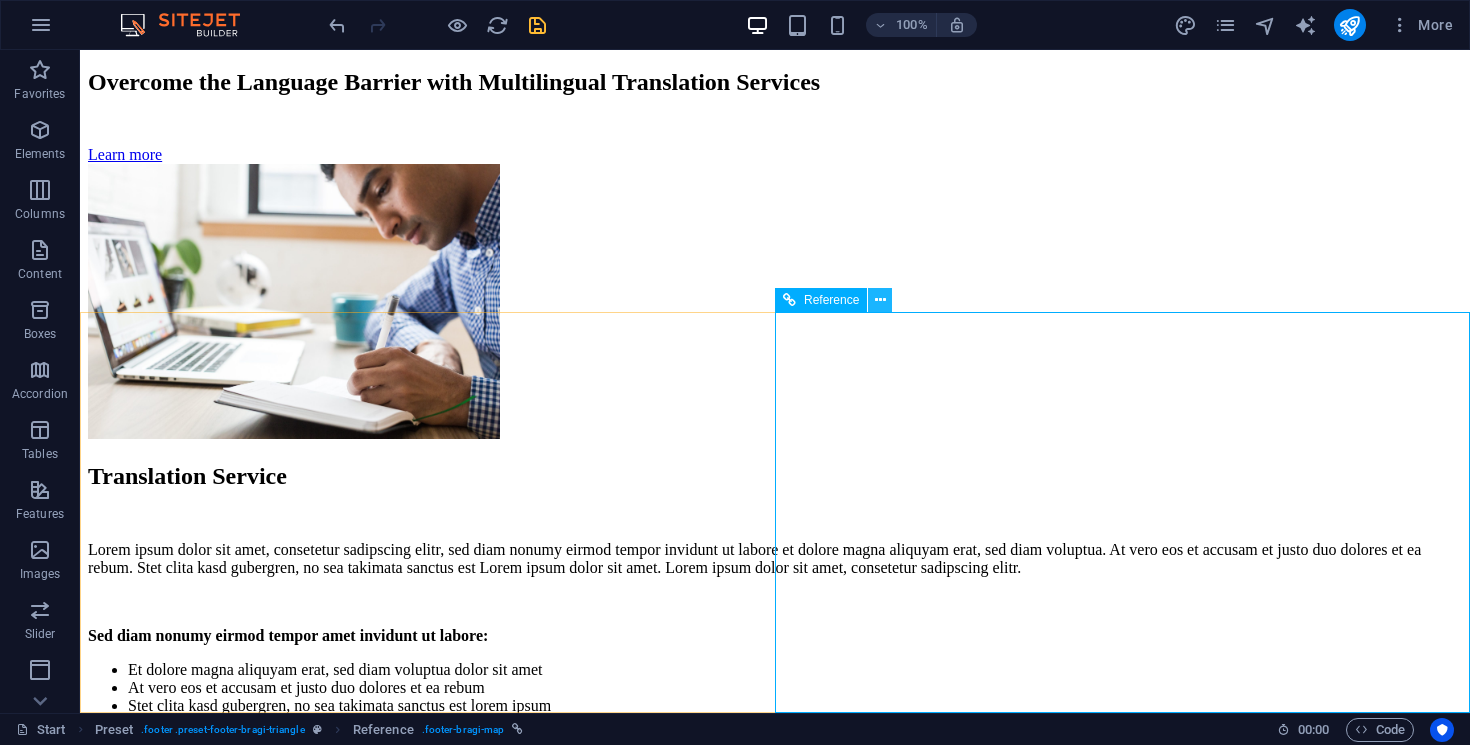click at bounding box center [880, 300] 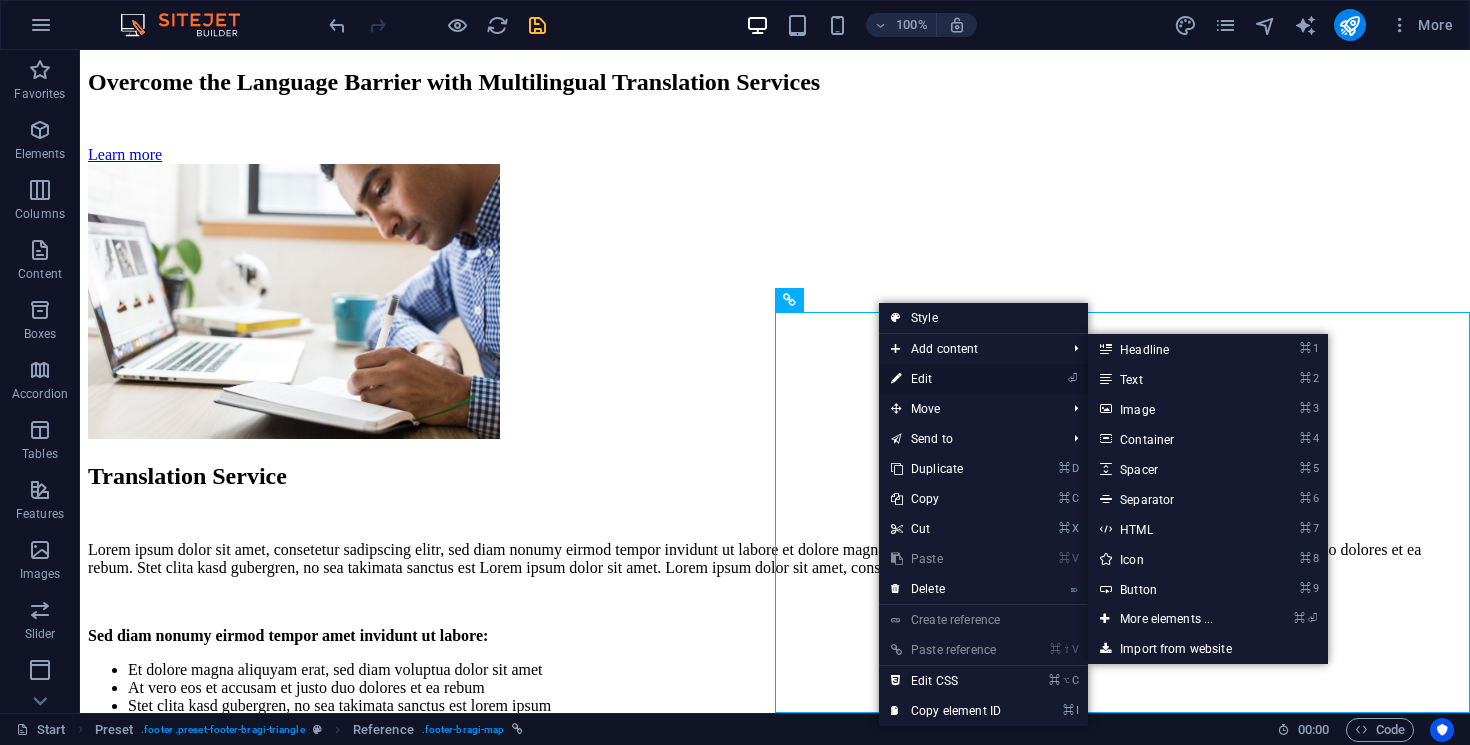 click on "⏎  Edit" at bounding box center (946, 379) 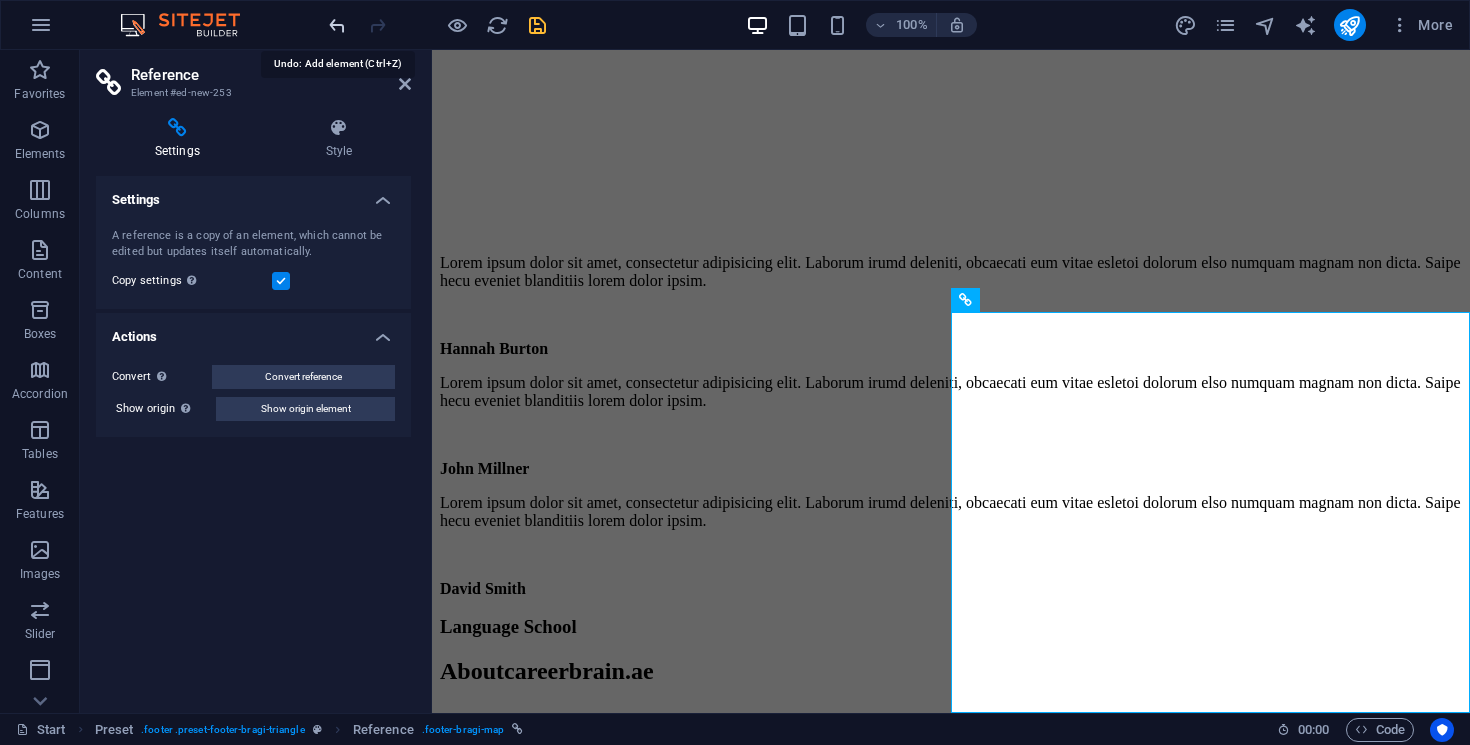 click at bounding box center (337, 25) 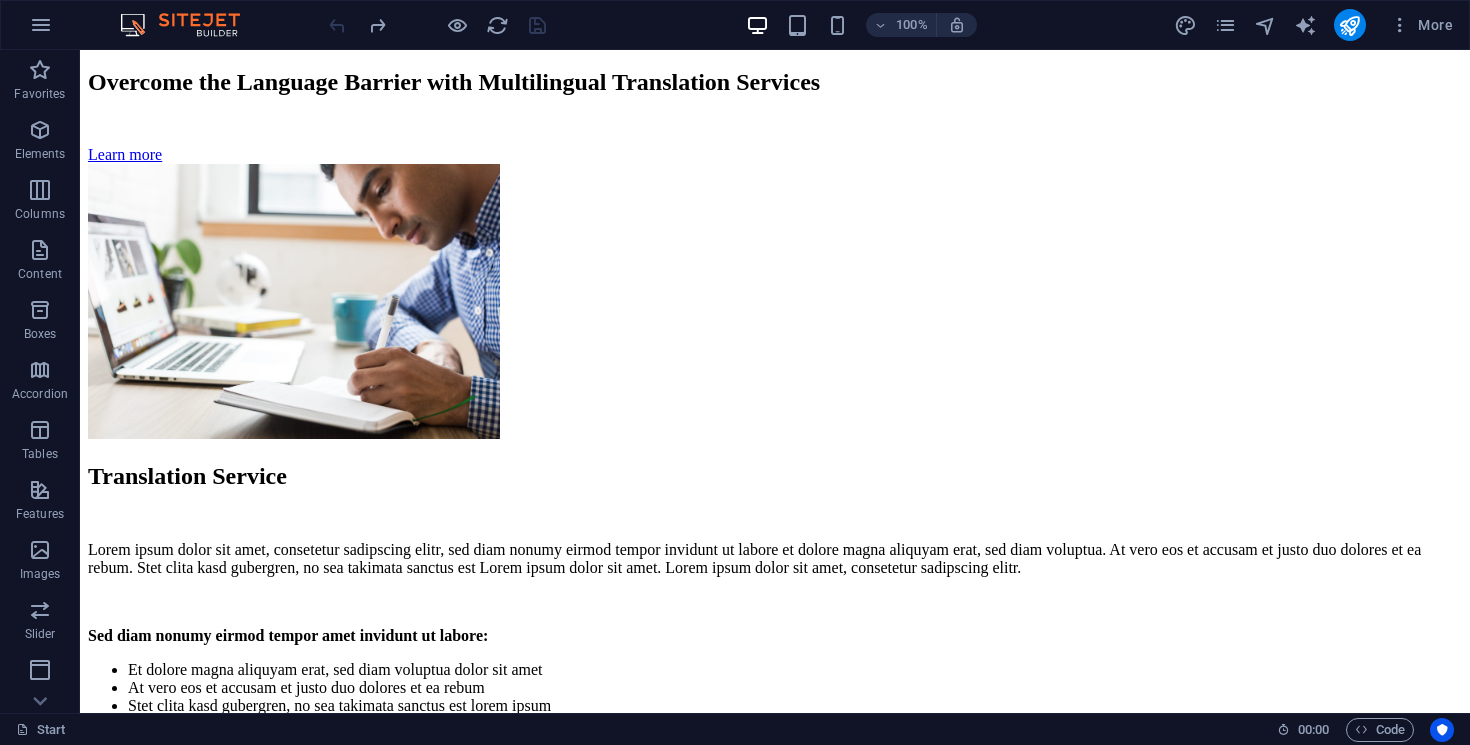 click at bounding box center (437, 25) 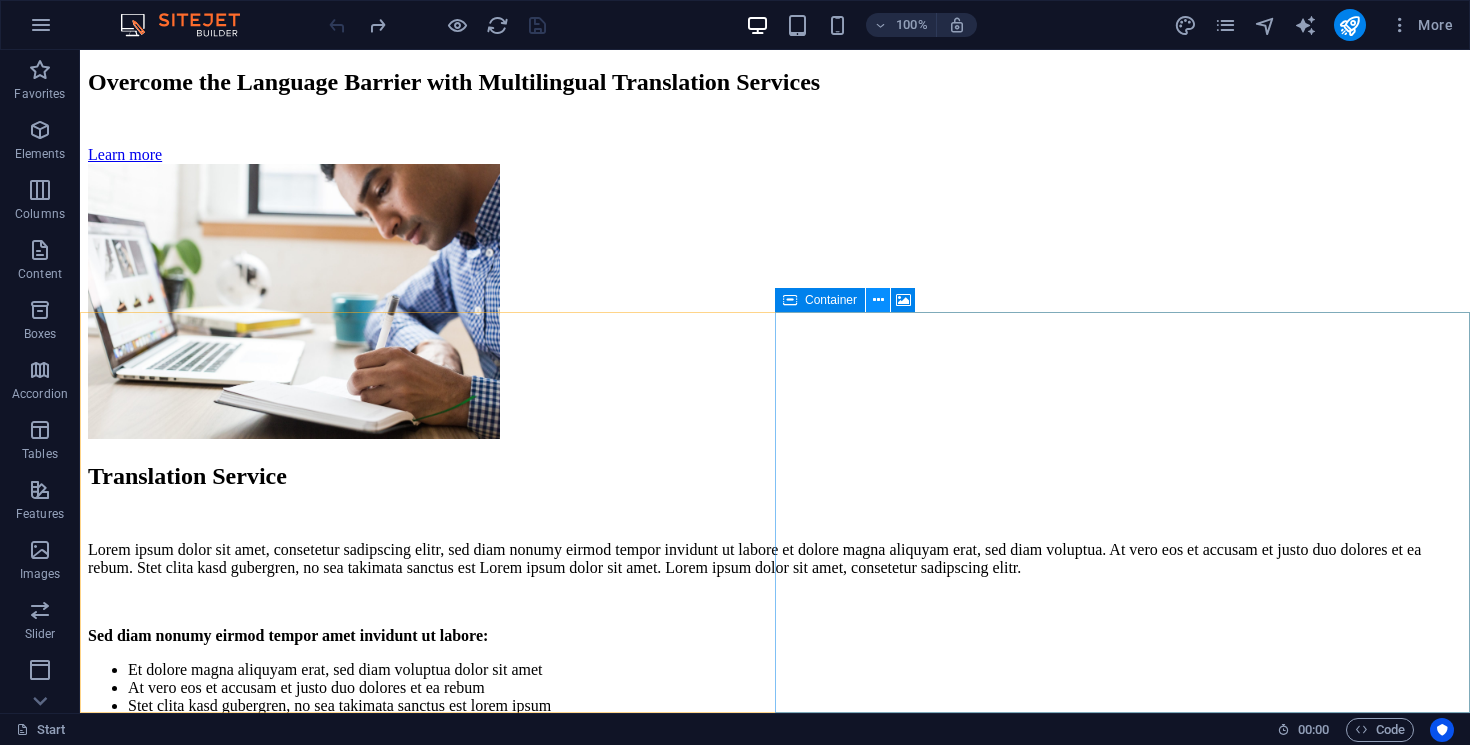 click at bounding box center [878, 300] 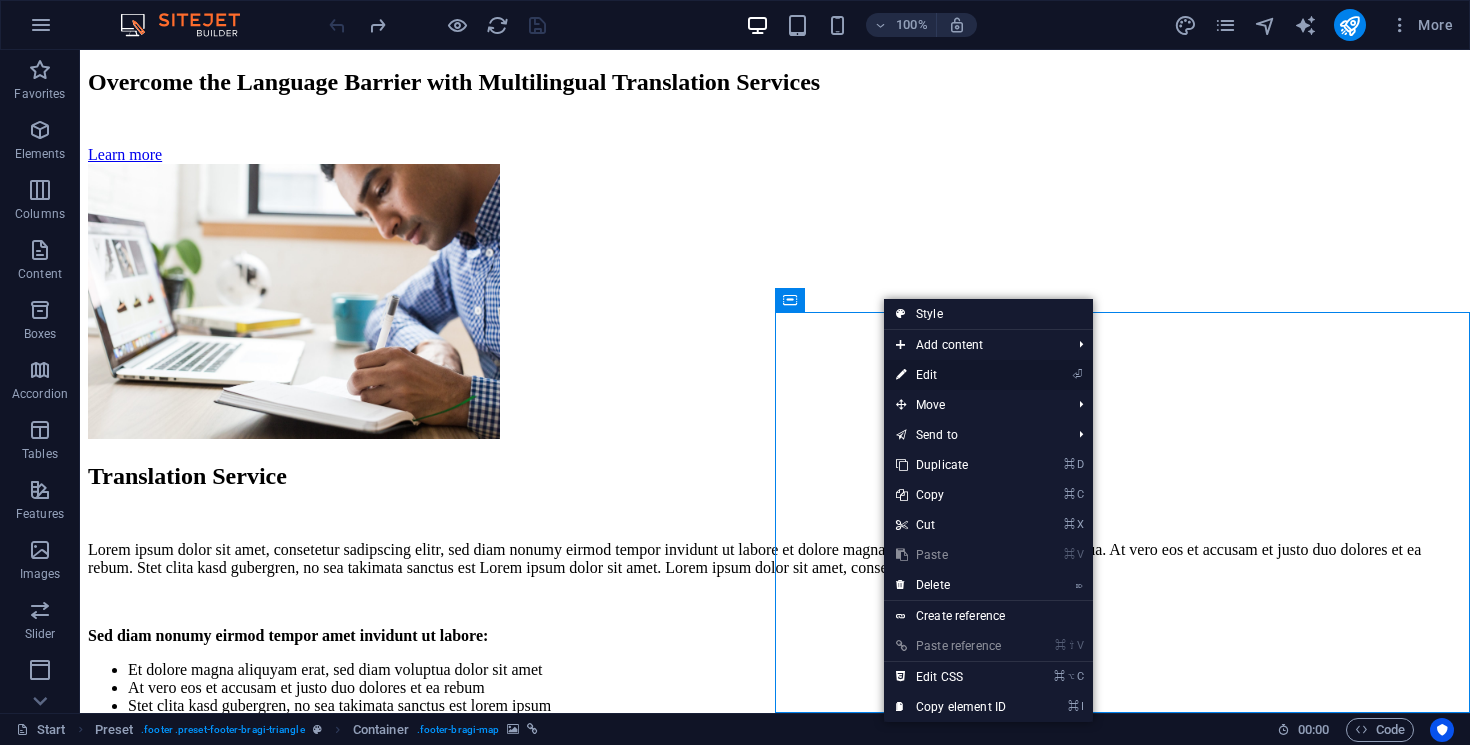 click on "⏎  Edit" at bounding box center [951, 375] 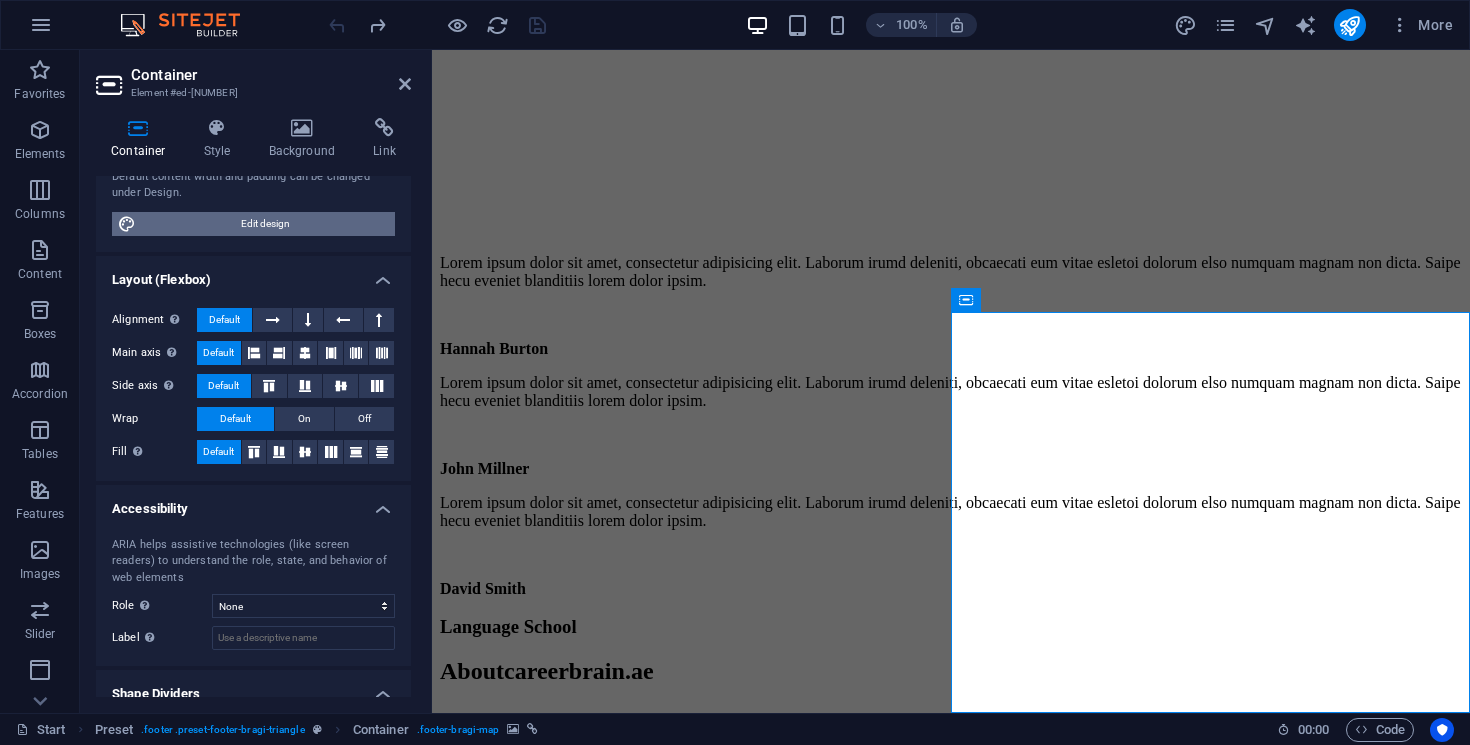 scroll, scrollTop: 288, scrollLeft: 0, axis: vertical 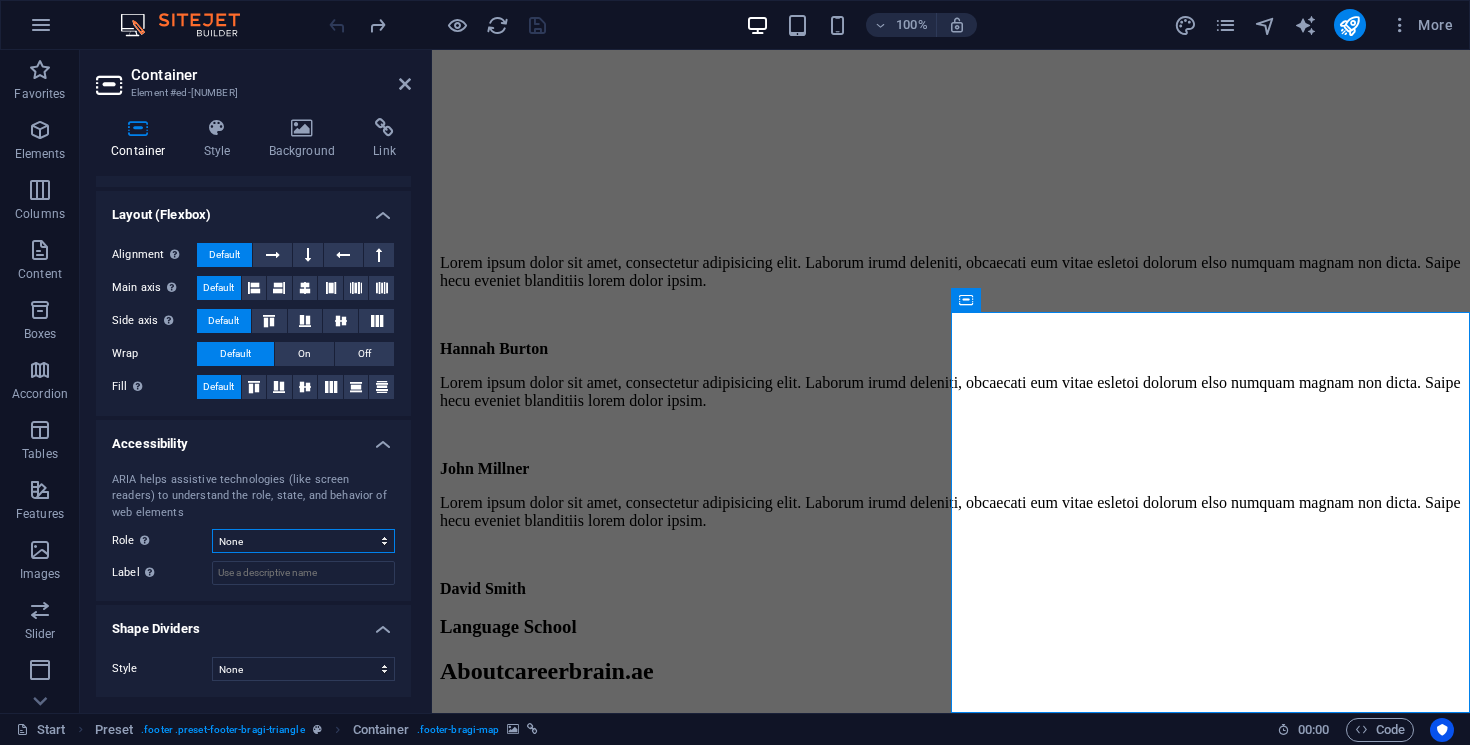 click on "None Alert Article Banner Comment Complementary Dialog Footer Header Marquee Presentation Region Section Separator Status Timer" at bounding box center [303, 541] 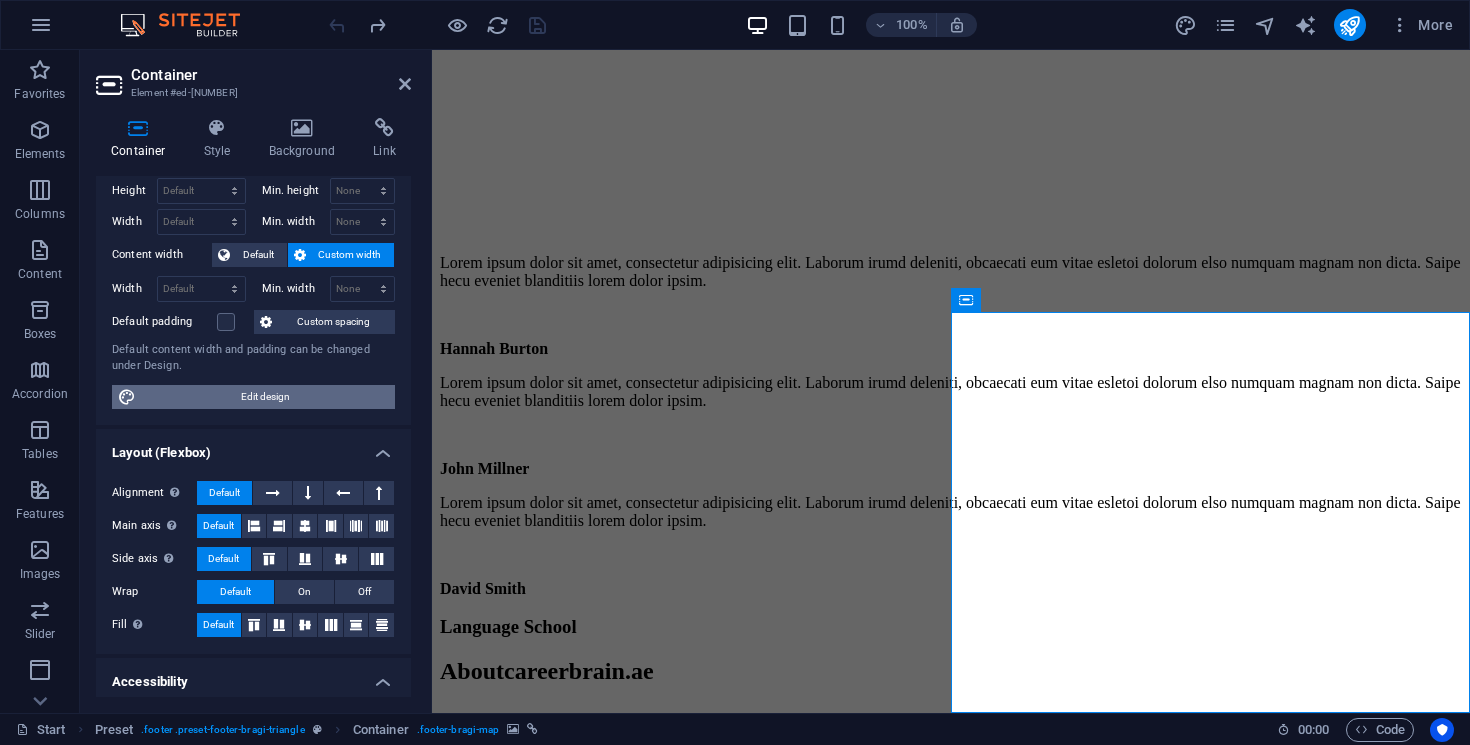 scroll, scrollTop: 0, scrollLeft: 0, axis: both 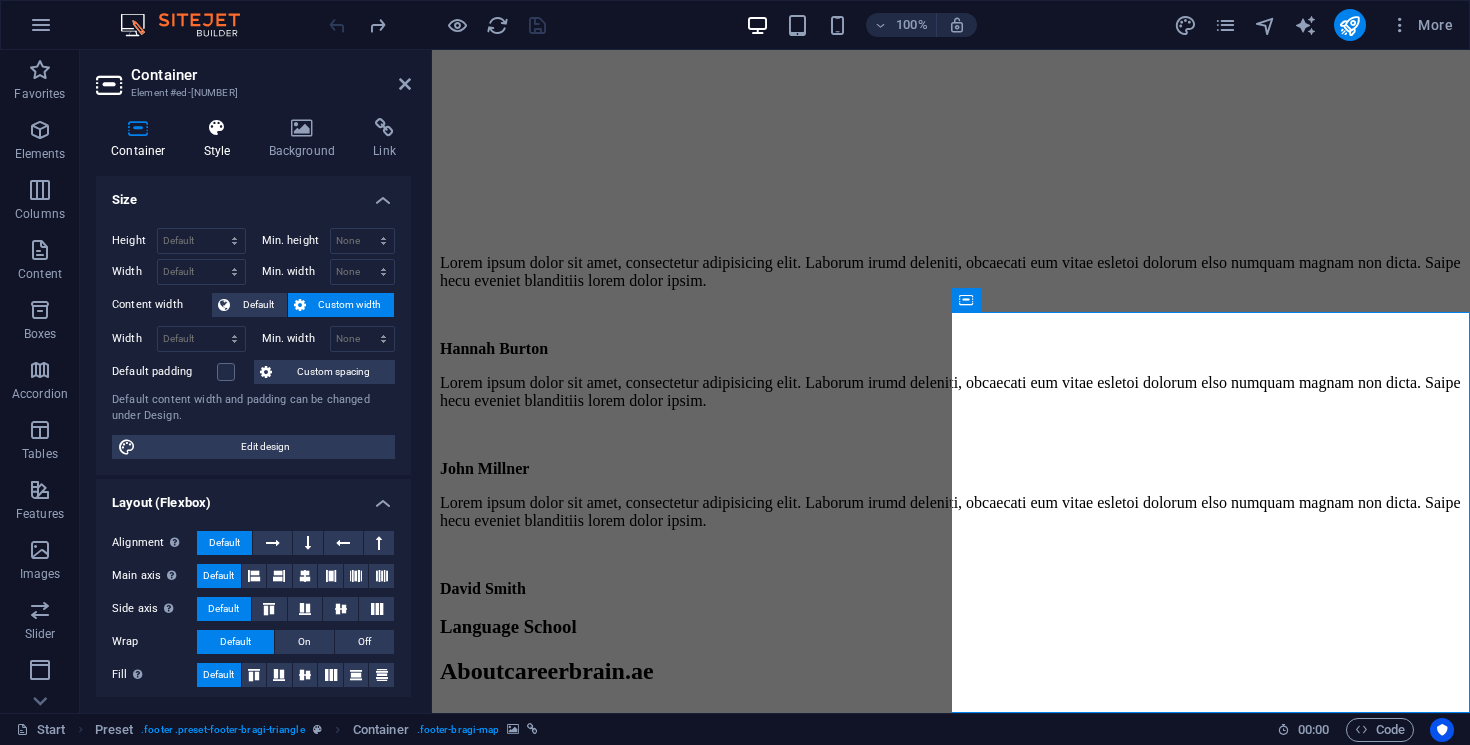 click at bounding box center [217, 128] 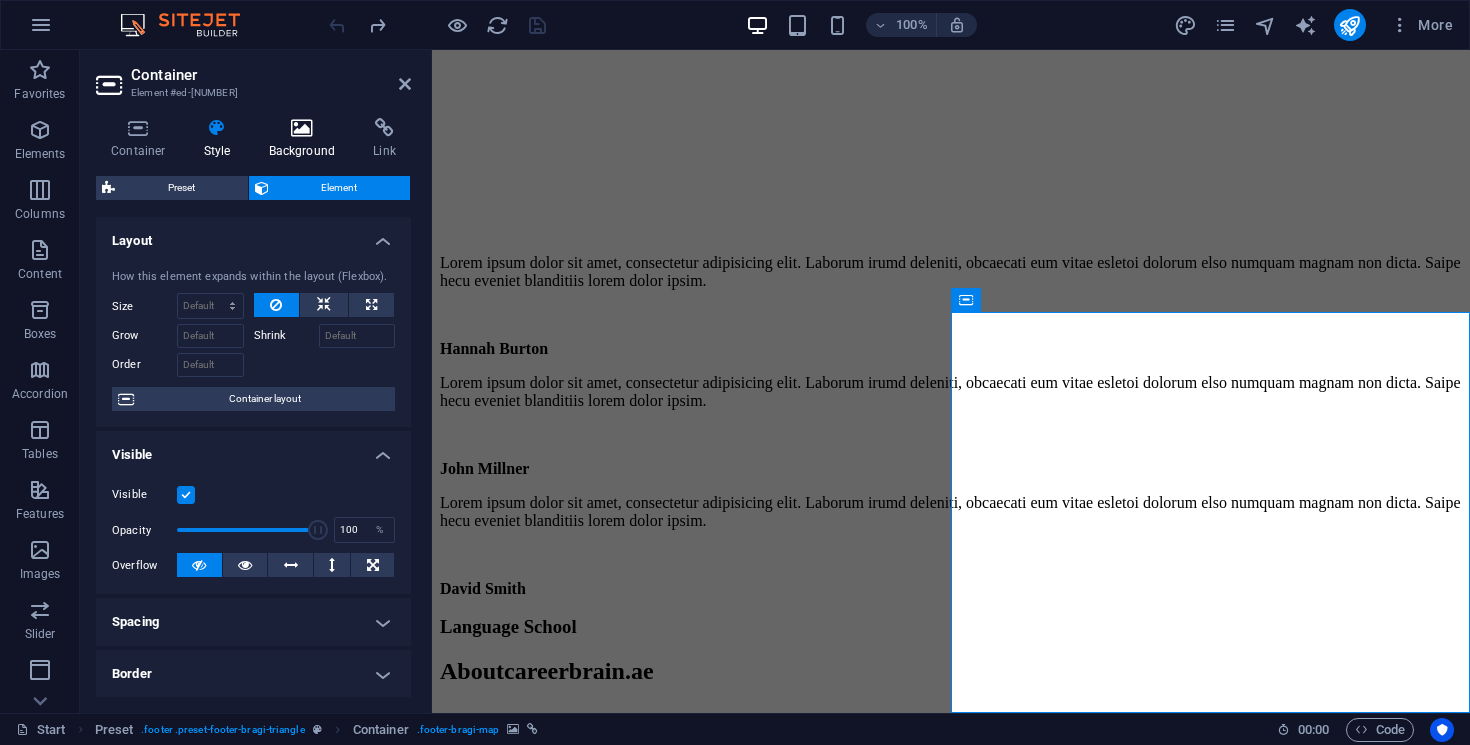 click at bounding box center [302, 128] 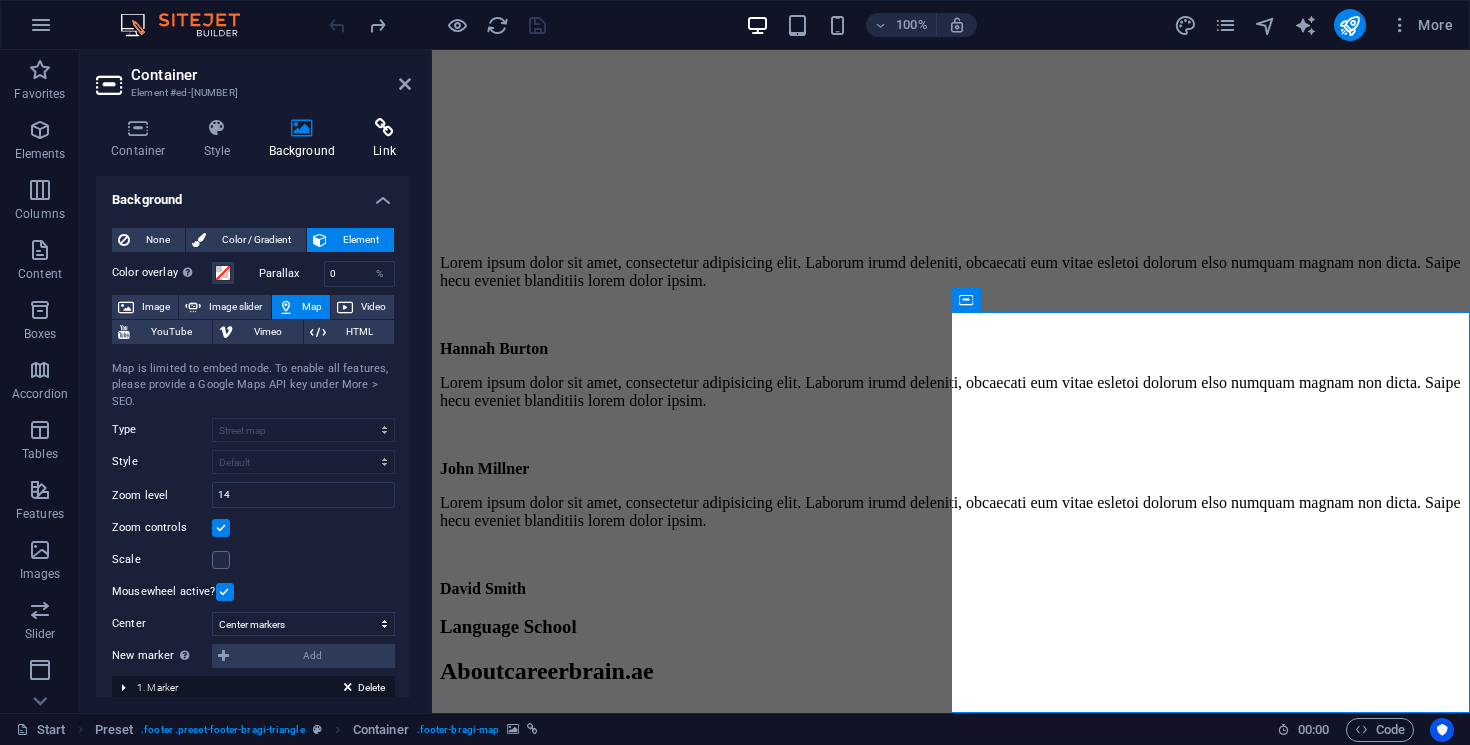 click at bounding box center (384, 128) 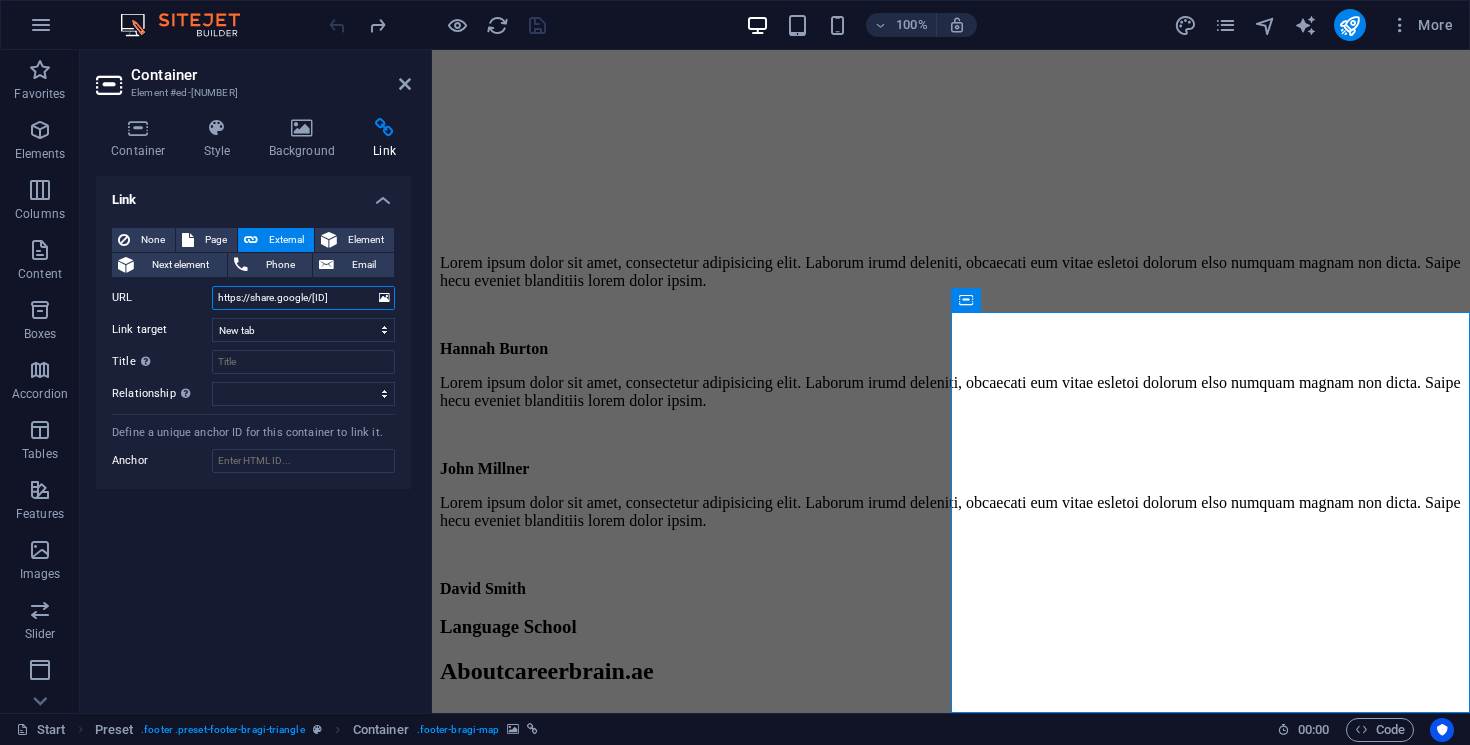 click on "https://share.google/[ID]" at bounding box center (303, 298) 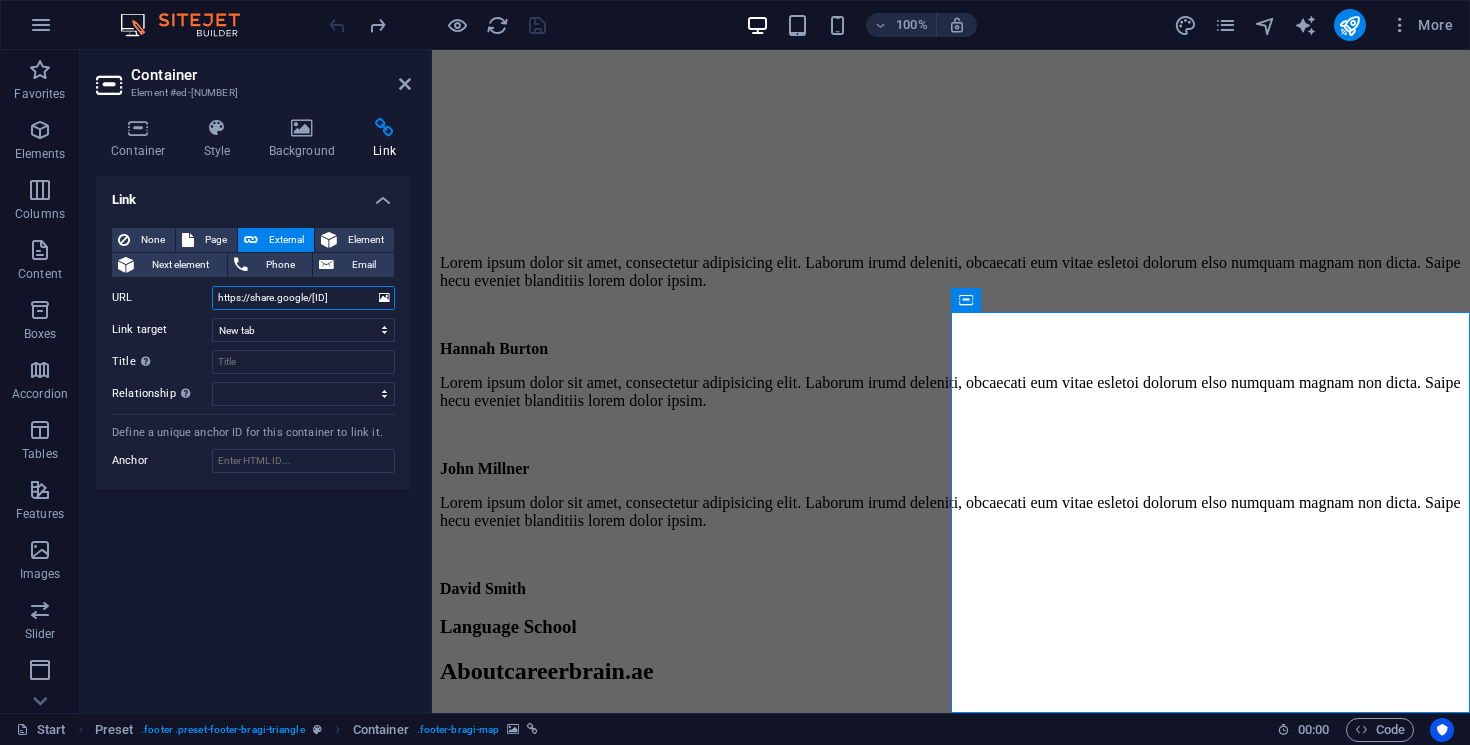 scroll, scrollTop: 0, scrollLeft: 40, axis: horizontal 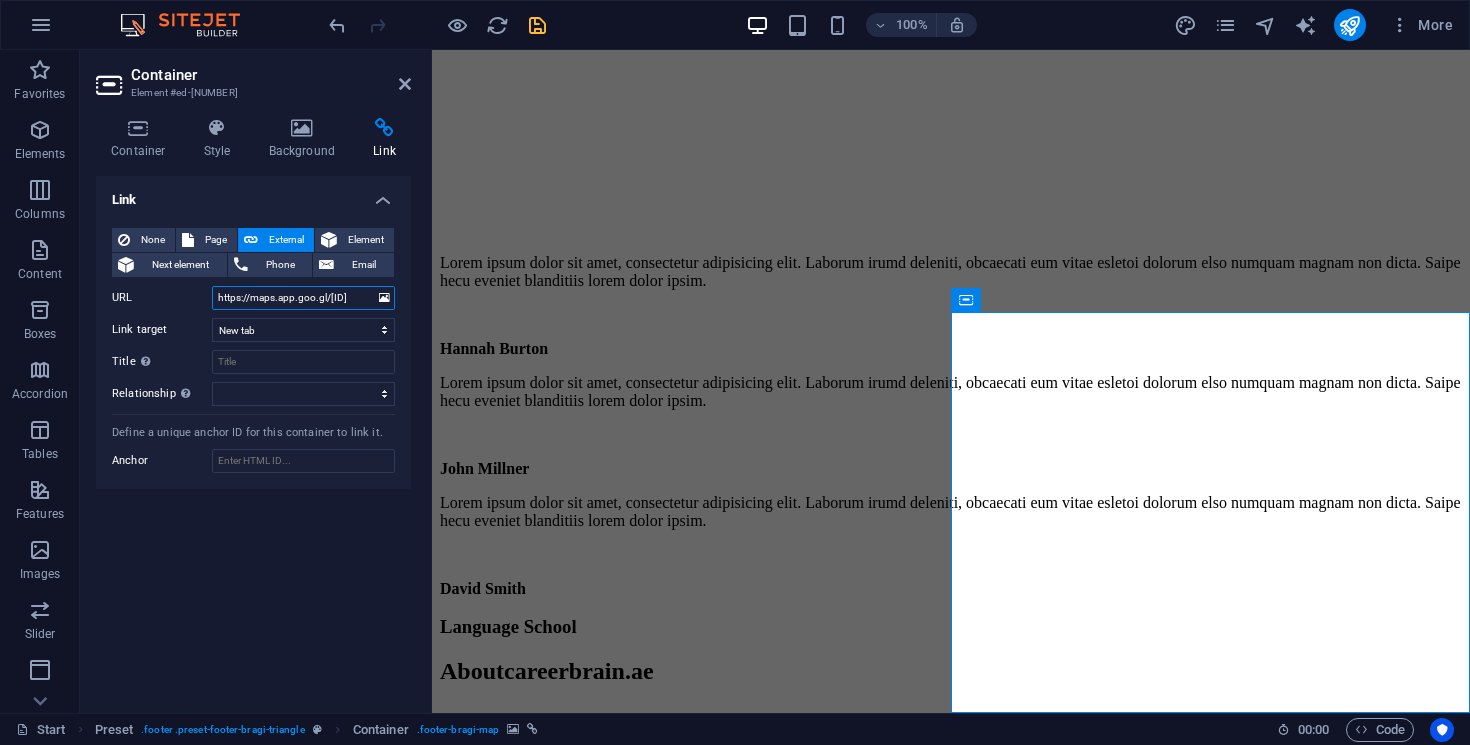 drag, startPoint x: 319, startPoint y: 298, endPoint x: 180, endPoint y: 299, distance: 139.0036 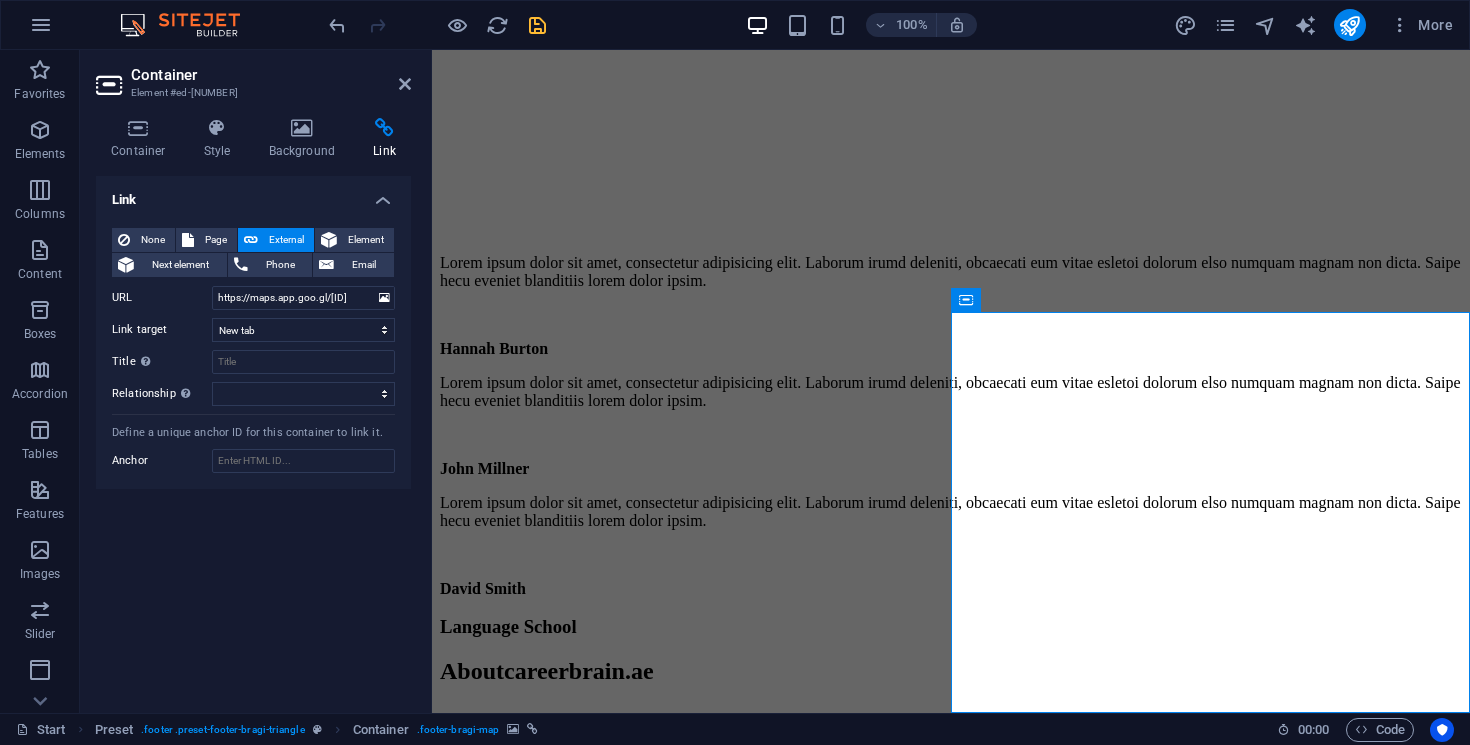 click on "Link None Page External Element Next element Phone Email Page Start Subpage Legal notice Privacy Element URL https://maps.app.goo.gl/[ID] Phone Email Link target New tab Same tab Overlay Title Additional link description, should not be the same as the link text. The title is most often shown as a tooltip text when the mouse moves over the element. Leave empty if uncertain. Relationship Sets the relationship of this link to the link target . For example, the value "nofollow" instructs search engines not to follow the link. Can be left empty. alternate author bookmark external help license next nofollow noreferrer noopener prev search tag Define a unique anchor ID for this container to link it. Anchor" at bounding box center [253, 436] 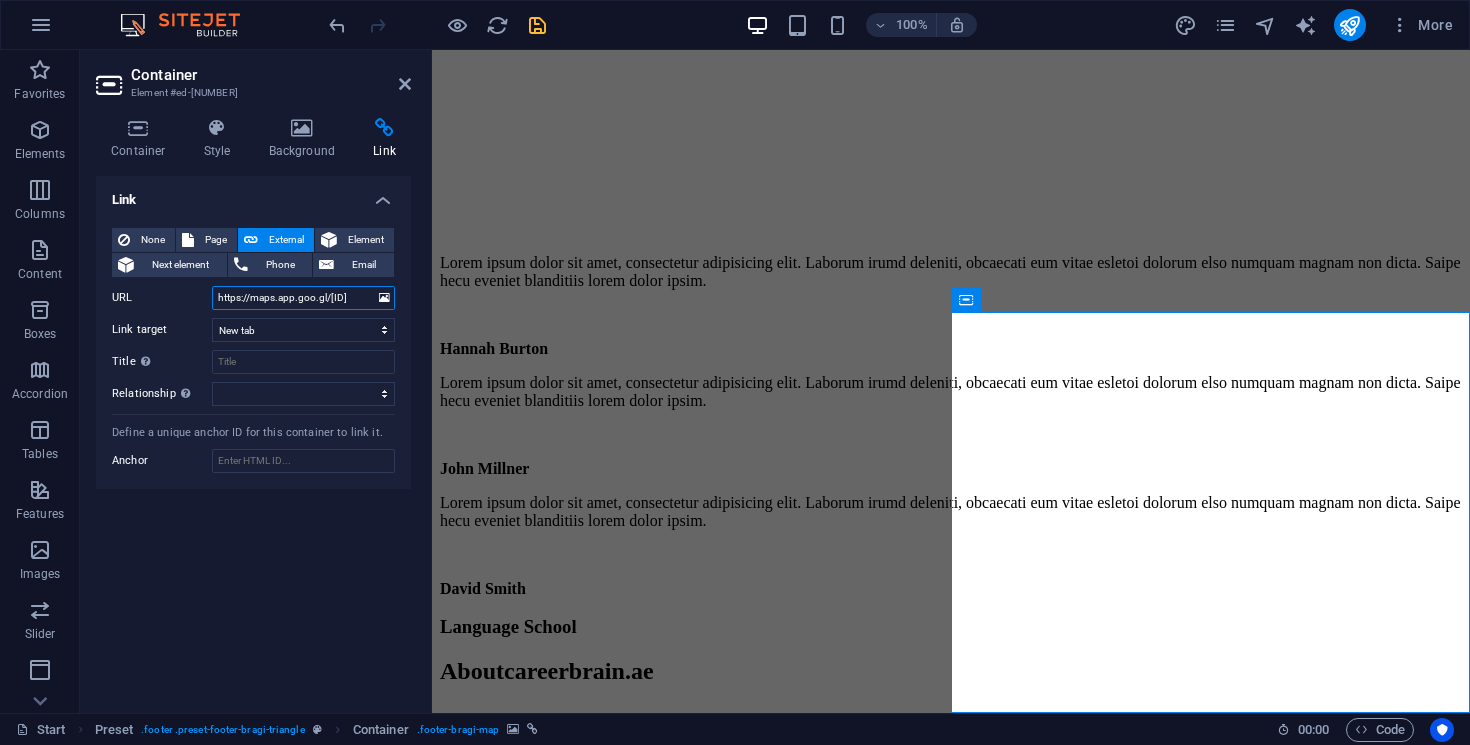 click on "https://maps.app.goo.gl/[ID]" at bounding box center [303, 298] 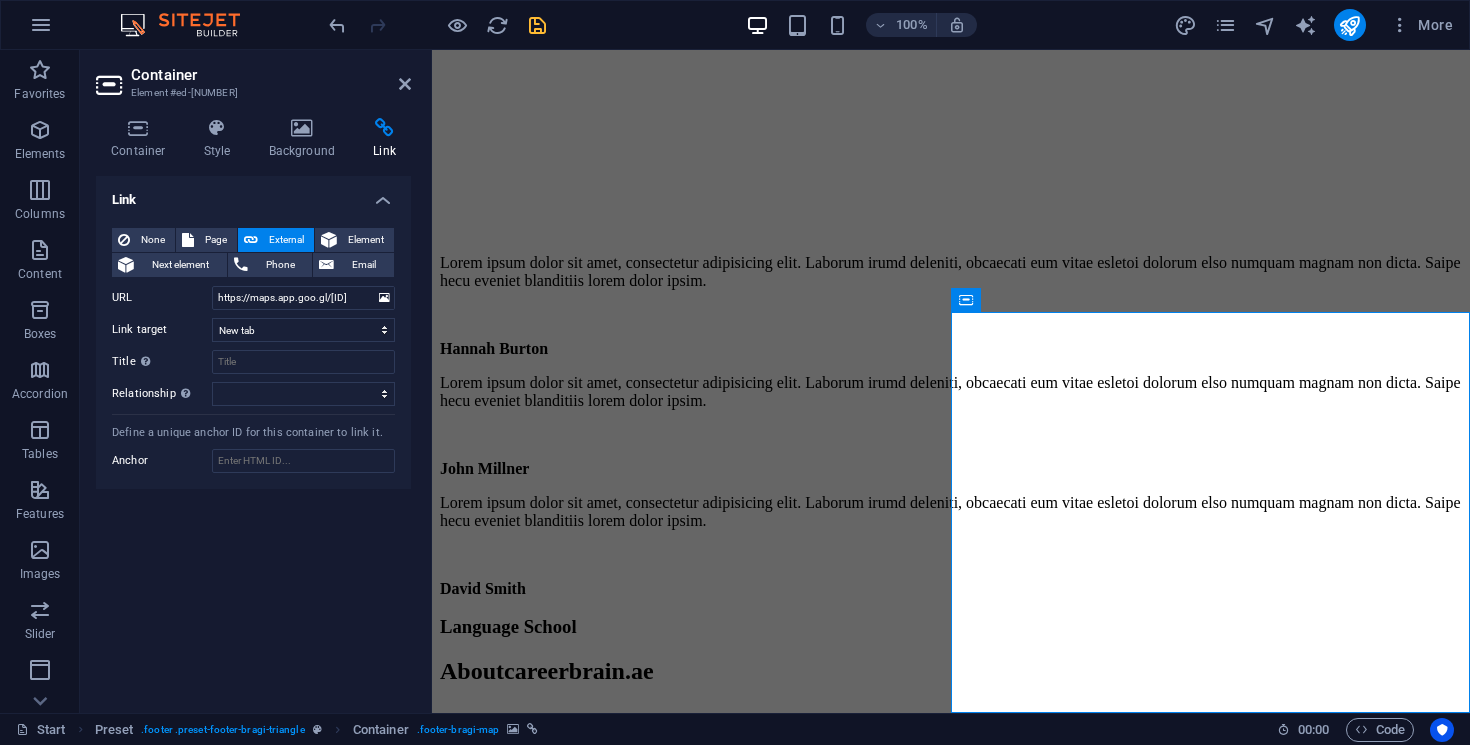 click on "Link None Page External Element Next element Phone Email Page Start Subpage Legal notice Privacy Element URL https://maps.app.goo.gl/[ID] Phone Email Link target New tab Same tab Overlay Title Additional link description, should not be the same as the link text. The title is most often shown as a tooltip text when the mouse moves over the element. Leave empty if uncertain. Relationship Sets the relationship of this link to the link target . For example, the value "nofollow" instructs search engines not to follow the link. Can be left empty. alternate author bookmark external help license next nofollow noreferrer noopener prev search tag Define a unique anchor ID for this container to link it. Anchor" at bounding box center [253, 436] 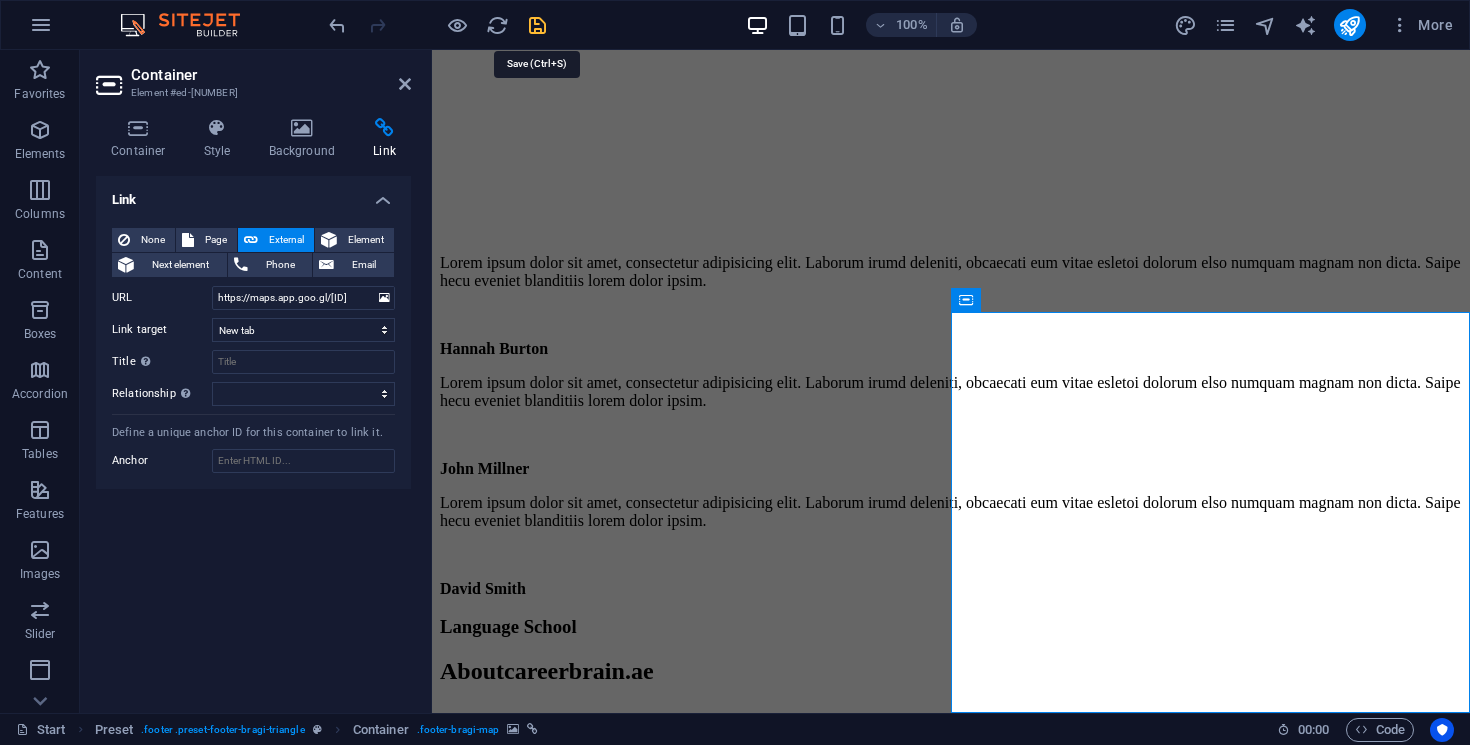 click at bounding box center (537, 25) 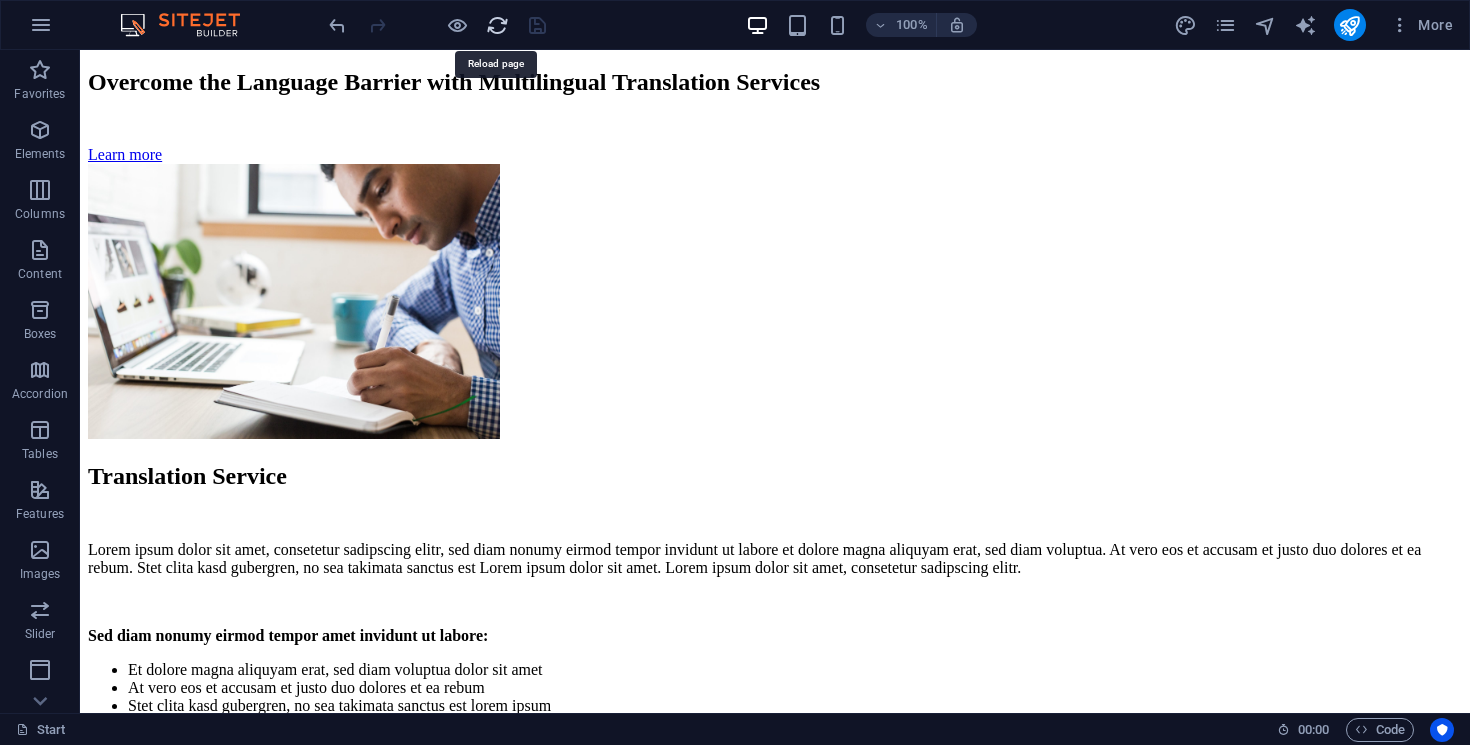 click at bounding box center [497, 25] 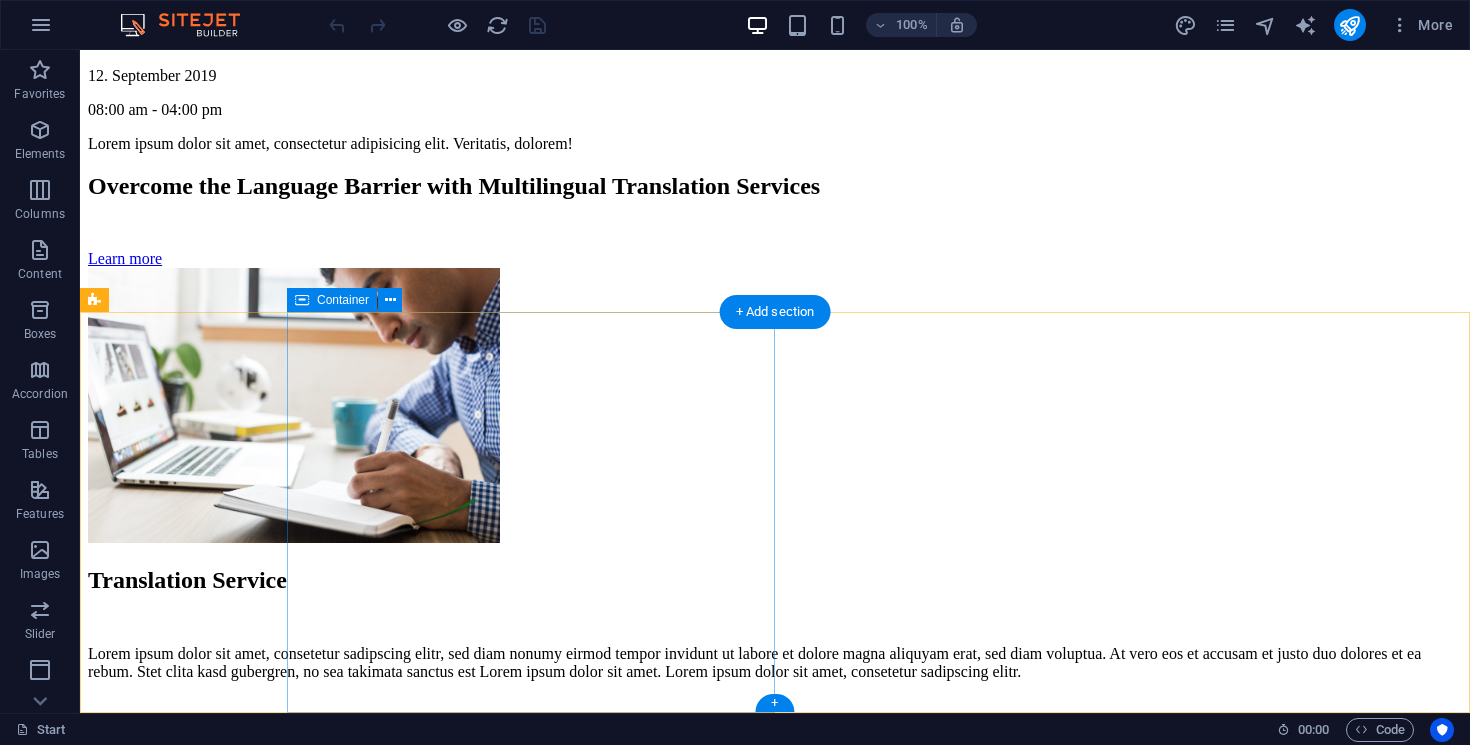 scroll, scrollTop: 7529, scrollLeft: 0, axis: vertical 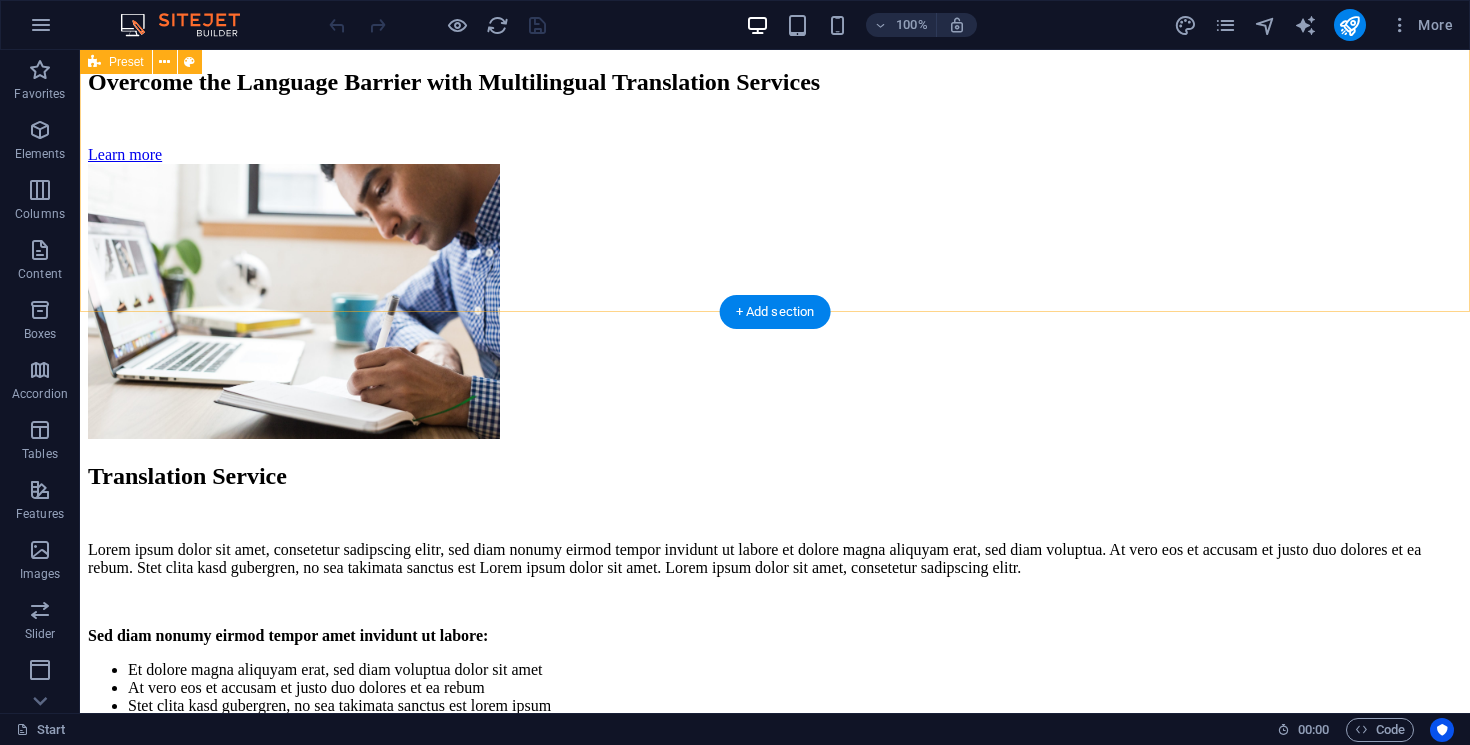 click on "FAQ Lorem ipsum dolor sit amet Lorem ipsum dolor sit amet, consectetur adipisicing elit. Maiores ipsum repellat minus nihil. Labore, delectus, nam dignissimos ea repudiandae minima voluptatum magni pariatur possimus quia accusamus harum facilis corporis animi nisi. Enim, pariatur, impedit quia repellat harum. Harum facilis corporis animi Lorem ipsum dolor sit amet, consectetur adipisicing elit. Maiores ipsum repellat minus nihil. Labore, delectus, nam dignissimos ea repudiandae minima voluptatum magni pariatur possimus quia accusamus harum facilis corporis animi nisi. Enim, pariatur, impedit quia repellat harum. Enim pariatur impedit quia Lorem ipsum dolor sit amet, consectetur adipisicing elit. Maiores ipsum repellat minus nihil. Labore, delectus, nam dignissimos ea repudiandae minima voluptatum magni pariatur possimus quia accusamus harum facilis corporis animi nisi. Enim, pariatur, impedit quia repellat harum. Labore delectus Kepudiandae" at bounding box center (775, 31227) 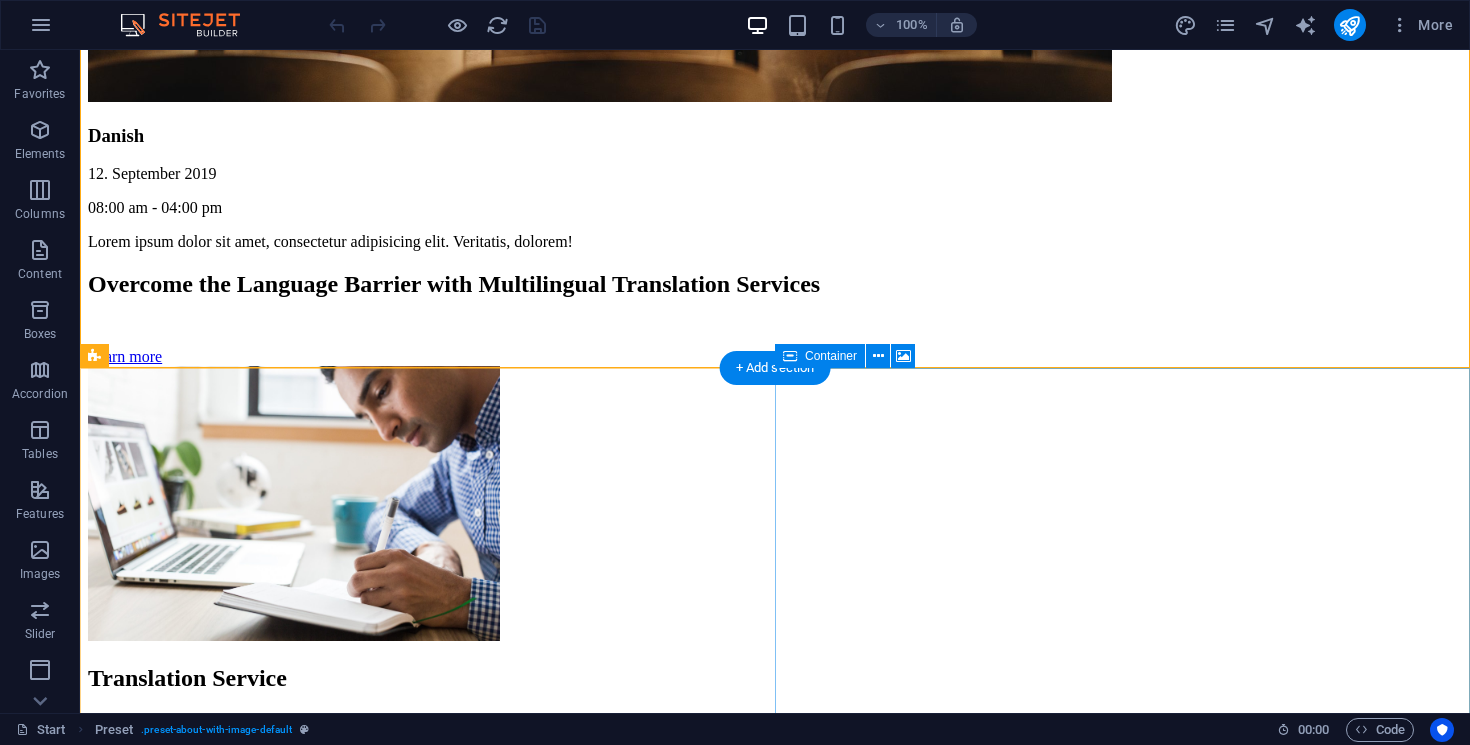 scroll, scrollTop: 7529, scrollLeft: 0, axis: vertical 